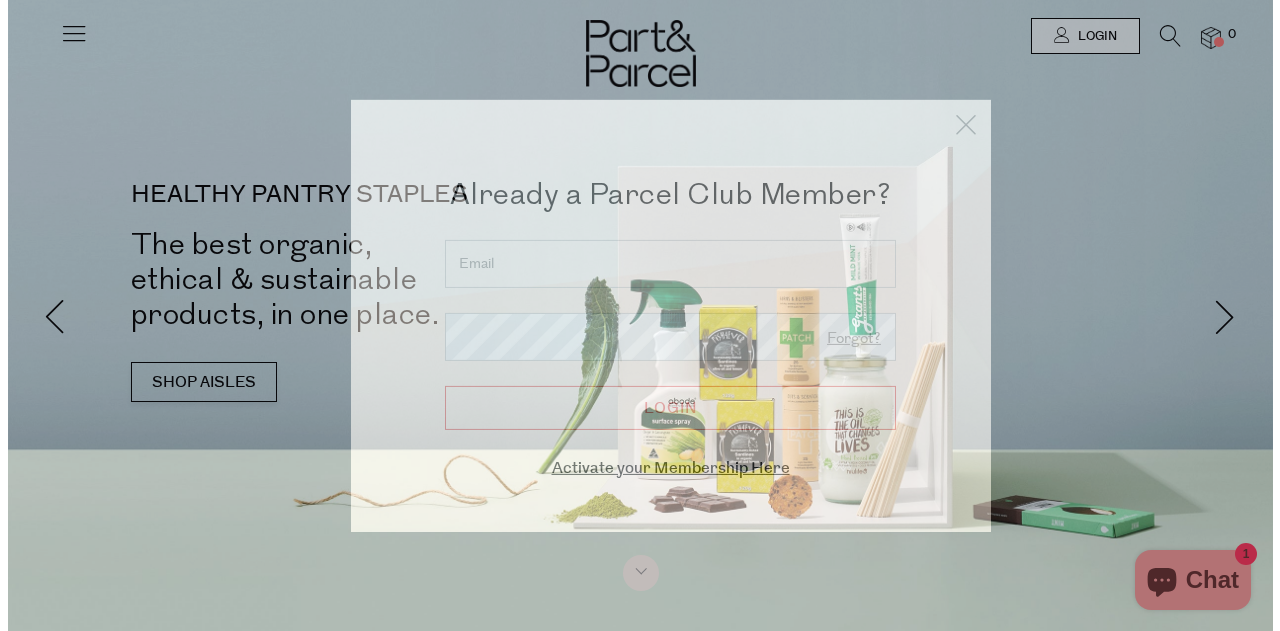 scroll, scrollTop: 0, scrollLeft: 0, axis: both 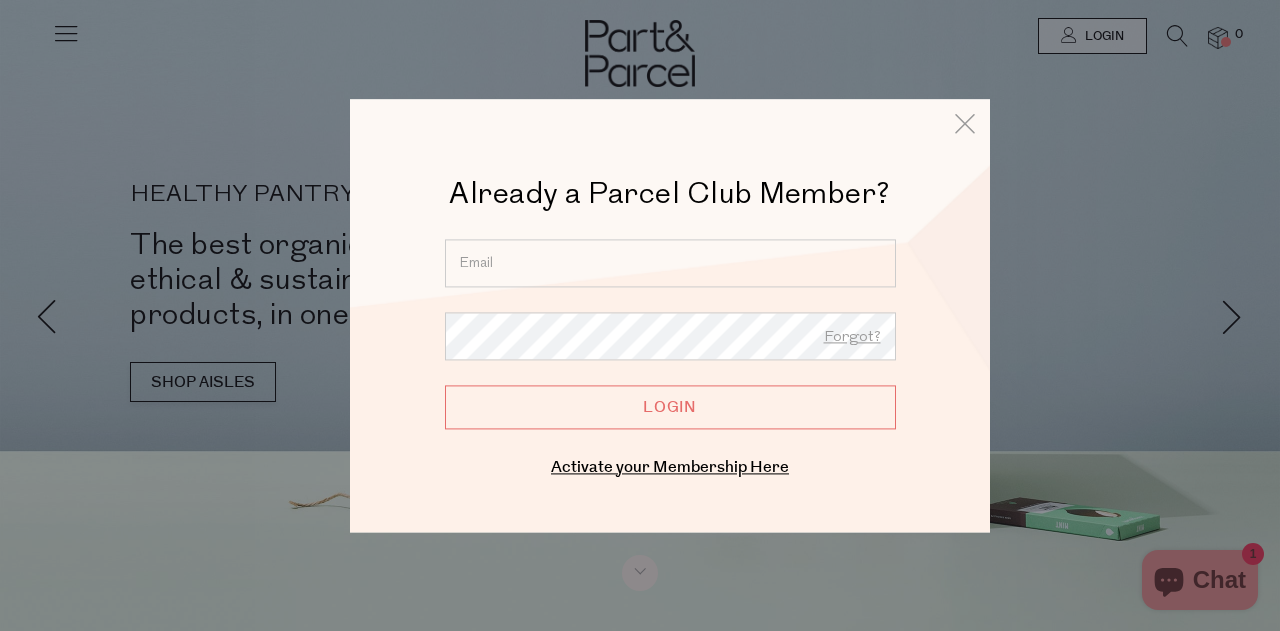 click at bounding box center (670, 263) 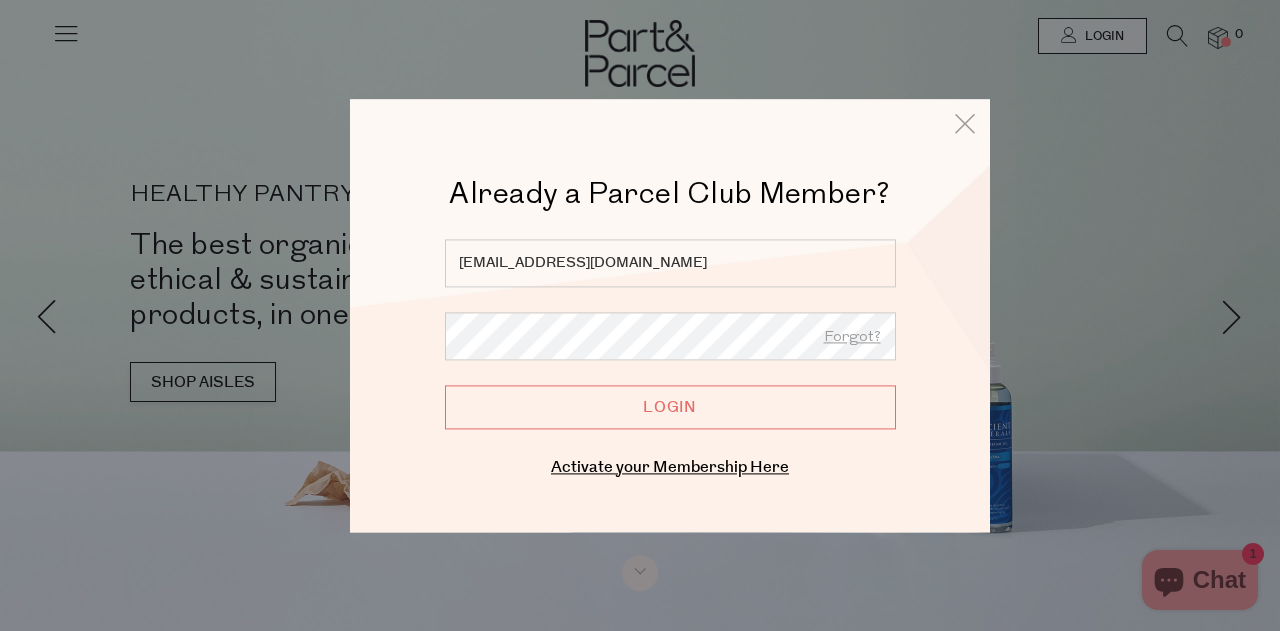 type on "ashleighwisbey@gmail.com" 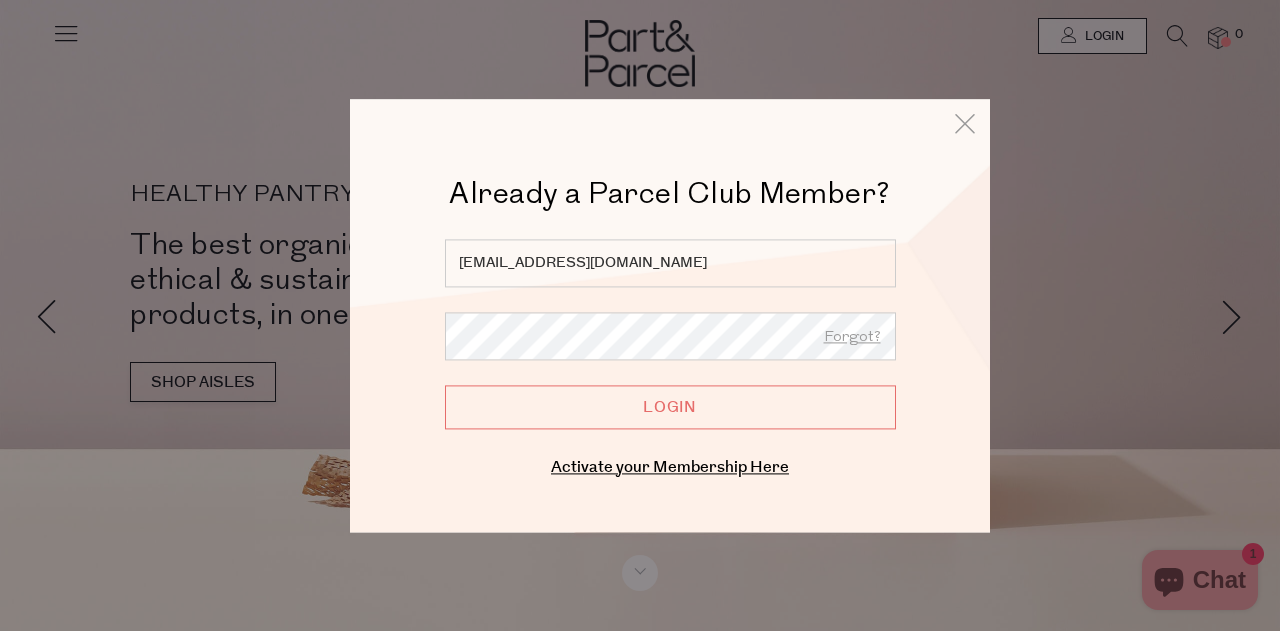 click on "Login" at bounding box center [670, 407] 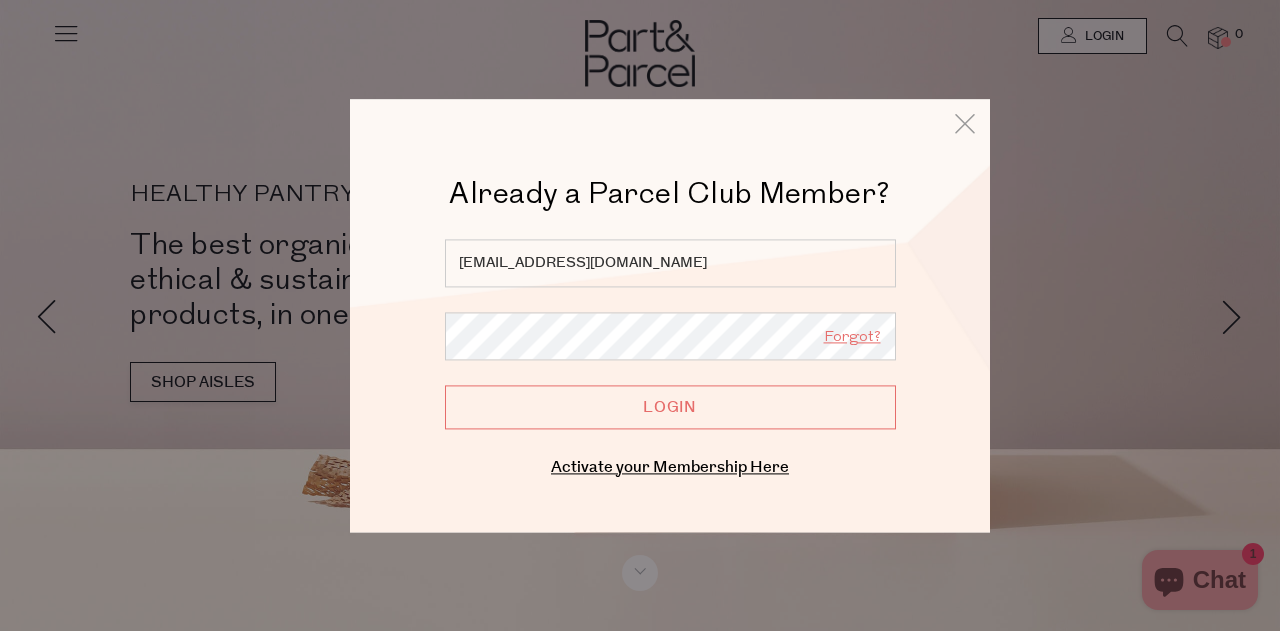 click on "Forgot?" at bounding box center (852, 338) 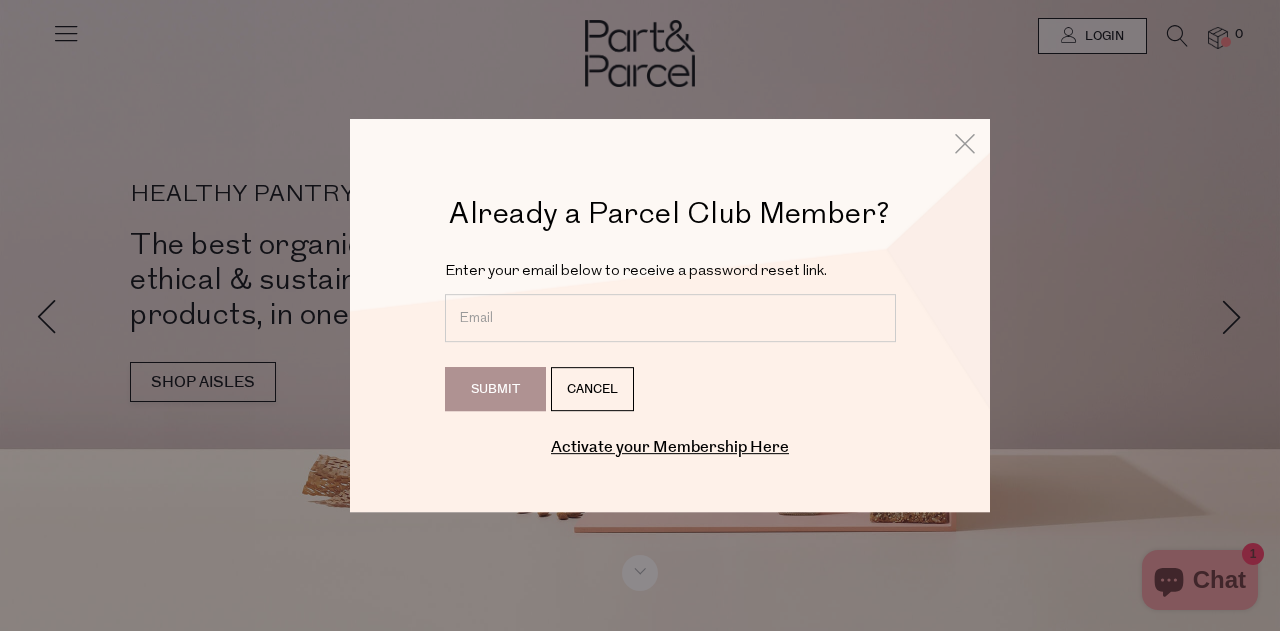 click at bounding box center [670, 318] 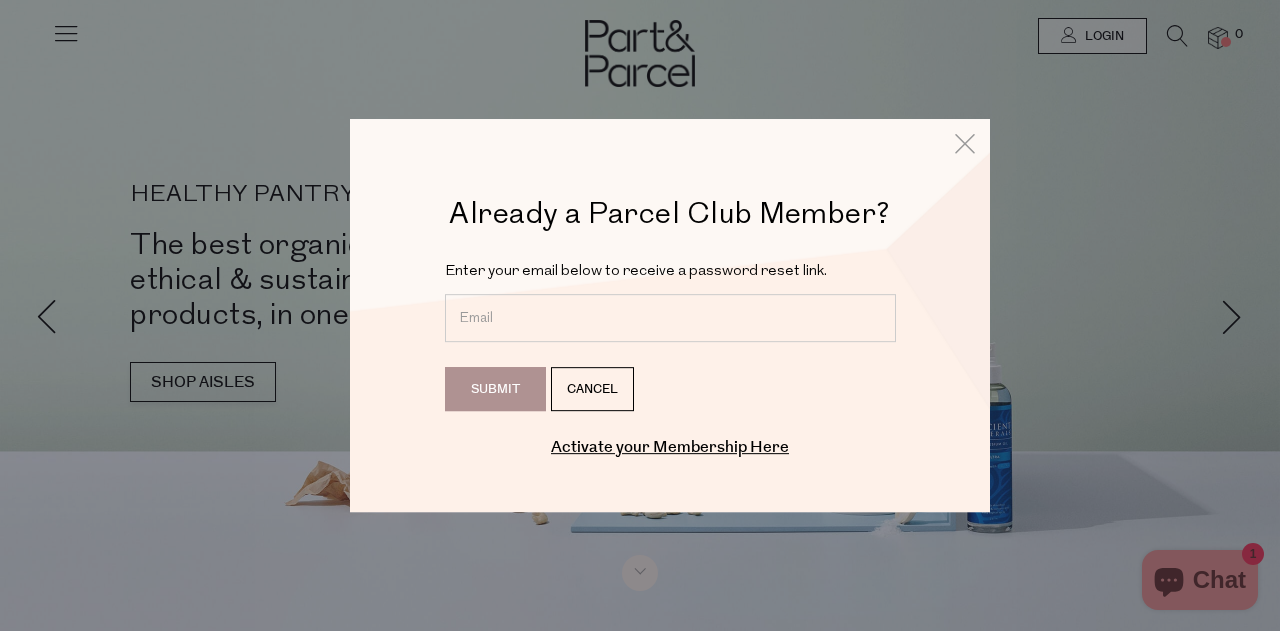 type on "ashleighwisbey@gmail.com" 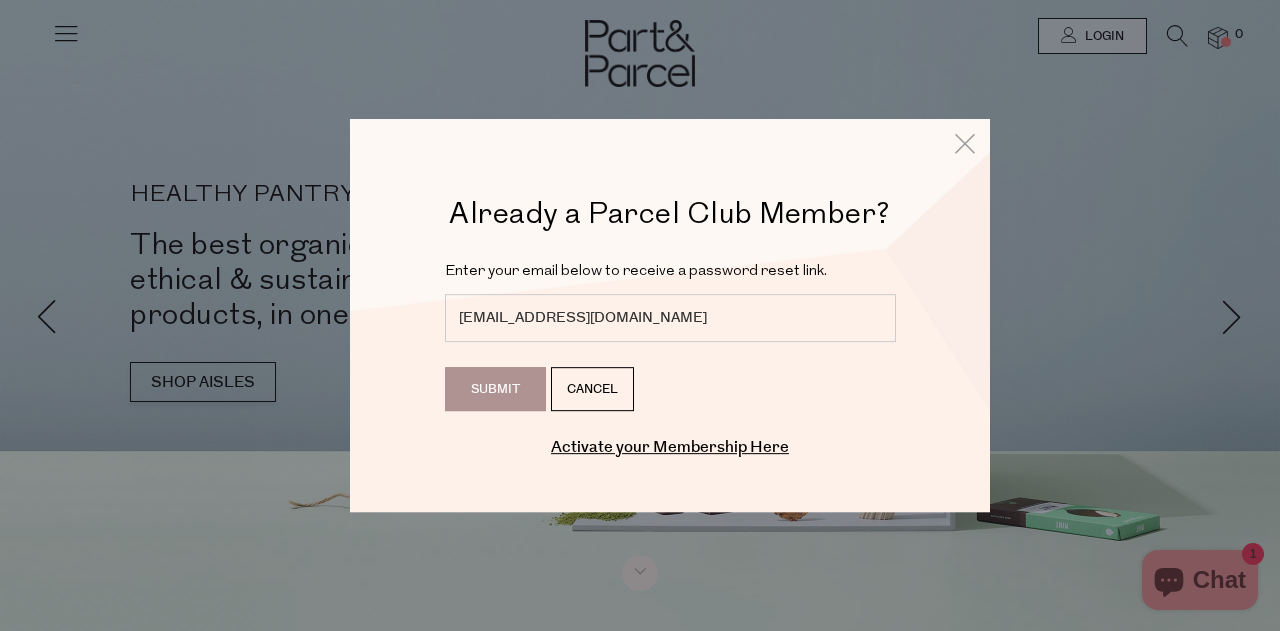 click on "Submit" at bounding box center (495, 389) 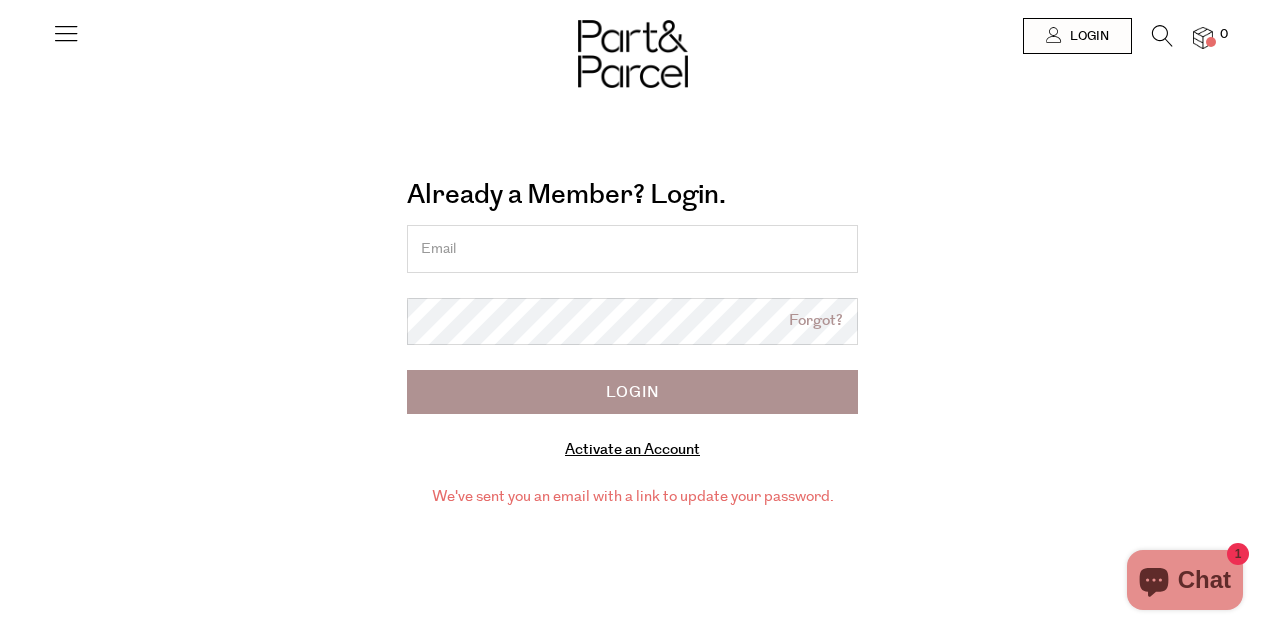 scroll, scrollTop: 0, scrollLeft: 0, axis: both 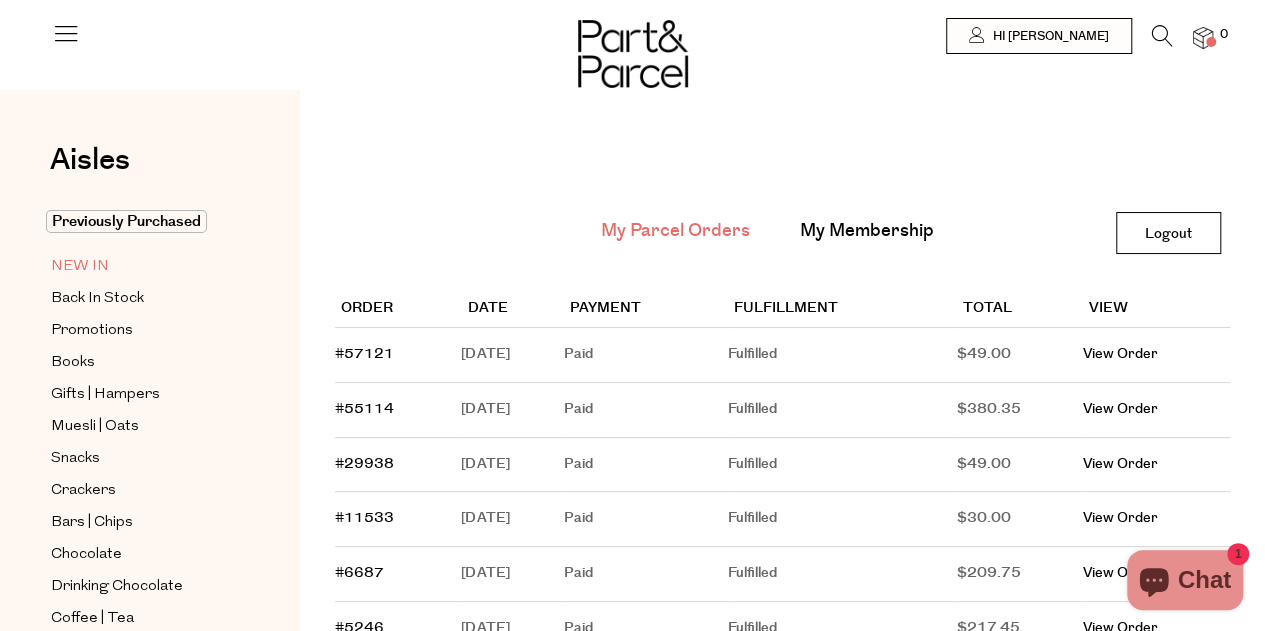 click on "NEW IN" at bounding box center (80, 267) 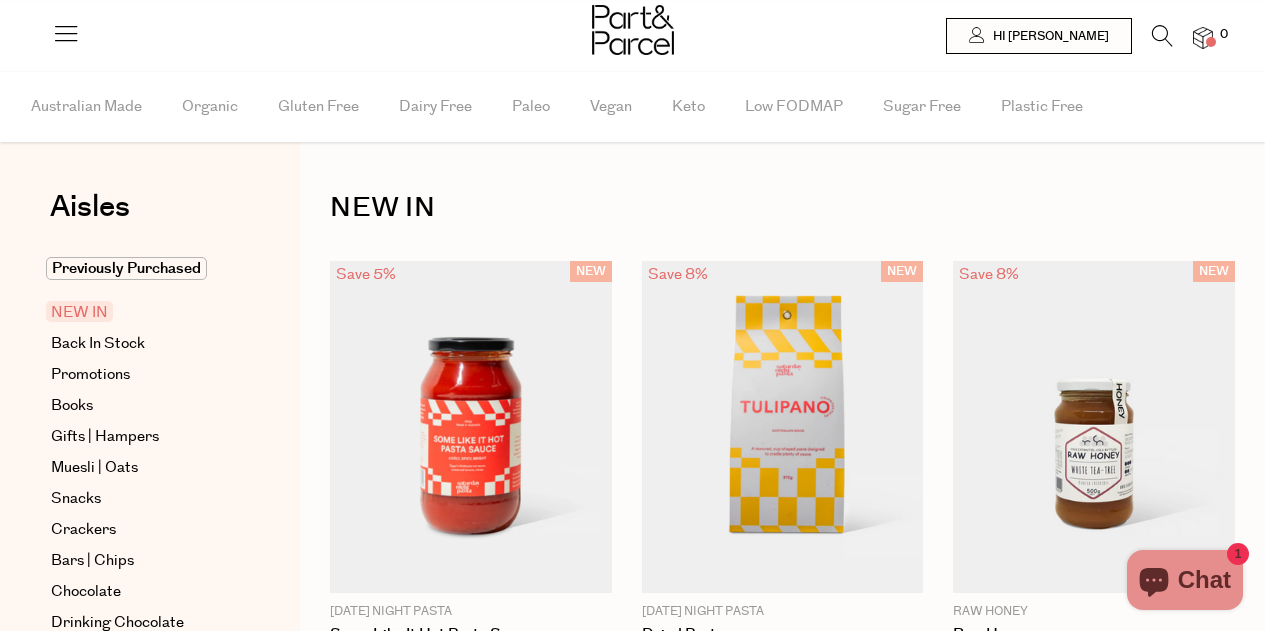 scroll, scrollTop: 0, scrollLeft: 0, axis: both 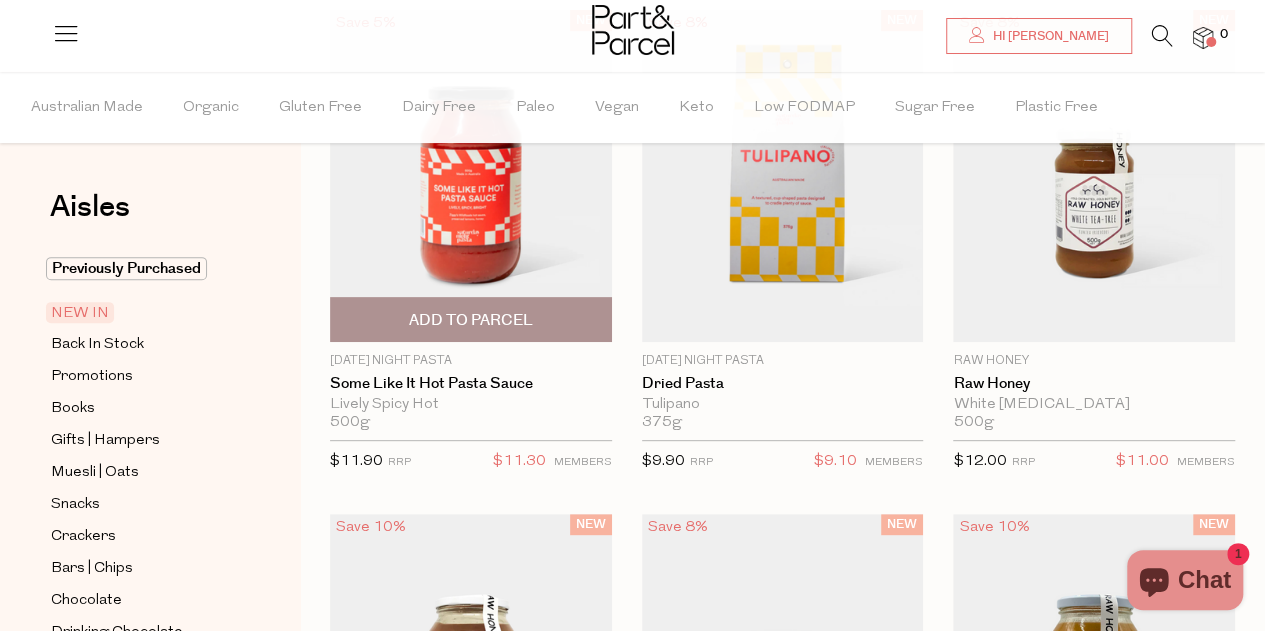 click at bounding box center [471, 176] 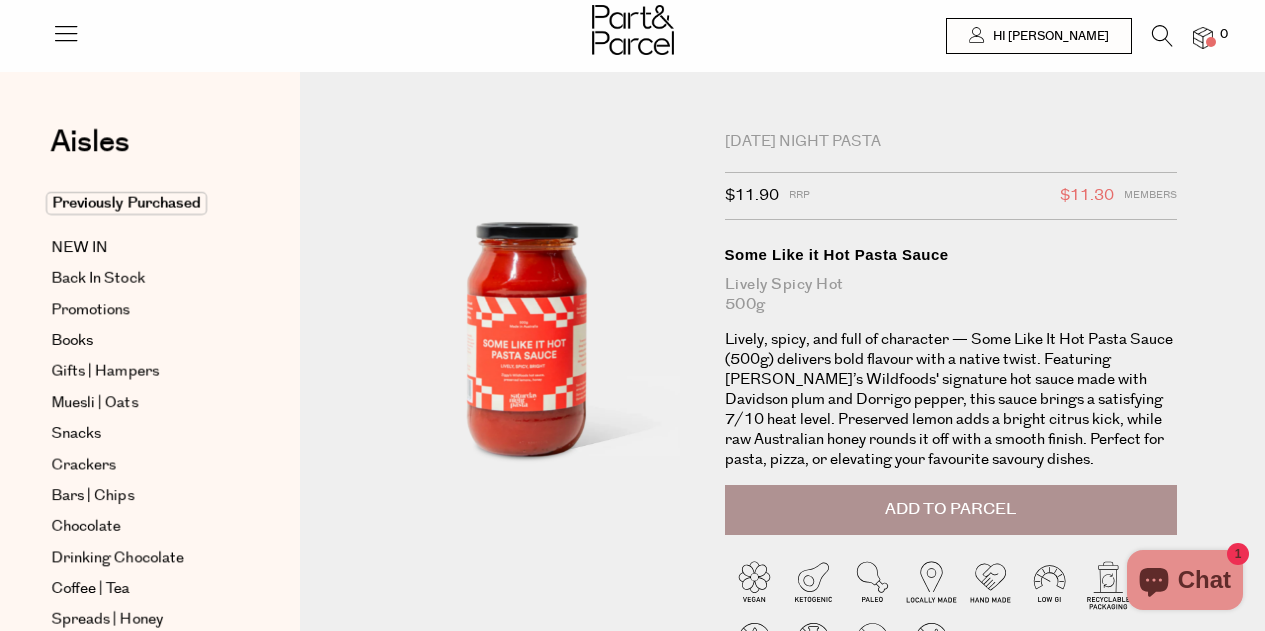 scroll, scrollTop: 0, scrollLeft: 0, axis: both 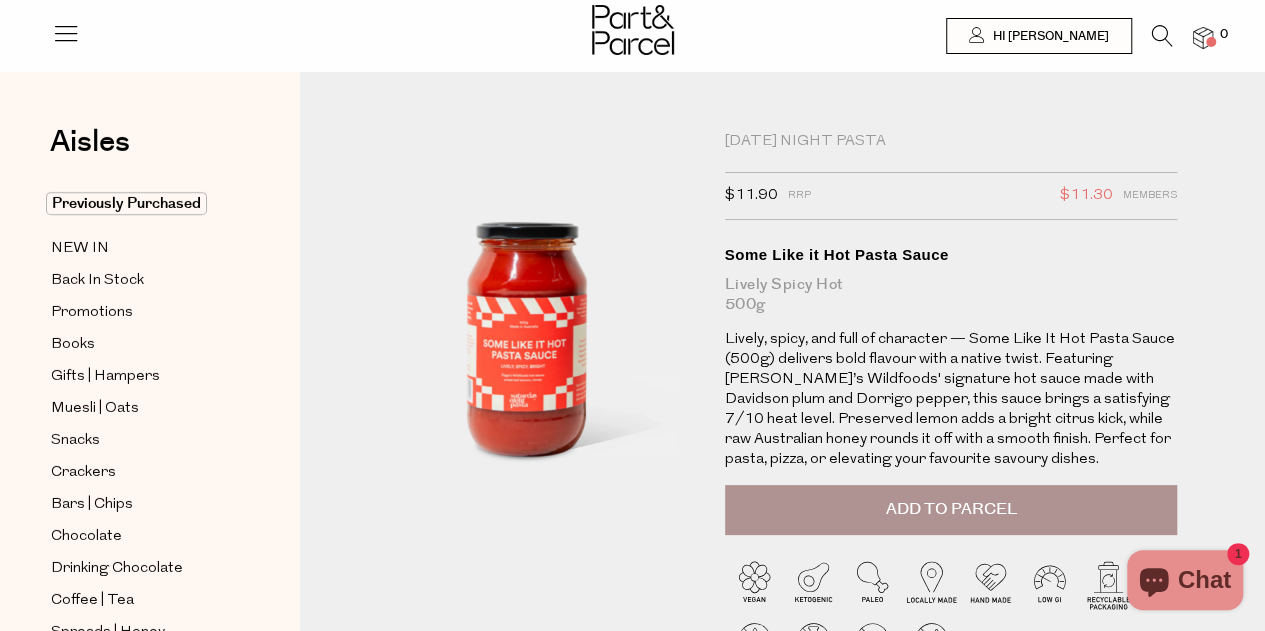 click on "Add to Parcel" at bounding box center (951, 510) 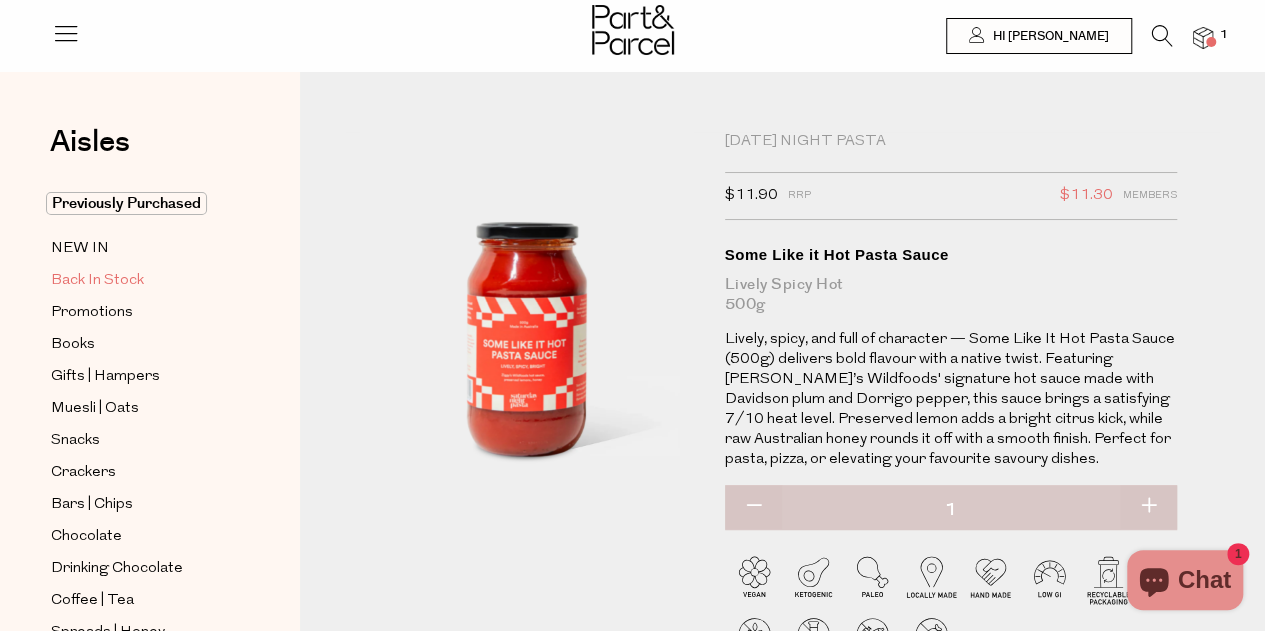 click on "Back In Stock" at bounding box center [97, 281] 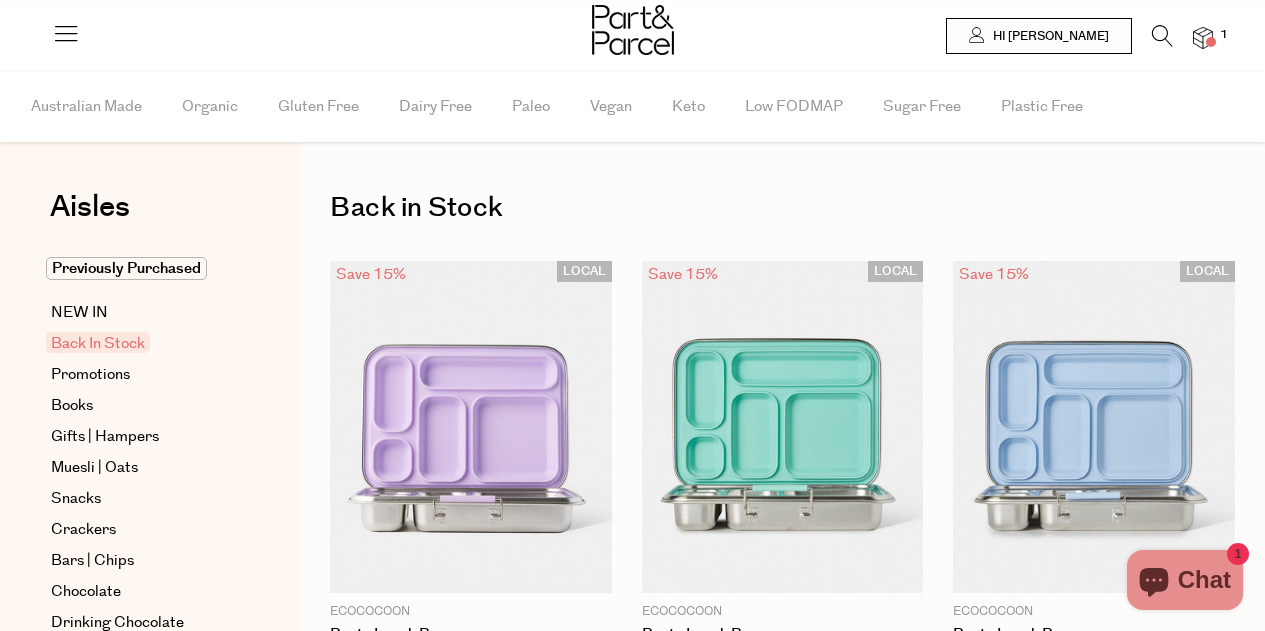 scroll, scrollTop: 0, scrollLeft: 0, axis: both 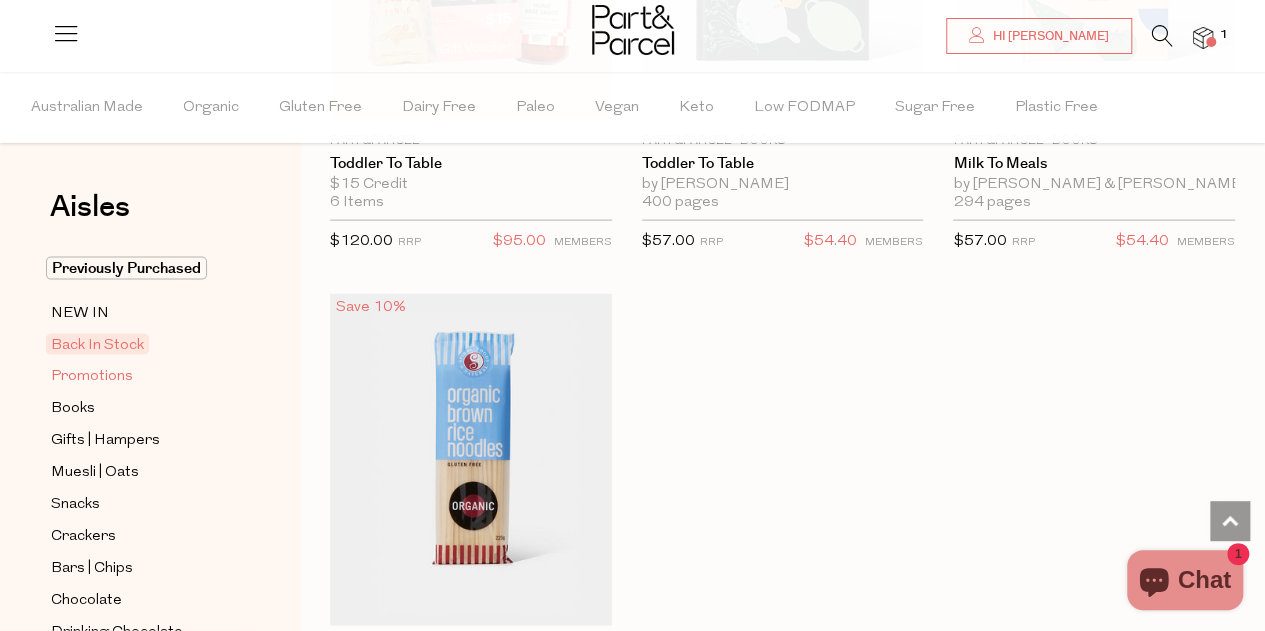 click on "Promotions" at bounding box center (92, 377) 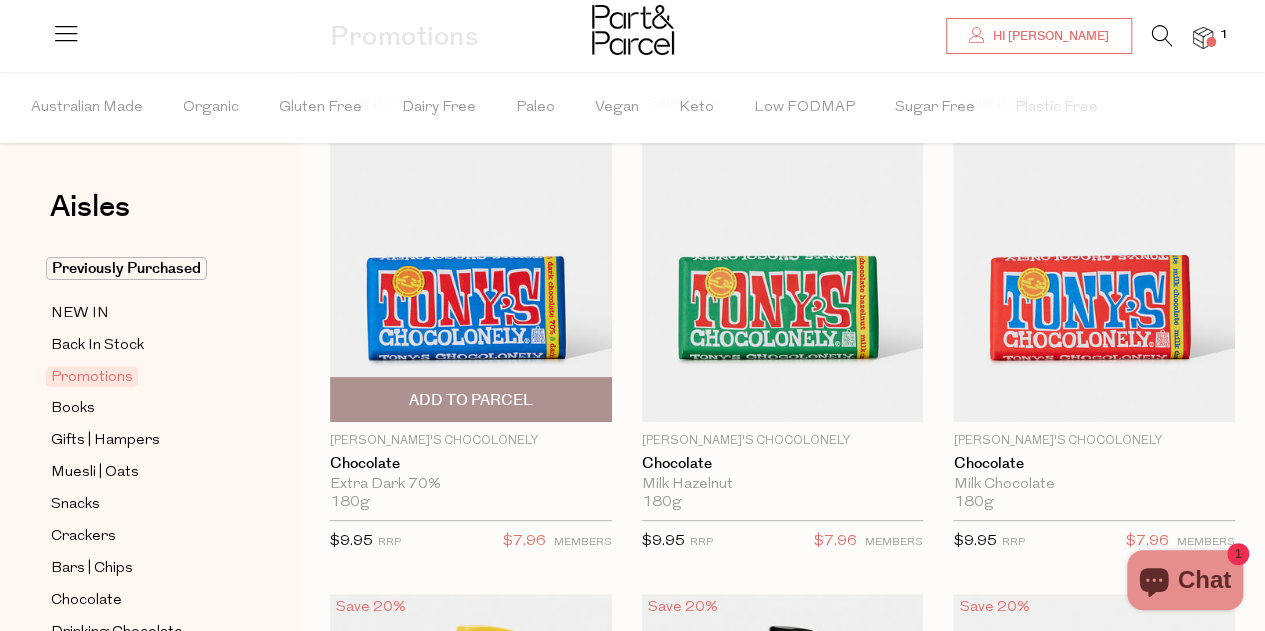 scroll, scrollTop: 170, scrollLeft: 0, axis: vertical 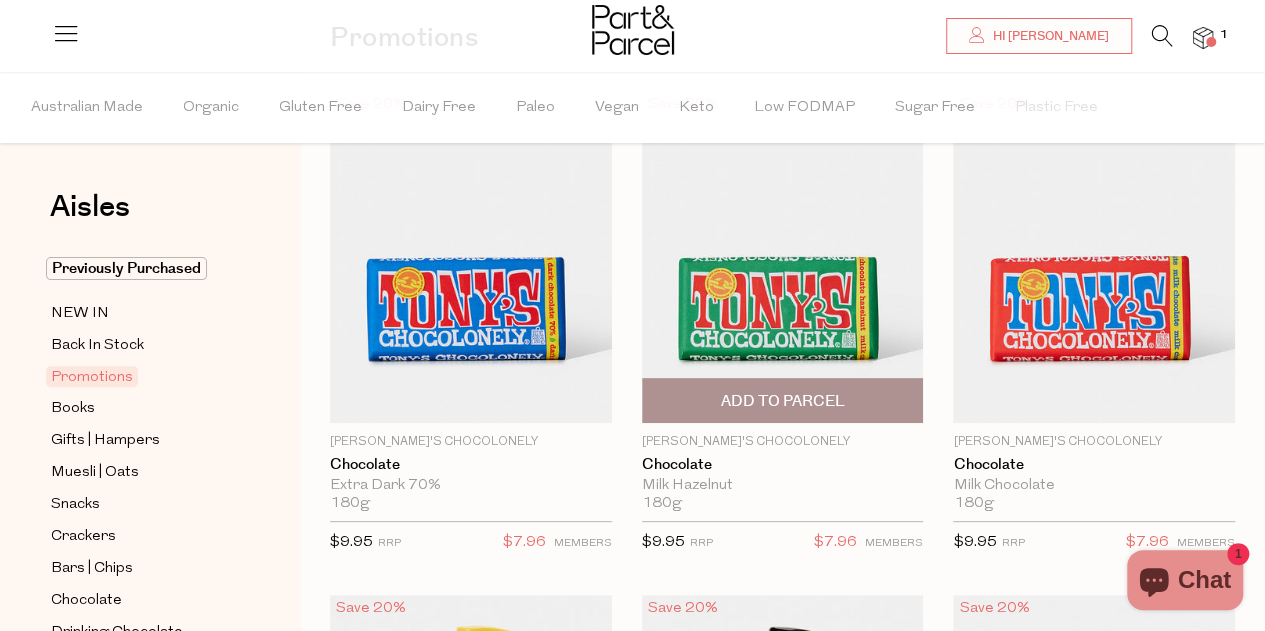click on "Add To Parcel" at bounding box center (783, 400) 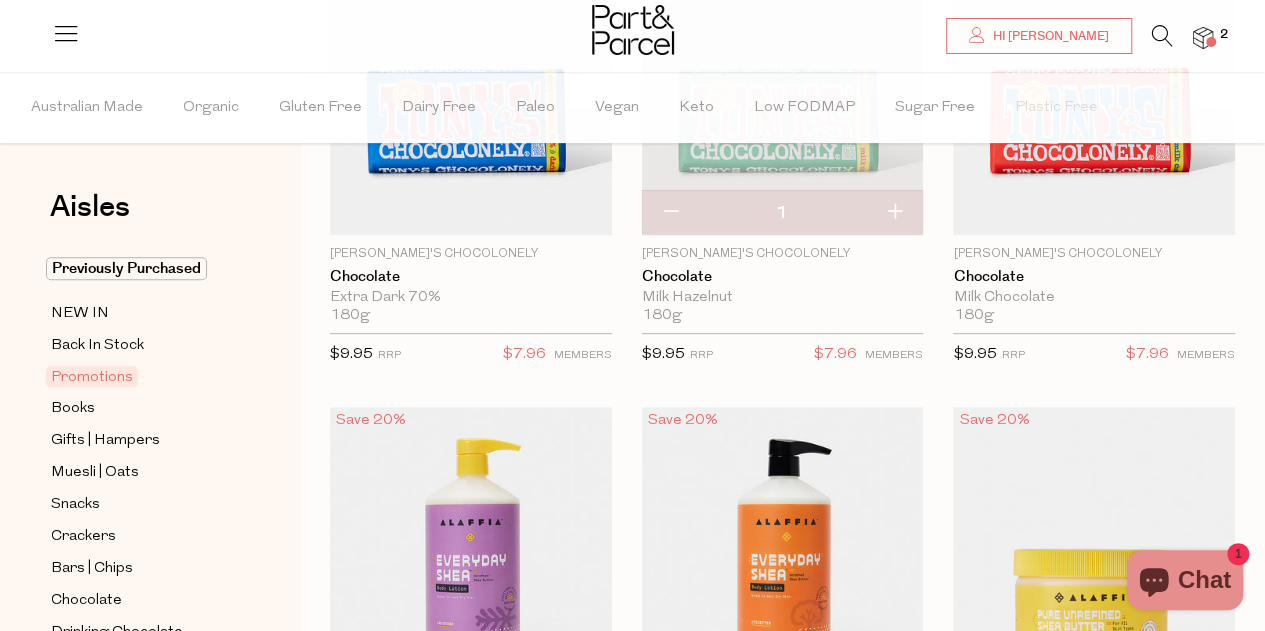 scroll, scrollTop: 217, scrollLeft: 0, axis: vertical 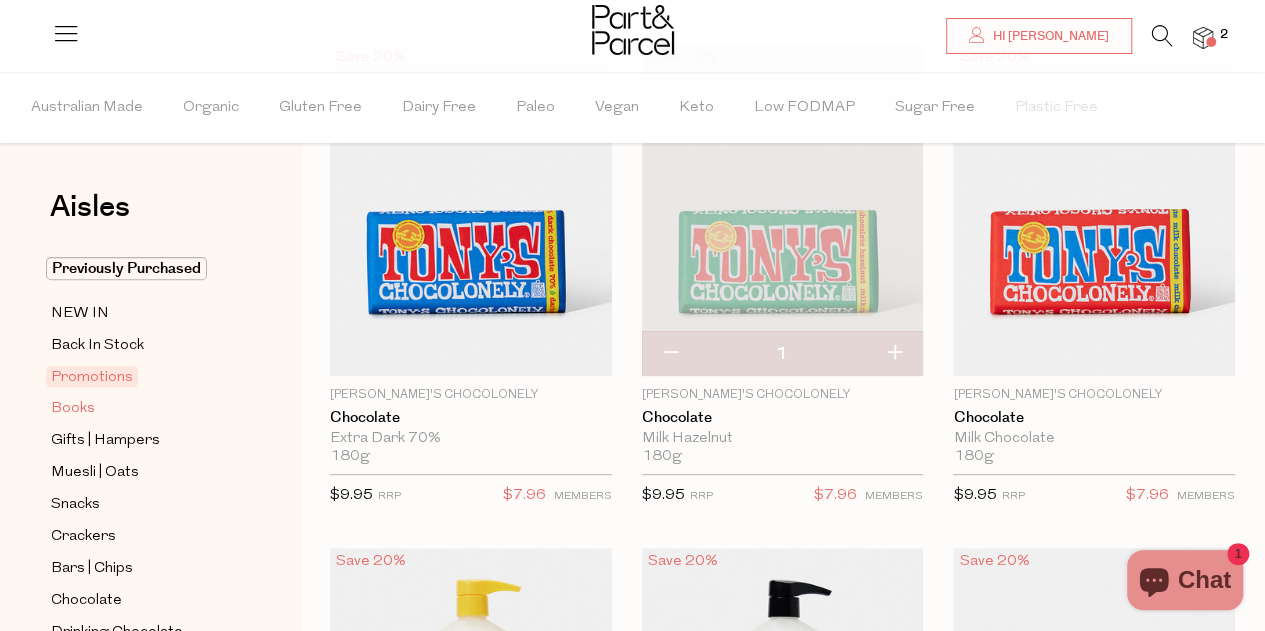 click on "Books" at bounding box center (73, 409) 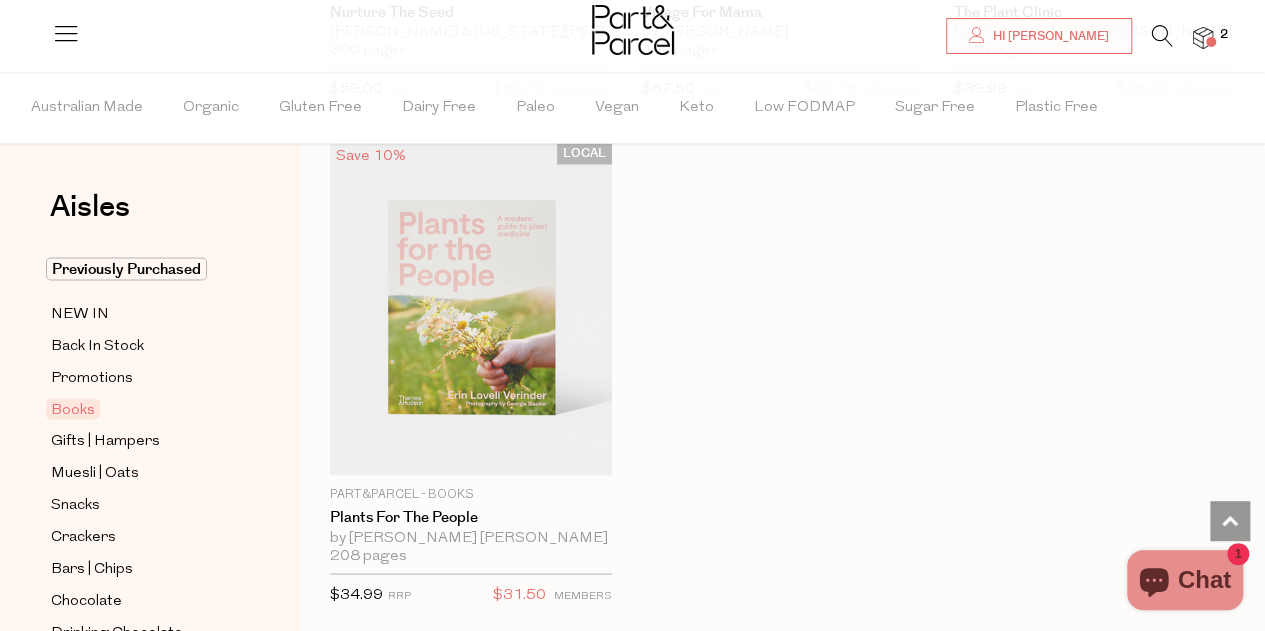 scroll, scrollTop: 1632, scrollLeft: 0, axis: vertical 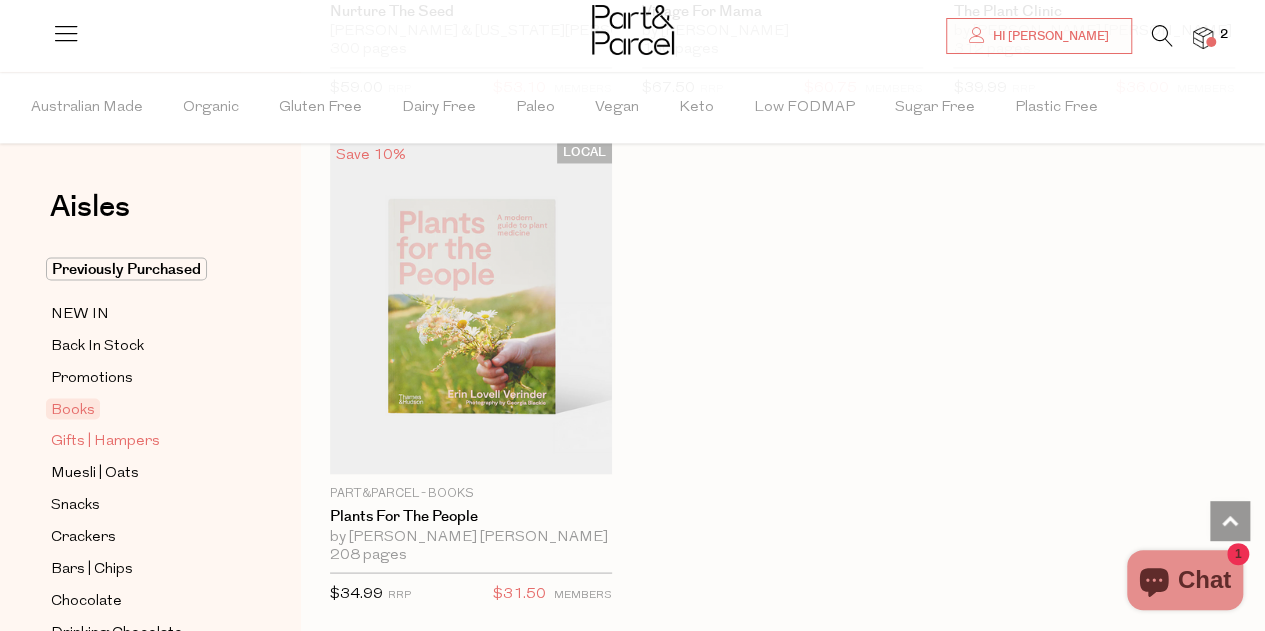 click on "Gifts | Hampers" at bounding box center (105, 441) 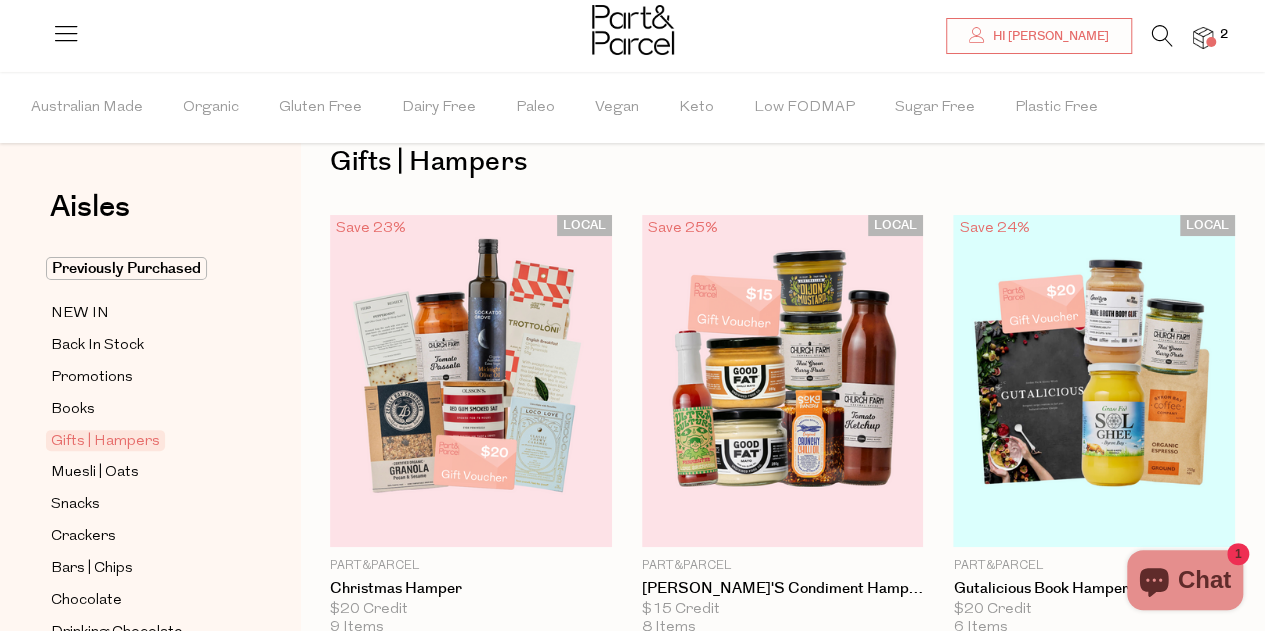 scroll, scrollTop: 0, scrollLeft: 0, axis: both 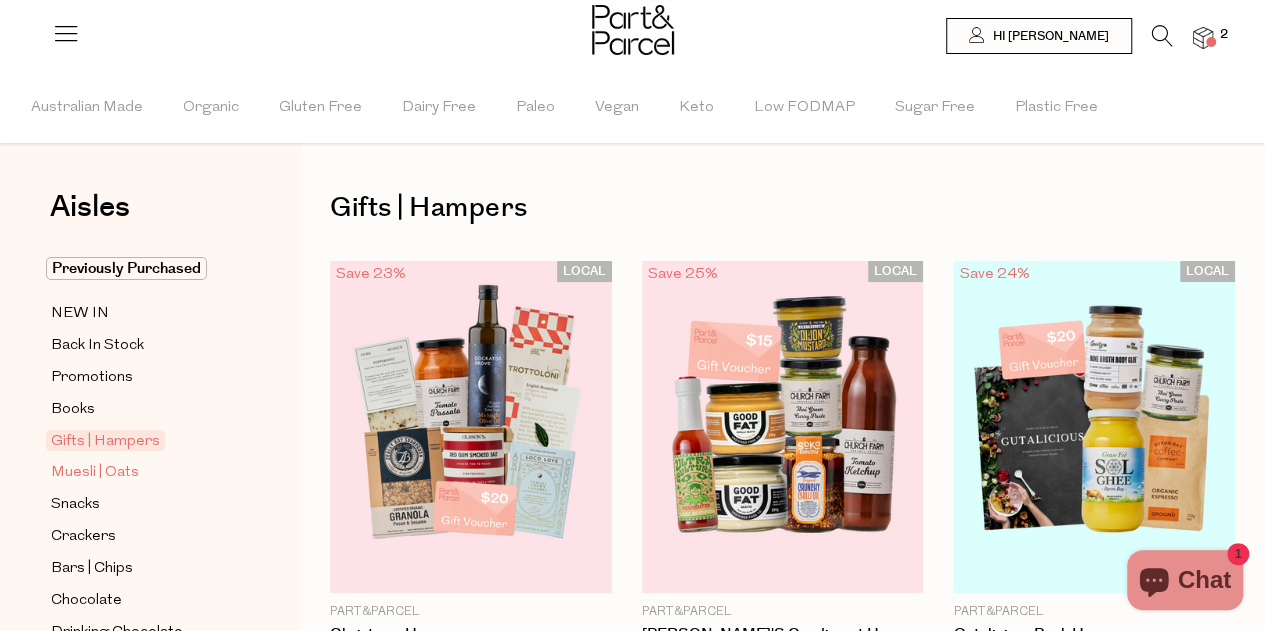 click on "Muesli | Oats" at bounding box center [95, 473] 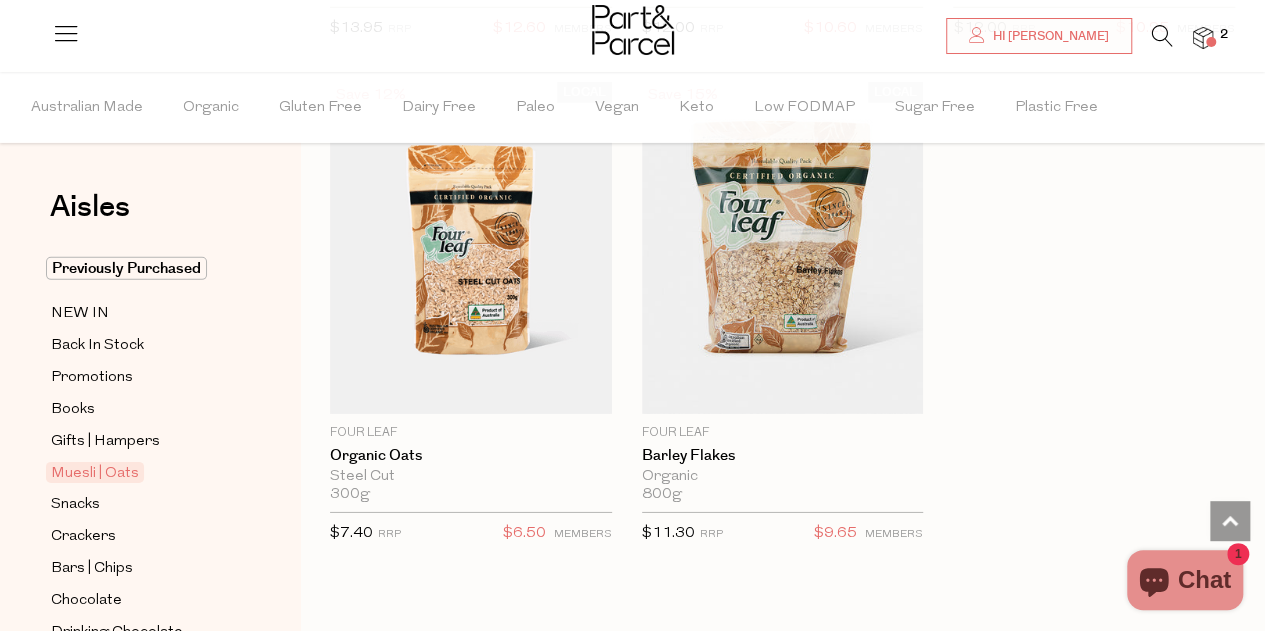 scroll, scrollTop: 6736, scrollLeft: 0, axis: vertical 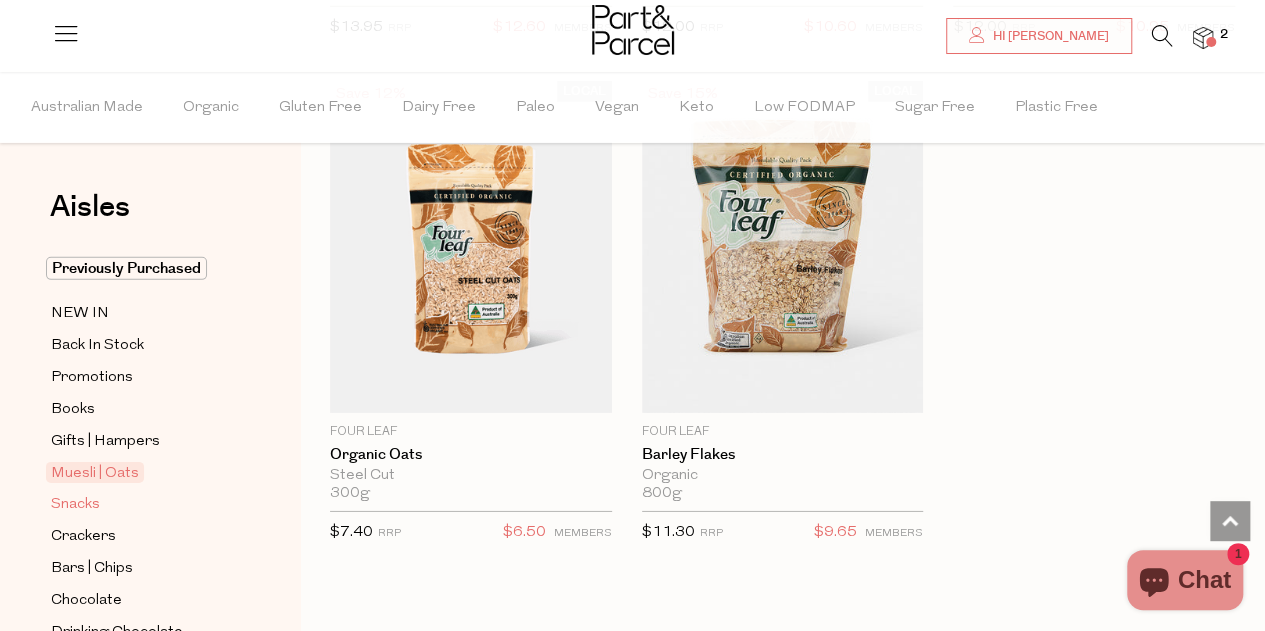 click on "Snacks" at bounding box center (75, 505) 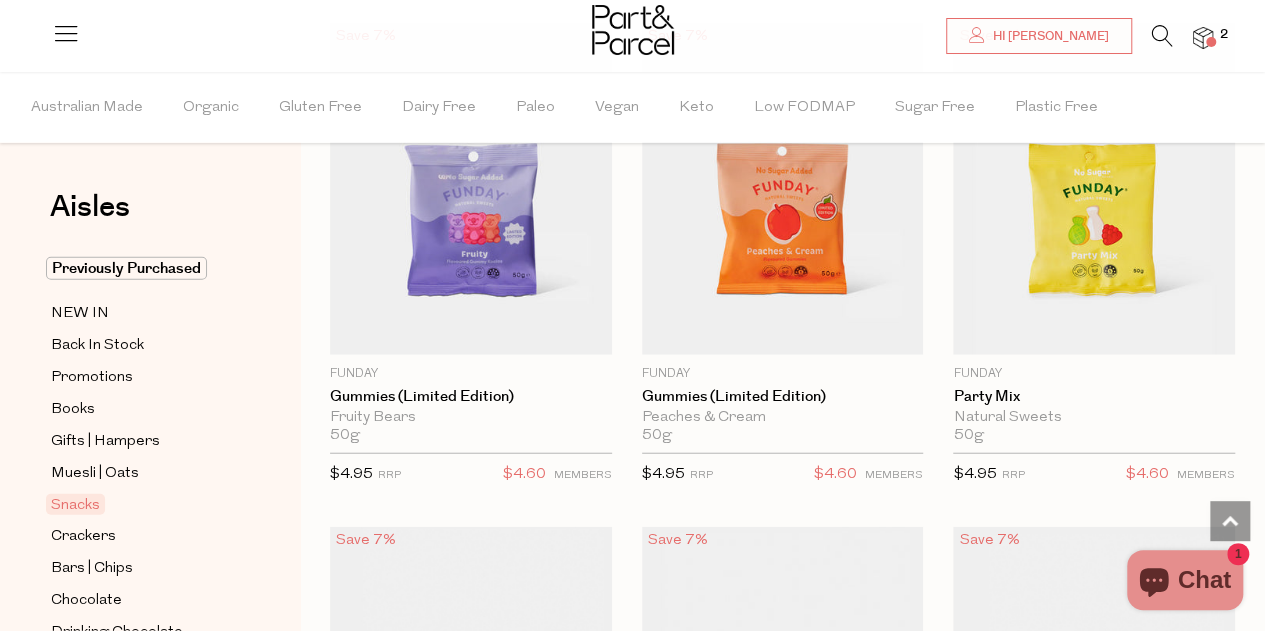scroll, scrollTop: 2259, scrollLeft: 0, axis: vertical 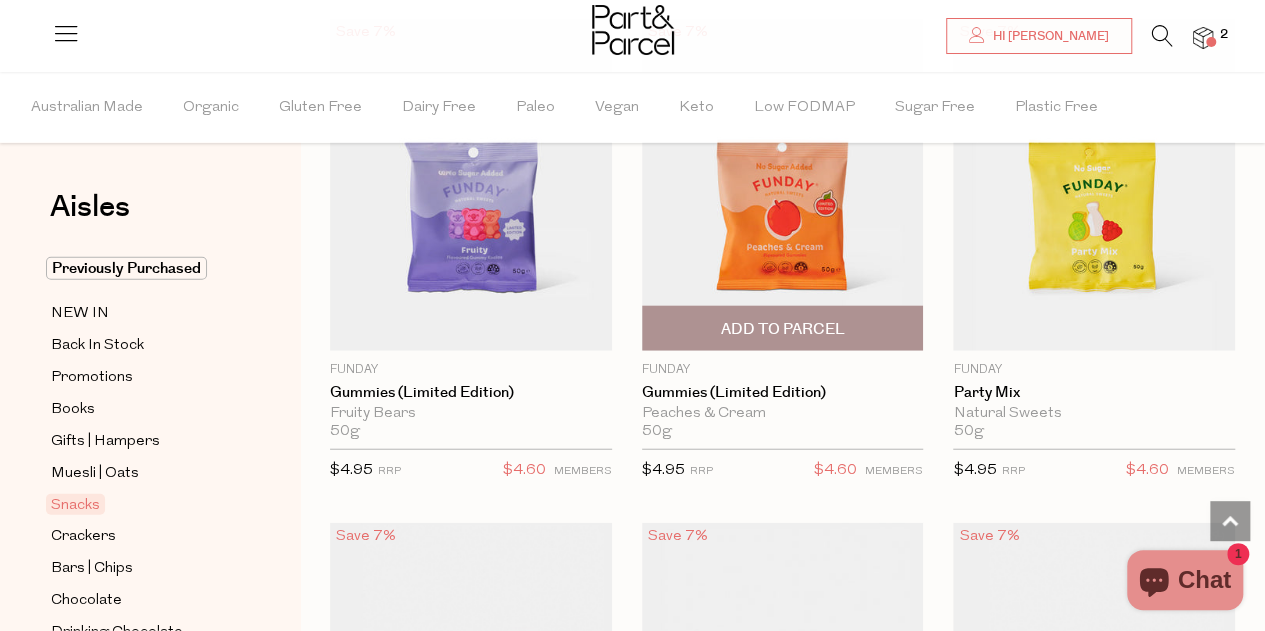 click on "Add To Parcel" at bounding box center (783, 328) 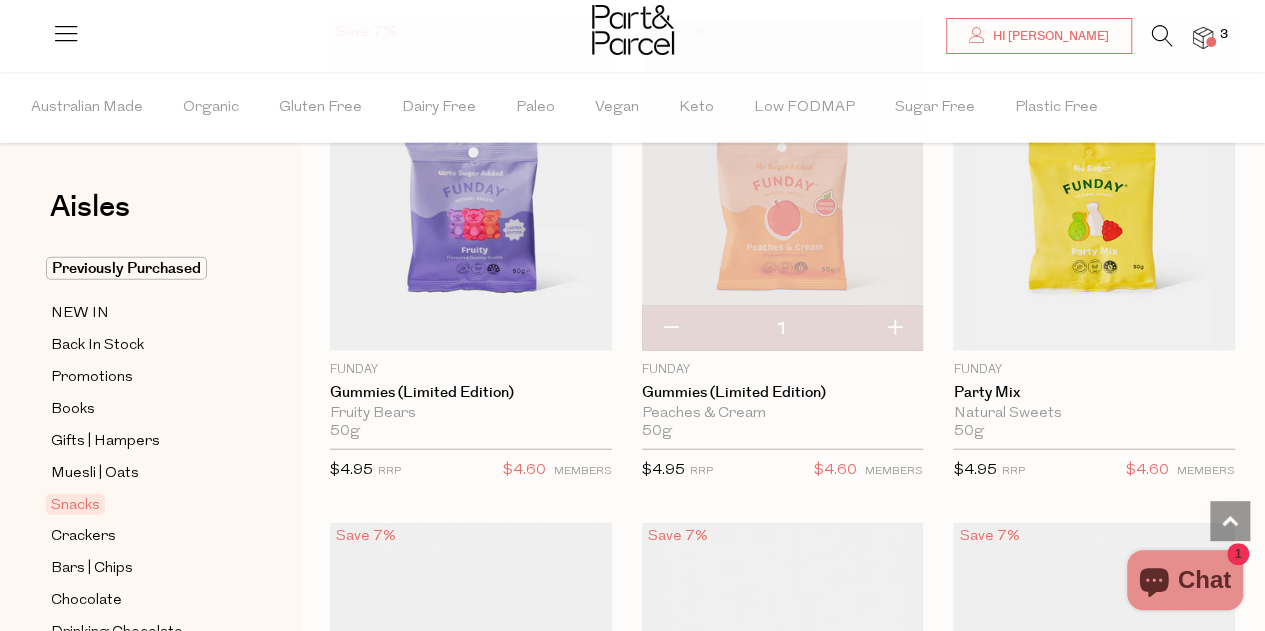 click at bounding box center [894, 329] 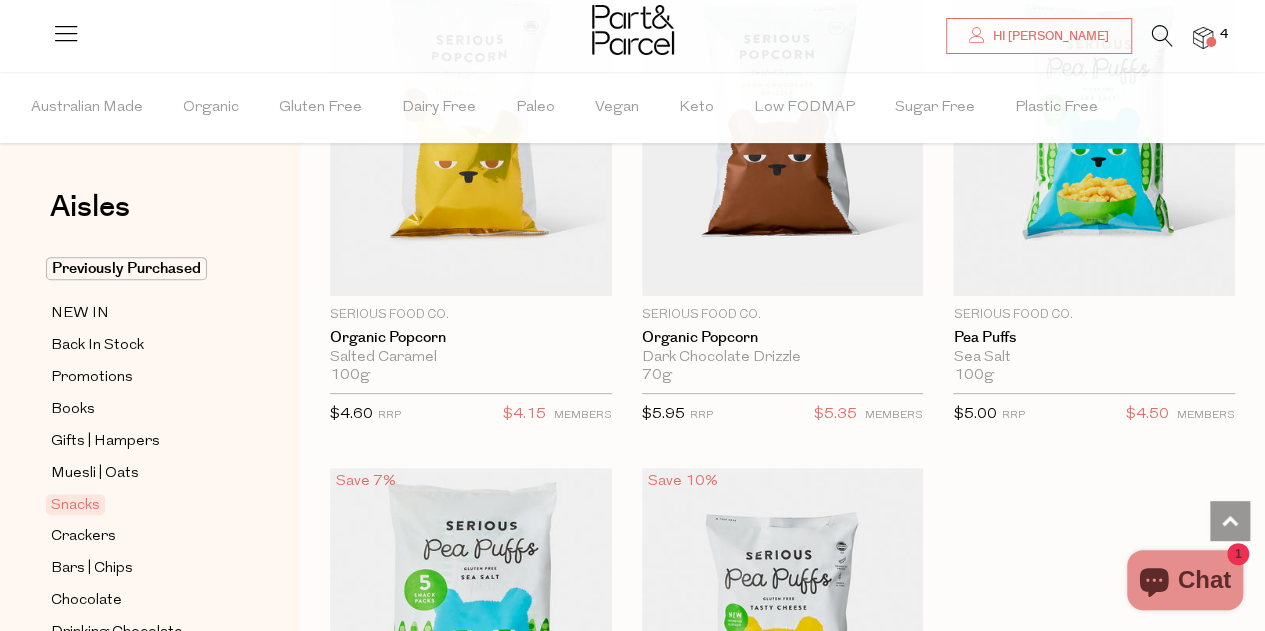 scroll, scrollTop: 7878, scrollLeft: 0, axis: vertical 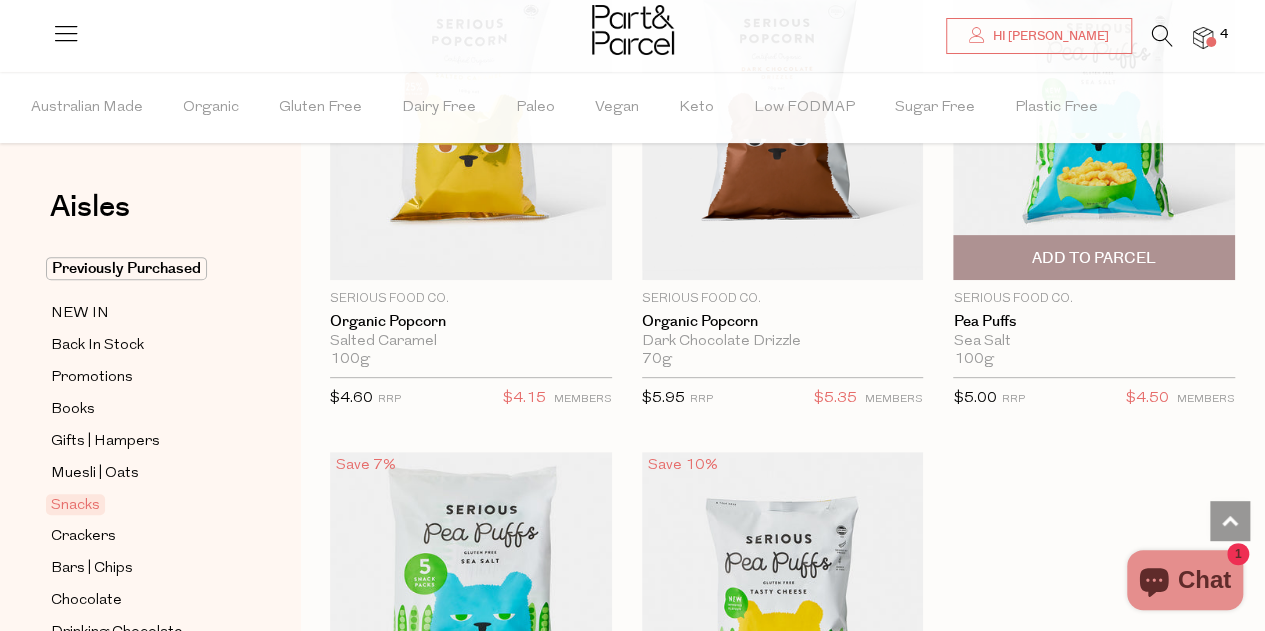click on "Add To Parcel" at bounding box center (1094, 258) 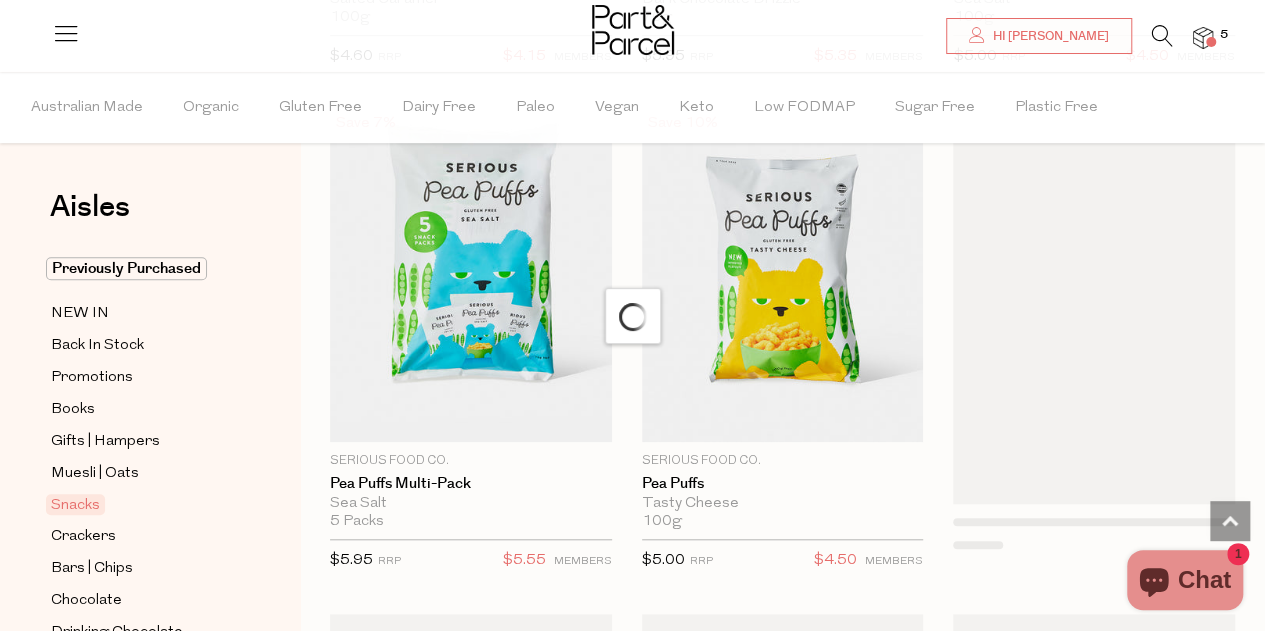 scroll, scrollTop: 8224, scrollLeft: 0, axis: vertical 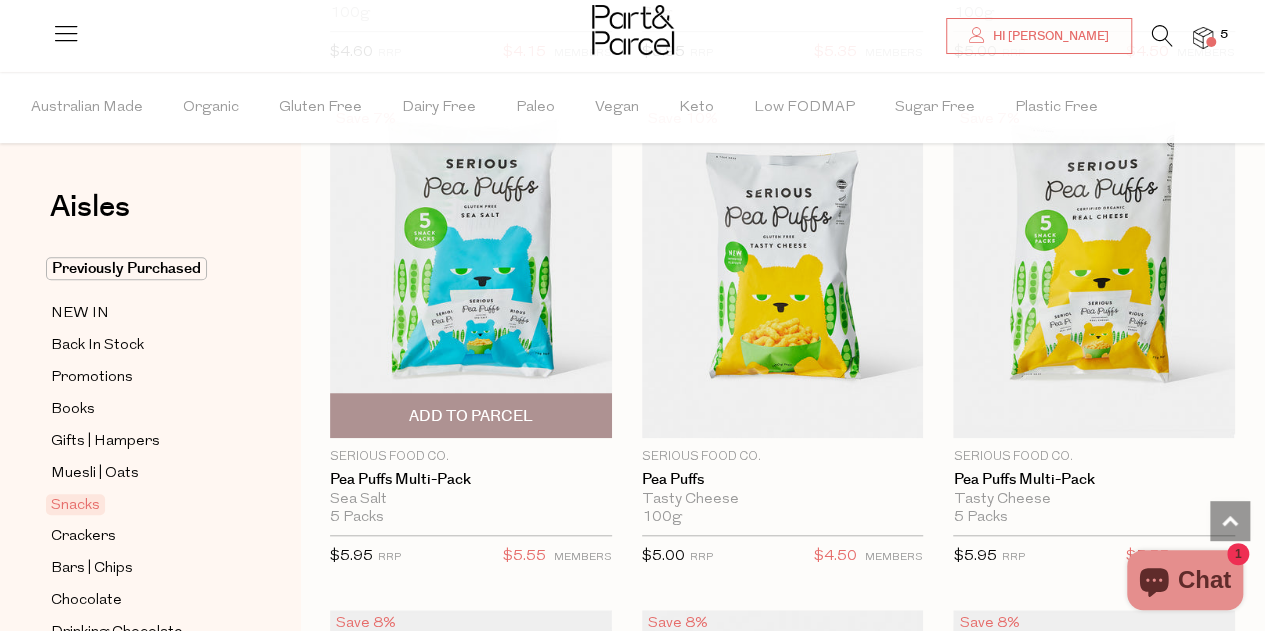 click on "Add To Parcel" at bounding box center [471, 416] 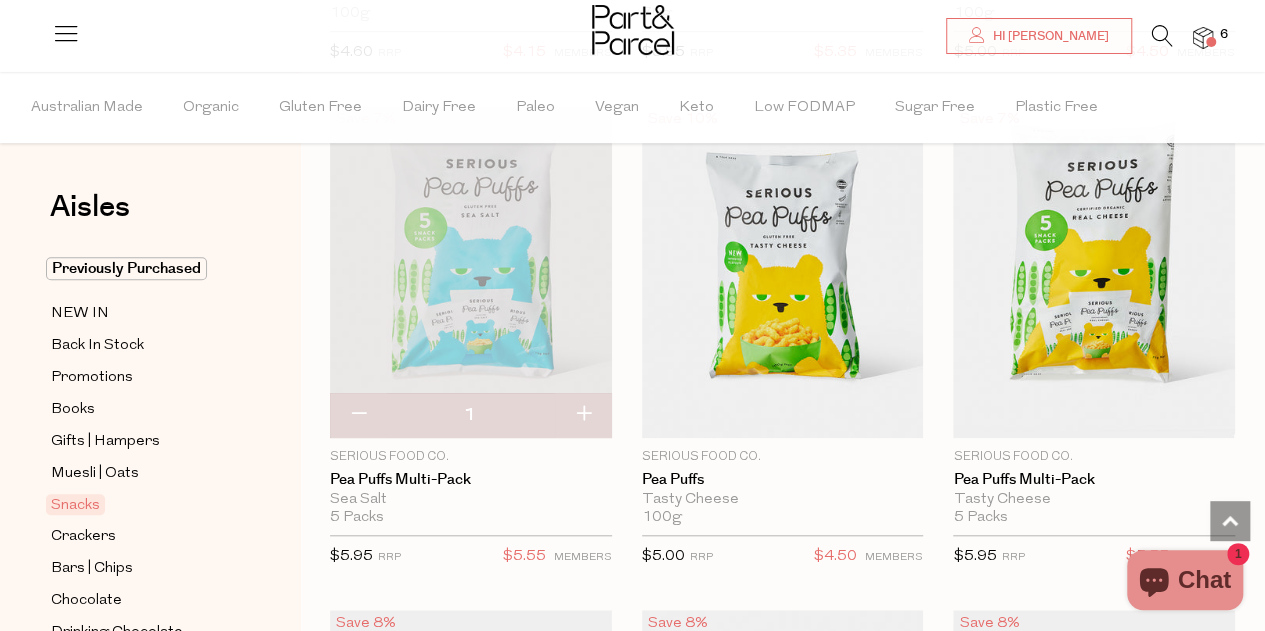 click at bounding box center (583, 415) 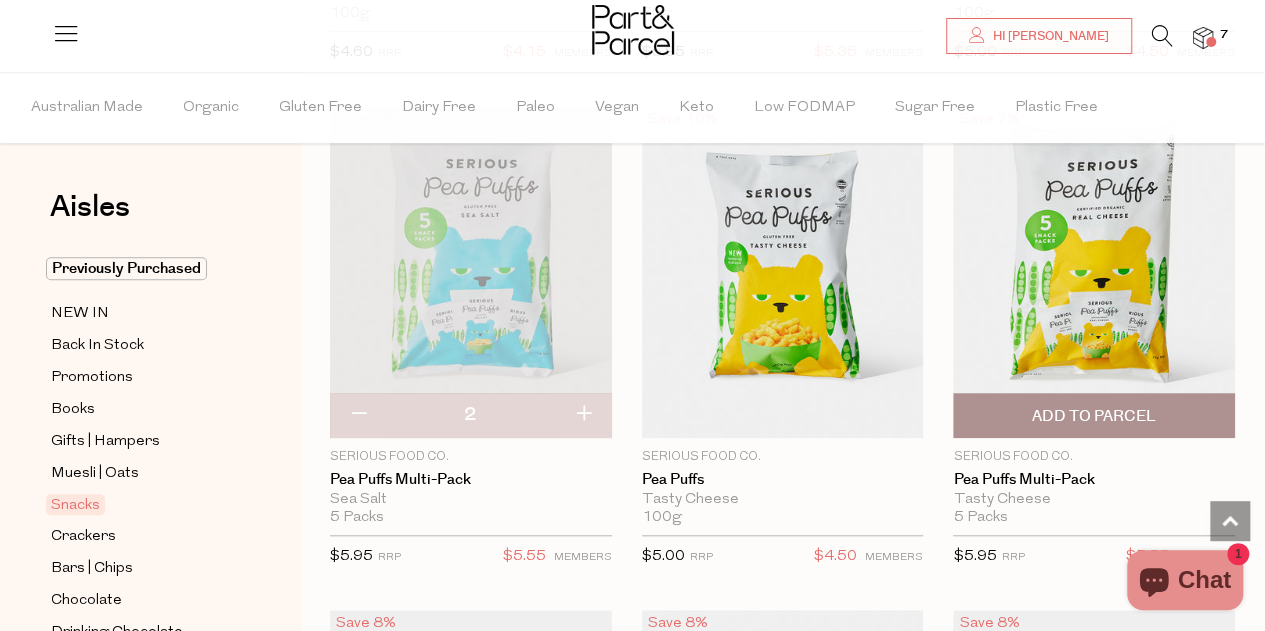 click at bounding box center [1094, 272] 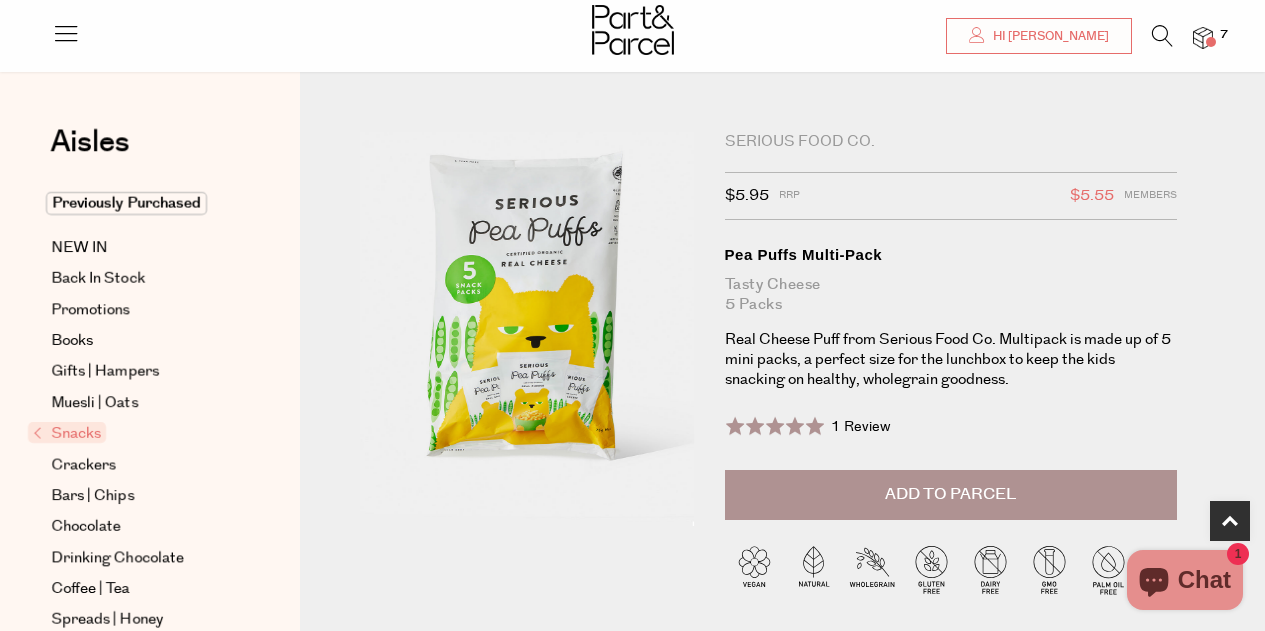 scroll, scrollTop: 888, scrollLeft: 0, axis: vertical 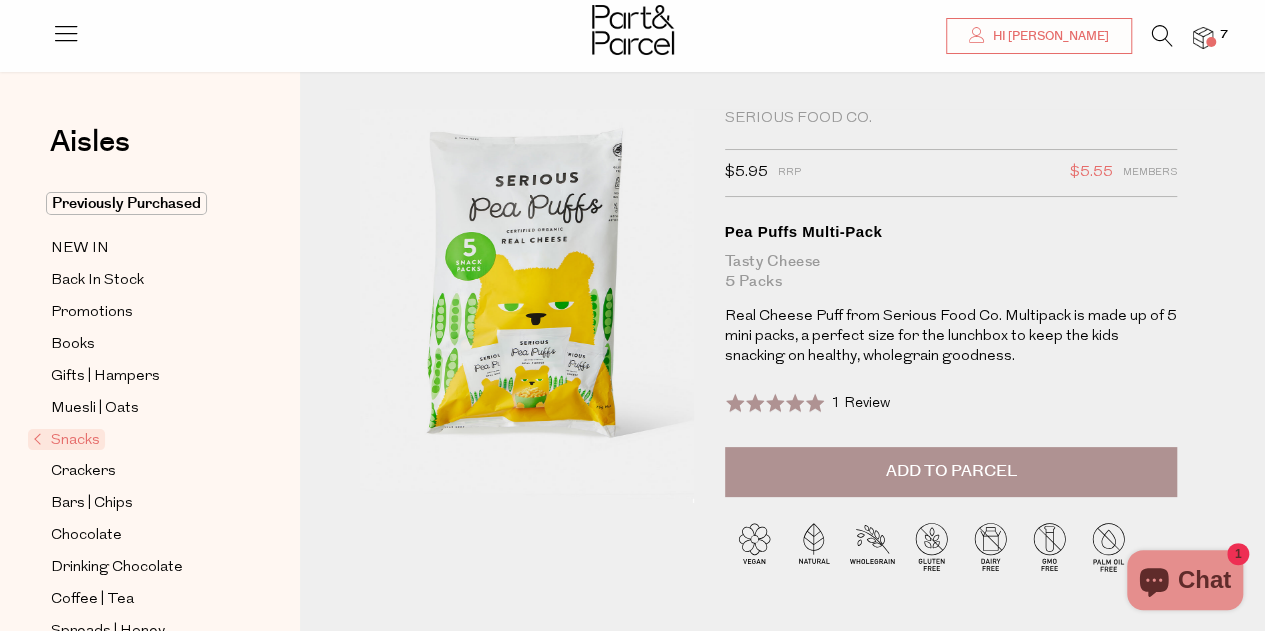 click on "Add to Parcel" at bounding box center [951, 472] 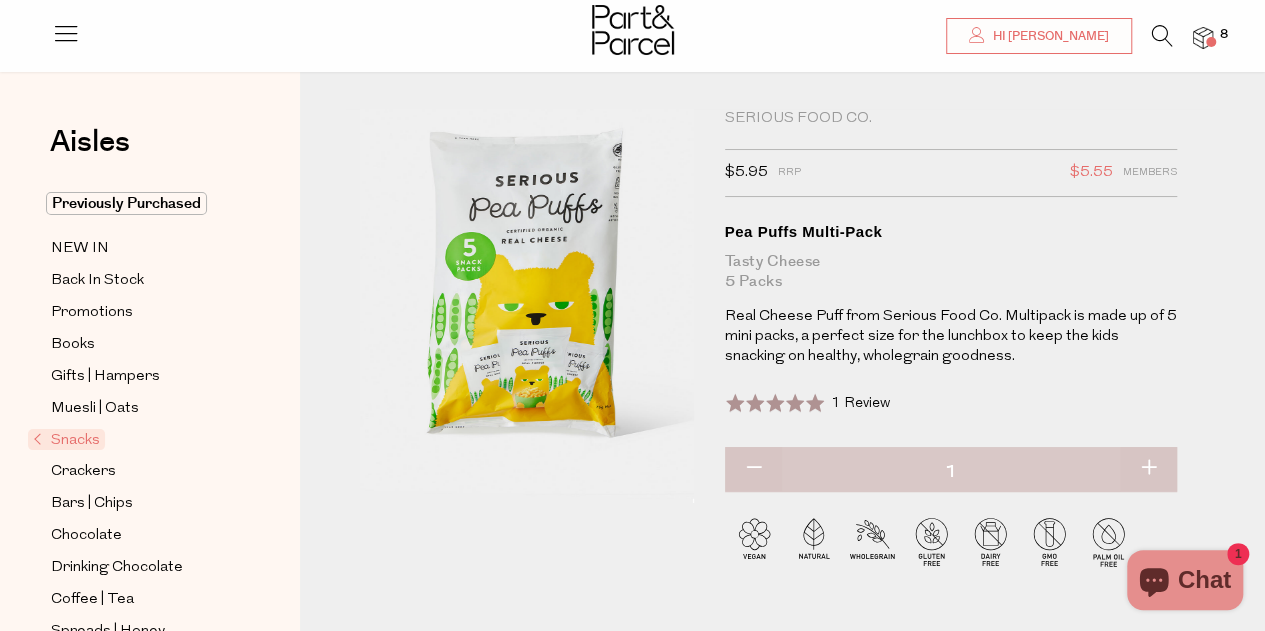 click at bounding box center (1148, 469) 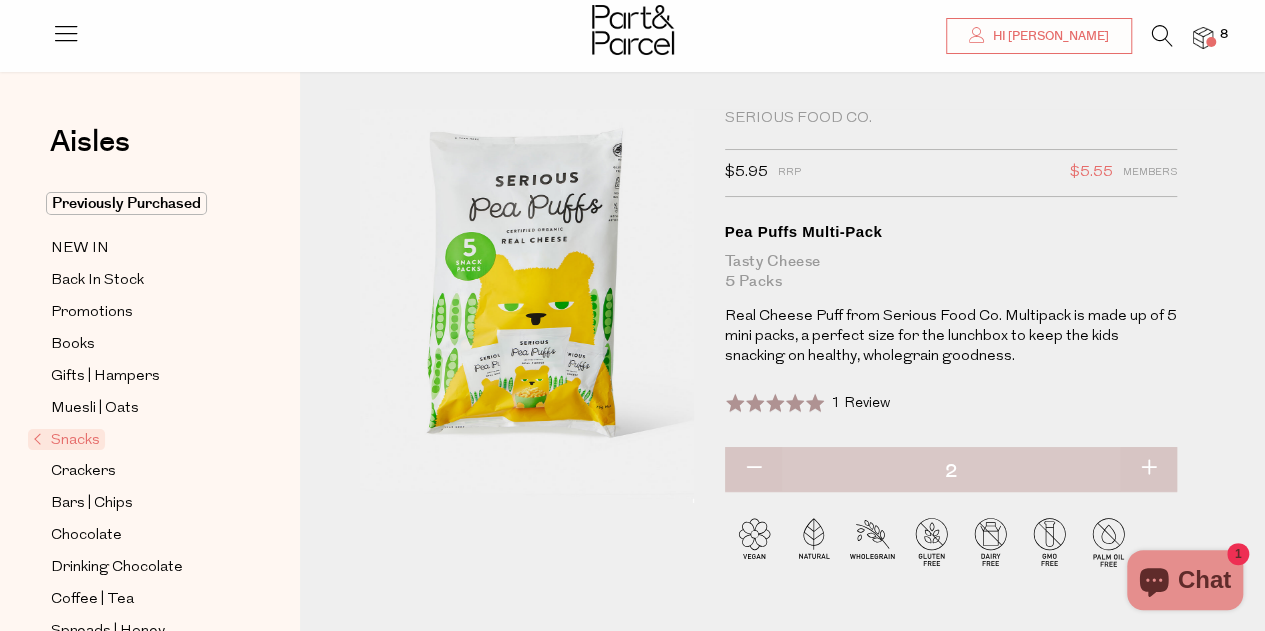 type on "2" 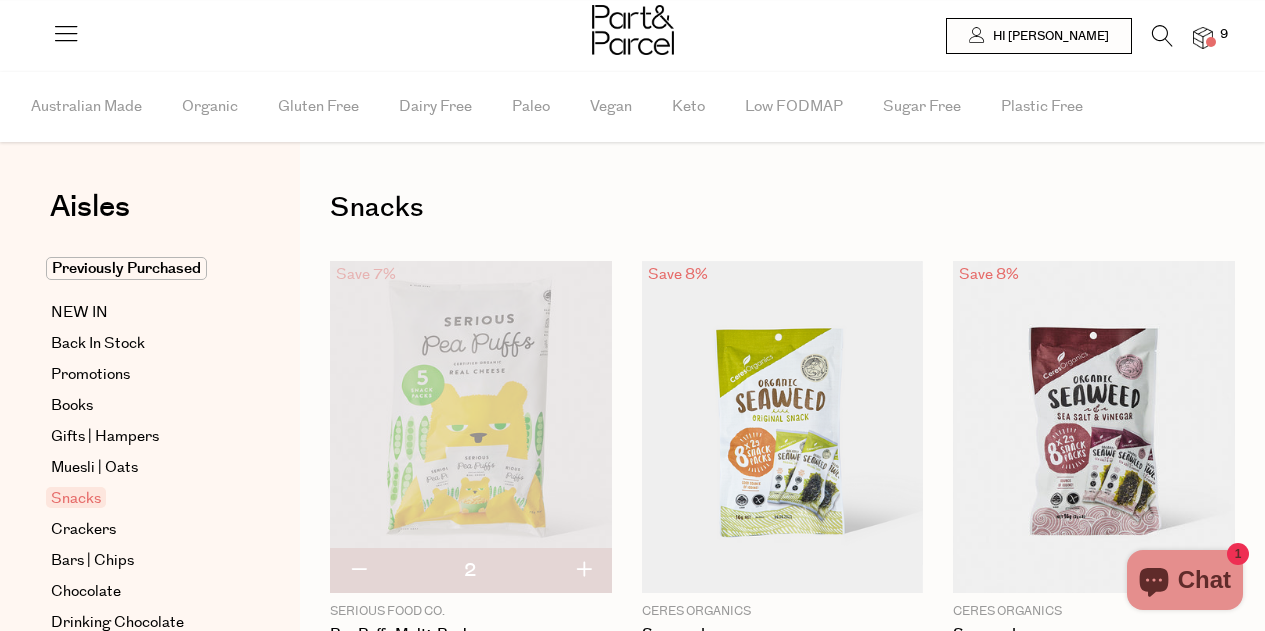 scroll, scrollTop: 0, scrollLeft: 0, axis: both 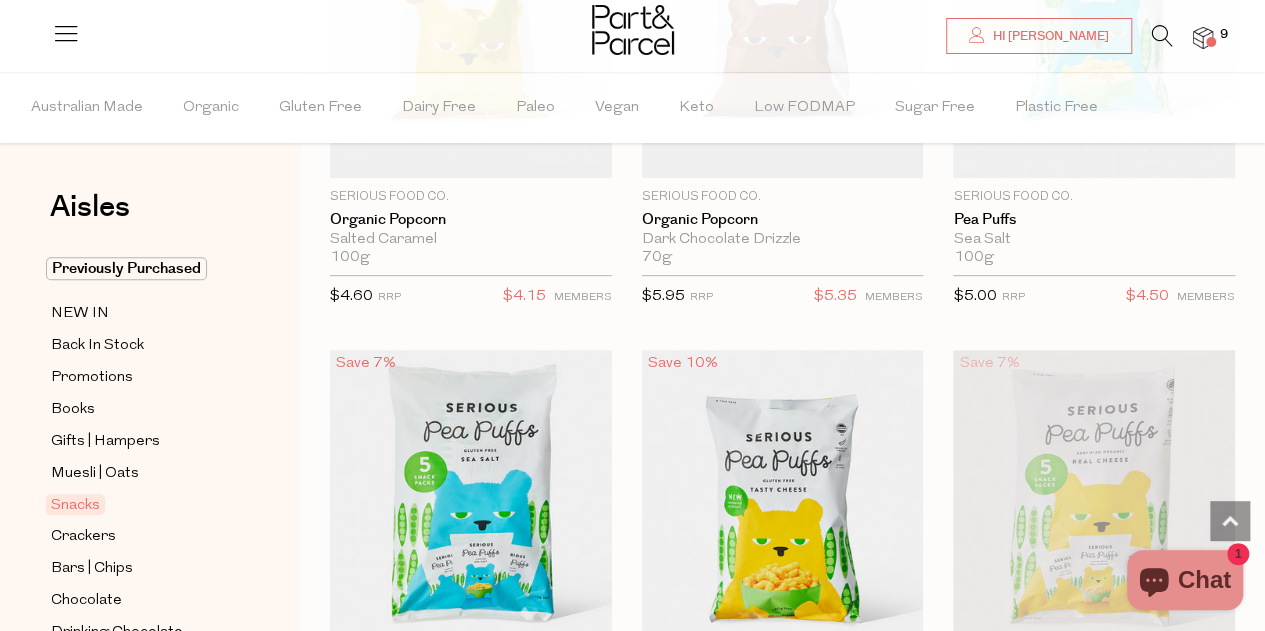 type on "2" 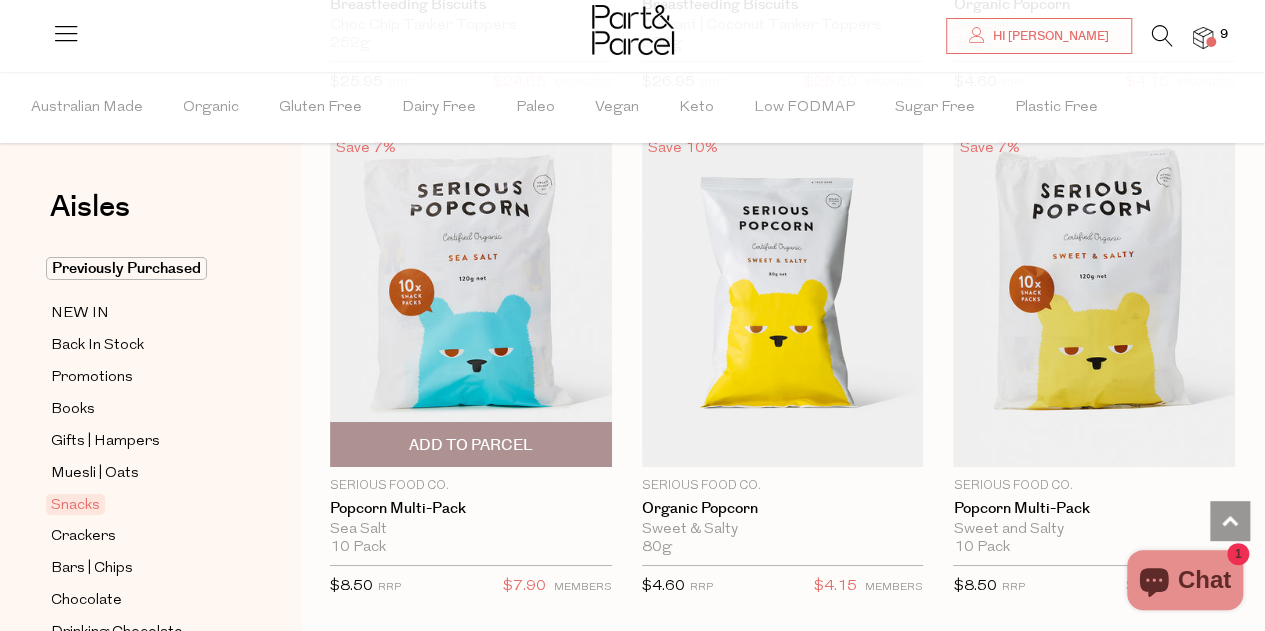 scroll, scrollTop: 7216, scrollLeft: 0, axis: vertical 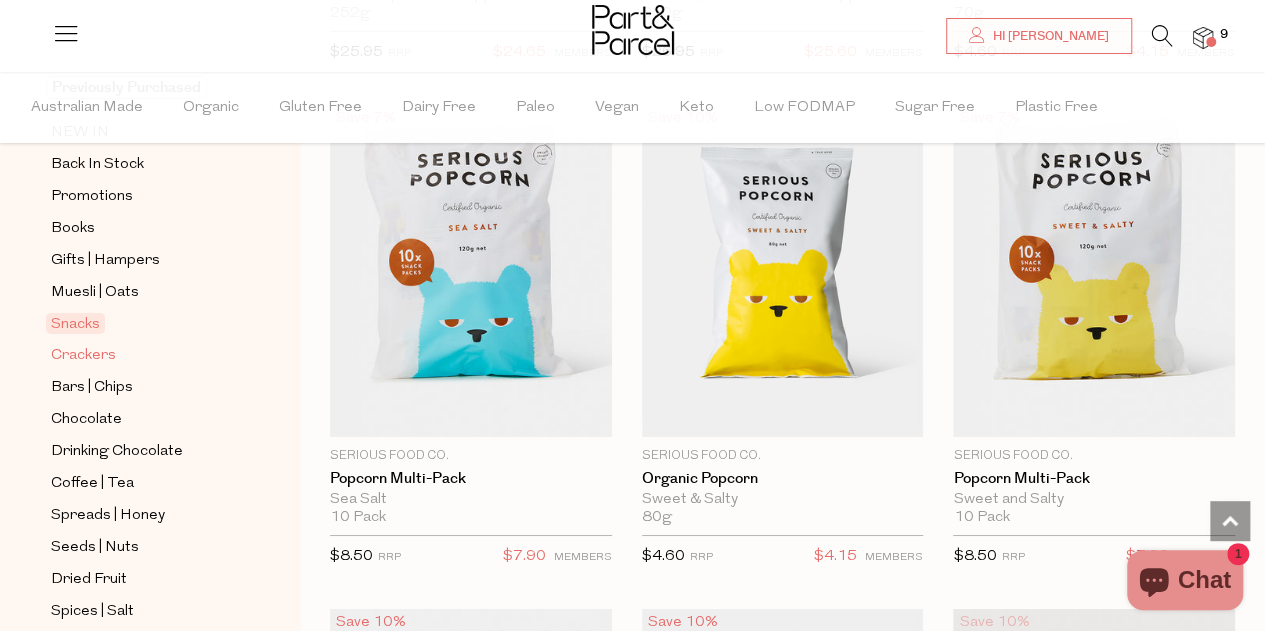 click on "Crackers" at bounding box center (83, 356) 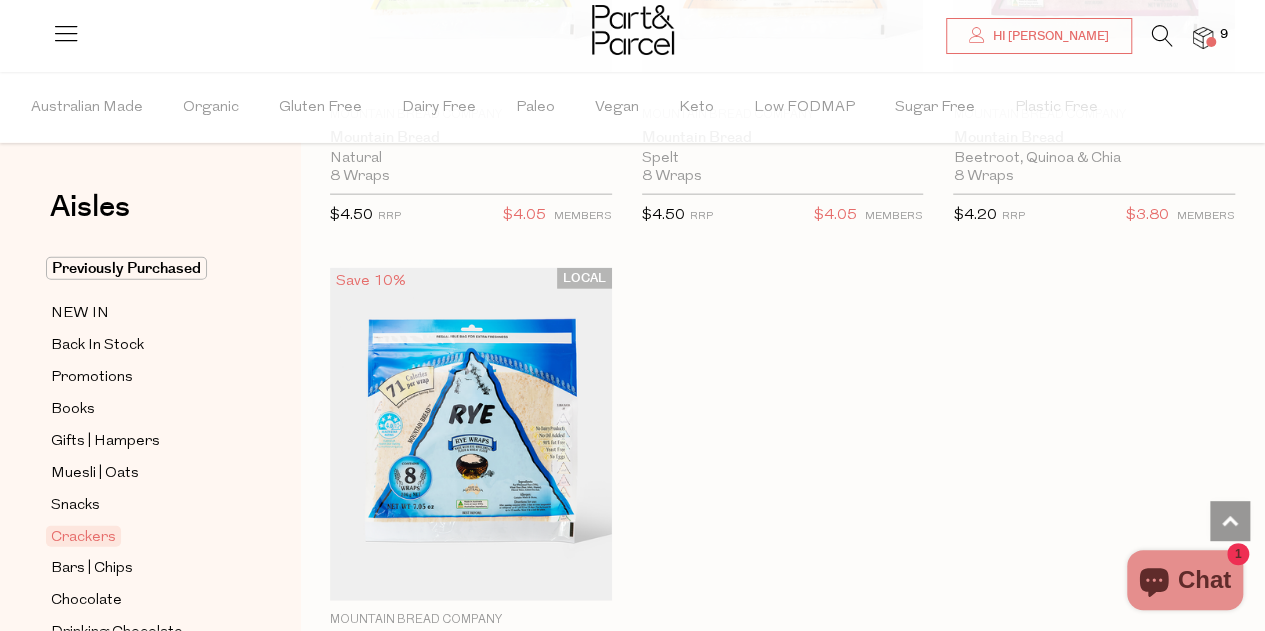 scroll, scrollTop: 6074, scrollLeft: 0, axis: vertical 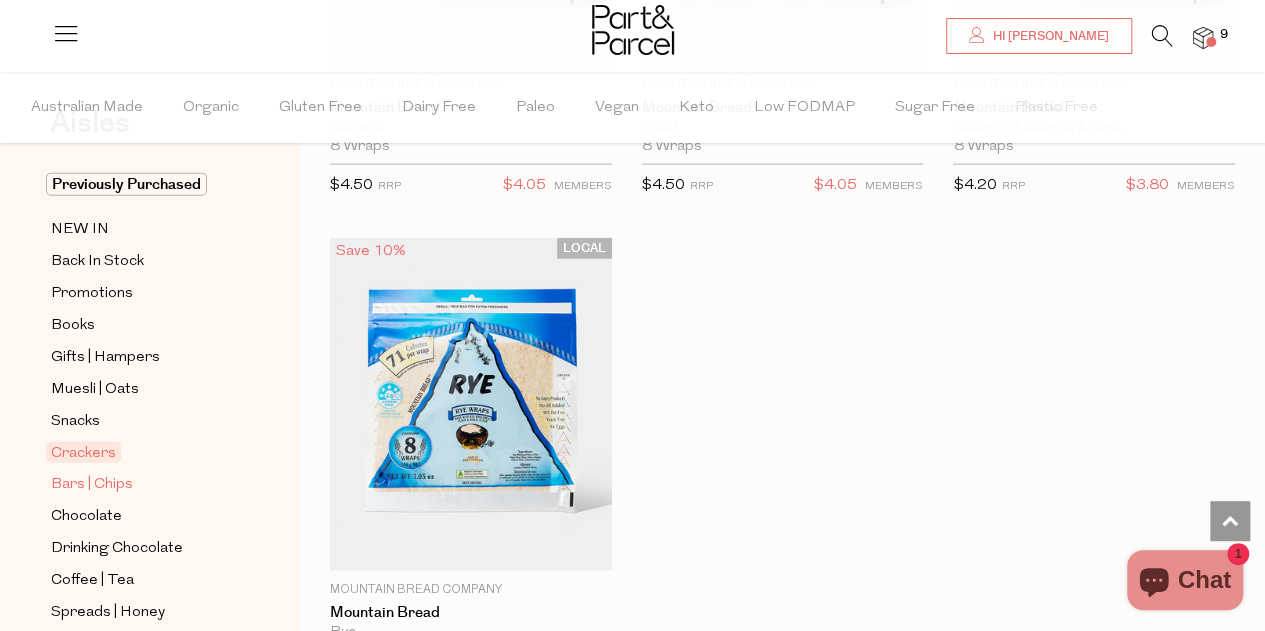 click on "Bars | Chips" at bounding box center (92, 485) 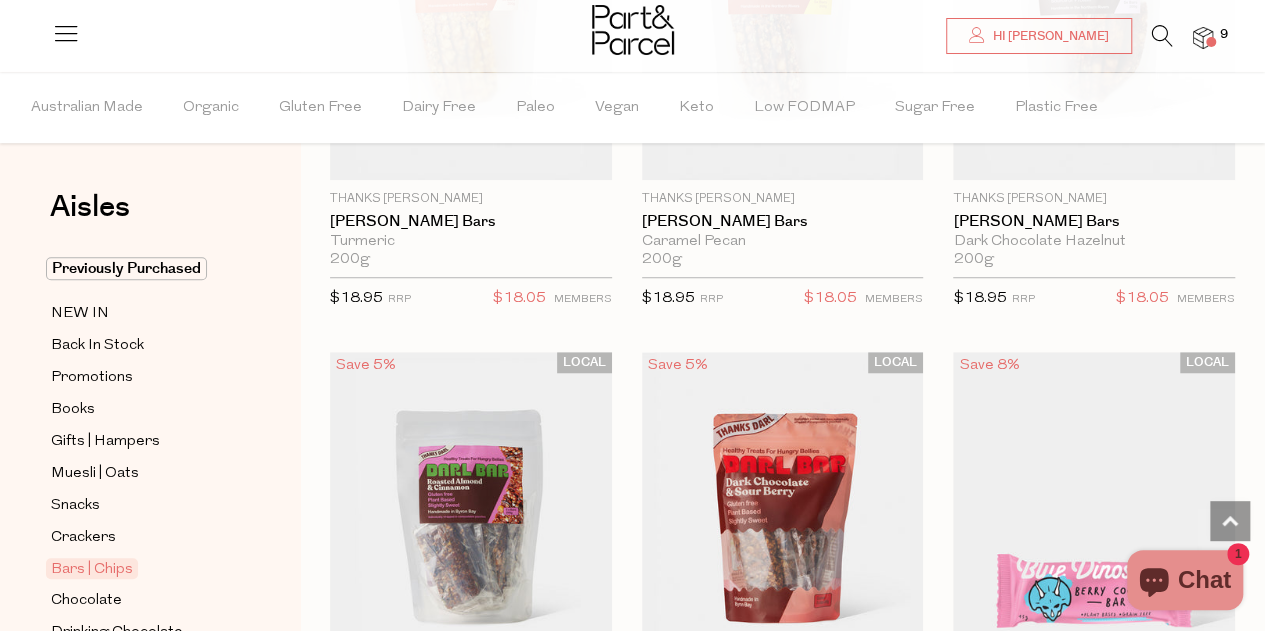 scroll, scrollTop: 4449, scrollLeft: 0, axis: vertical 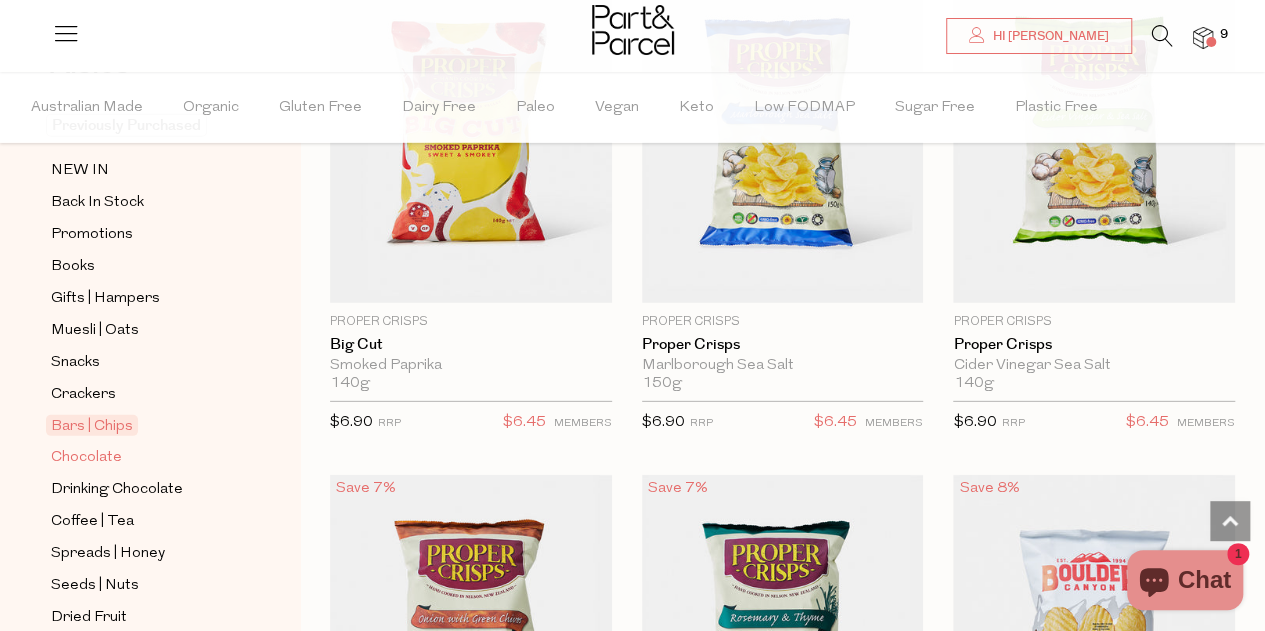 click on "Chocolate" at bounding box center (86, 458) 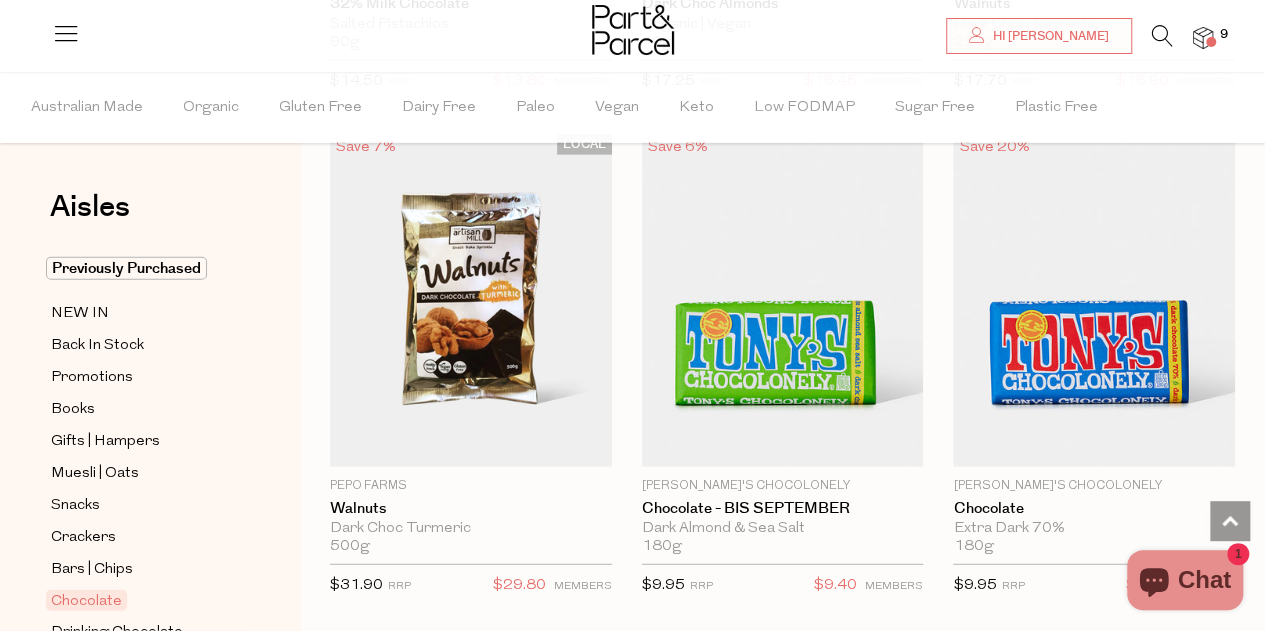 scroll, scrollTop: 6179, scrollLeft: 0, axis: vertical 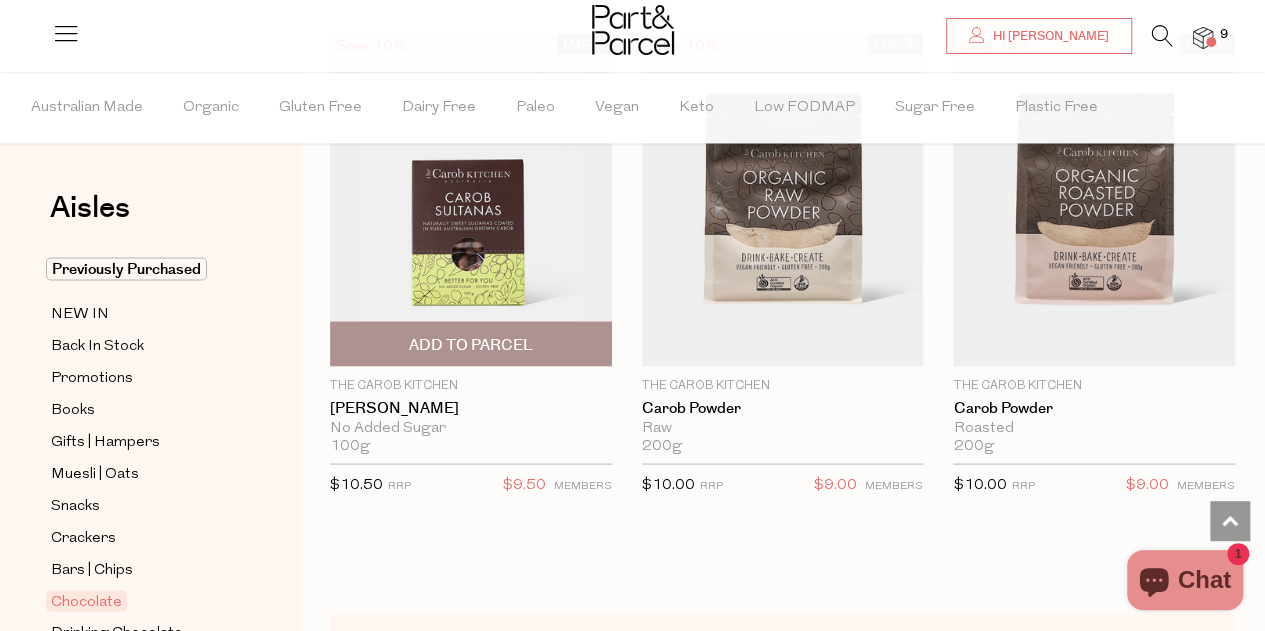 click on "Add To Parcel" at bounding box center [471, 344] 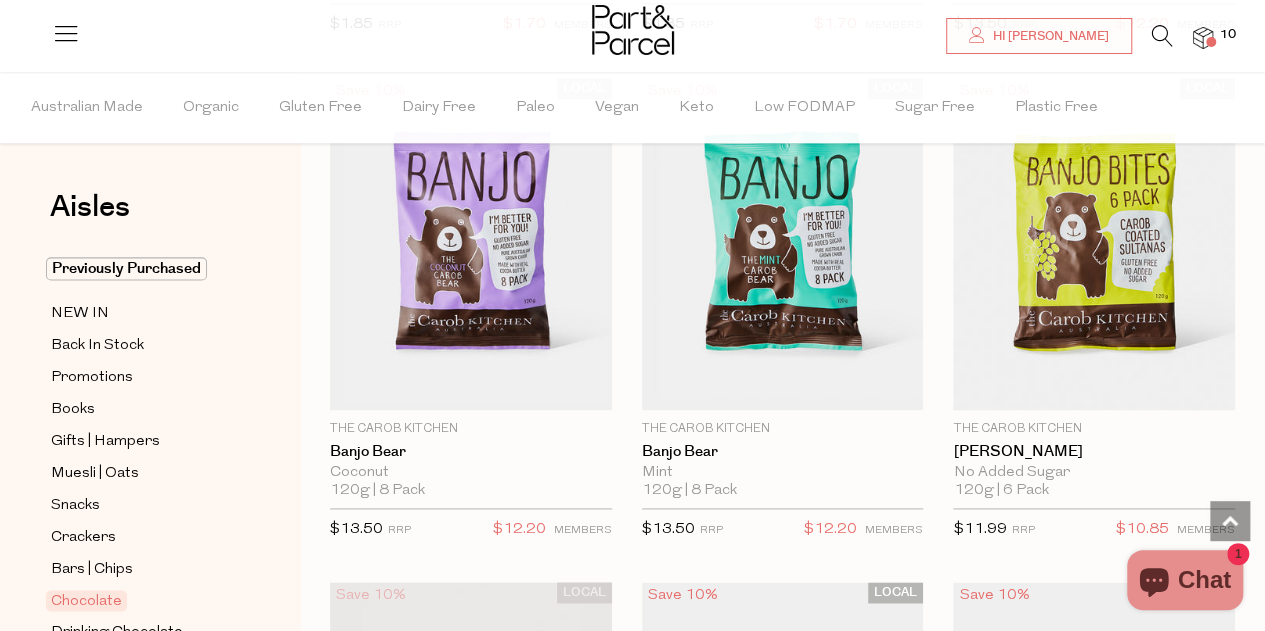 scroll, scrollTop: 8755, scrollLeft: 0, axis: vertical 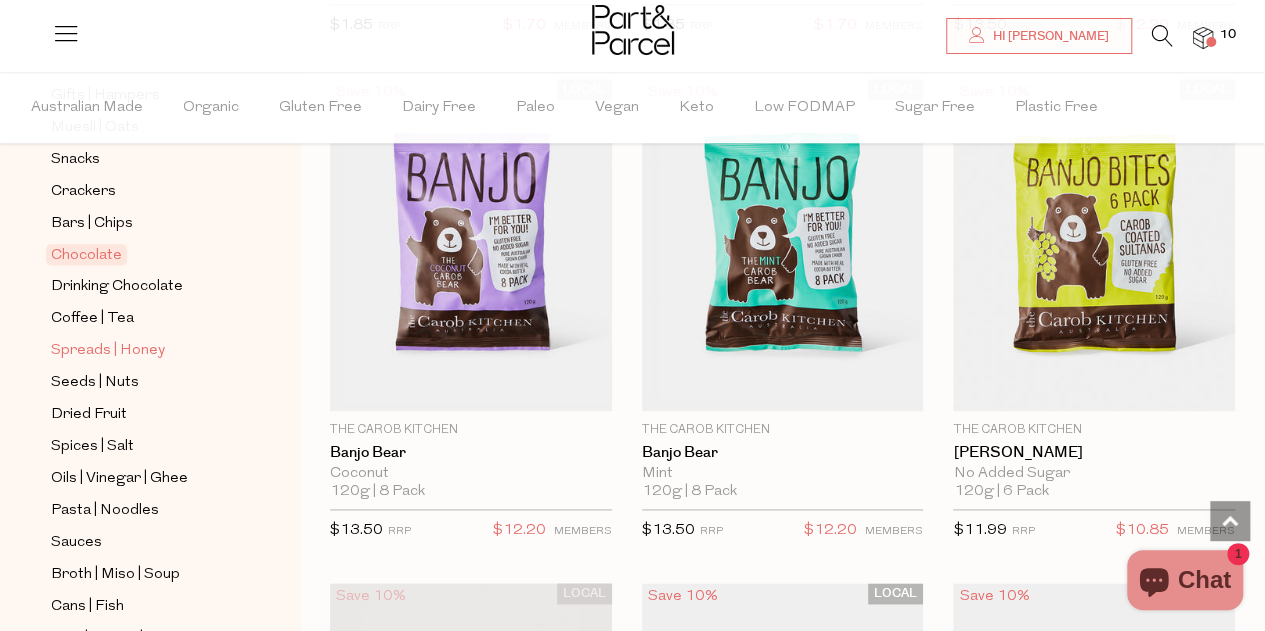 click on "Spreads | Honey" at bounding box center (108, 351) 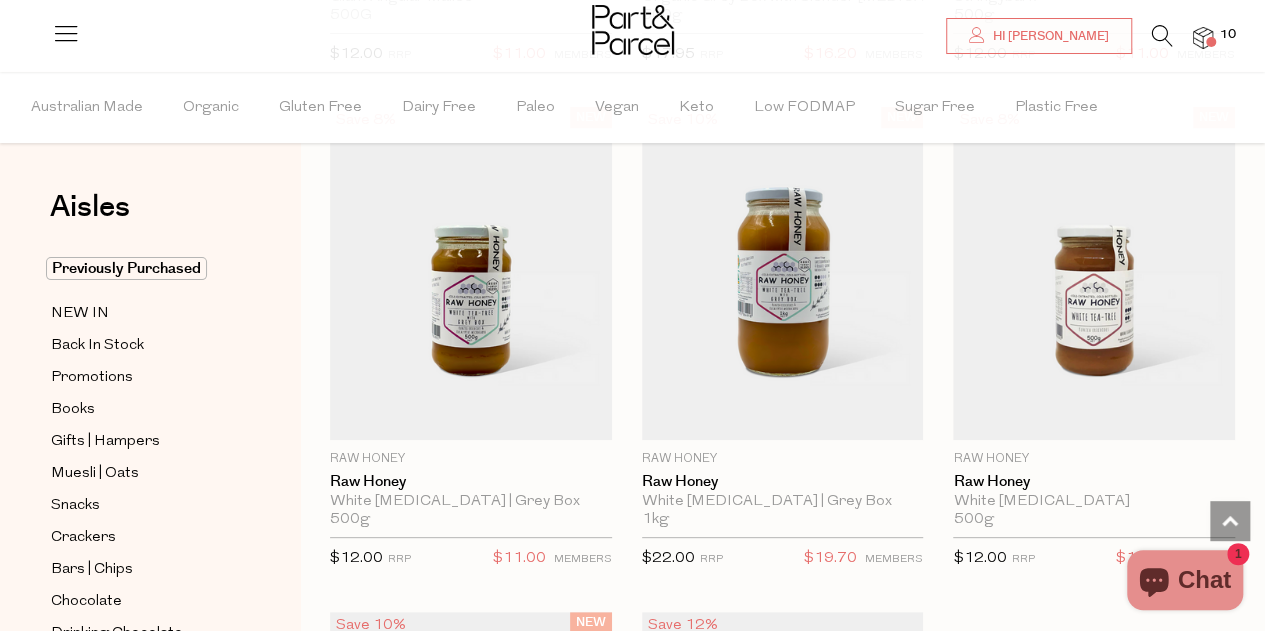 scroll, scrollTop: 7741, scrollLeft: 0, axis: vertical 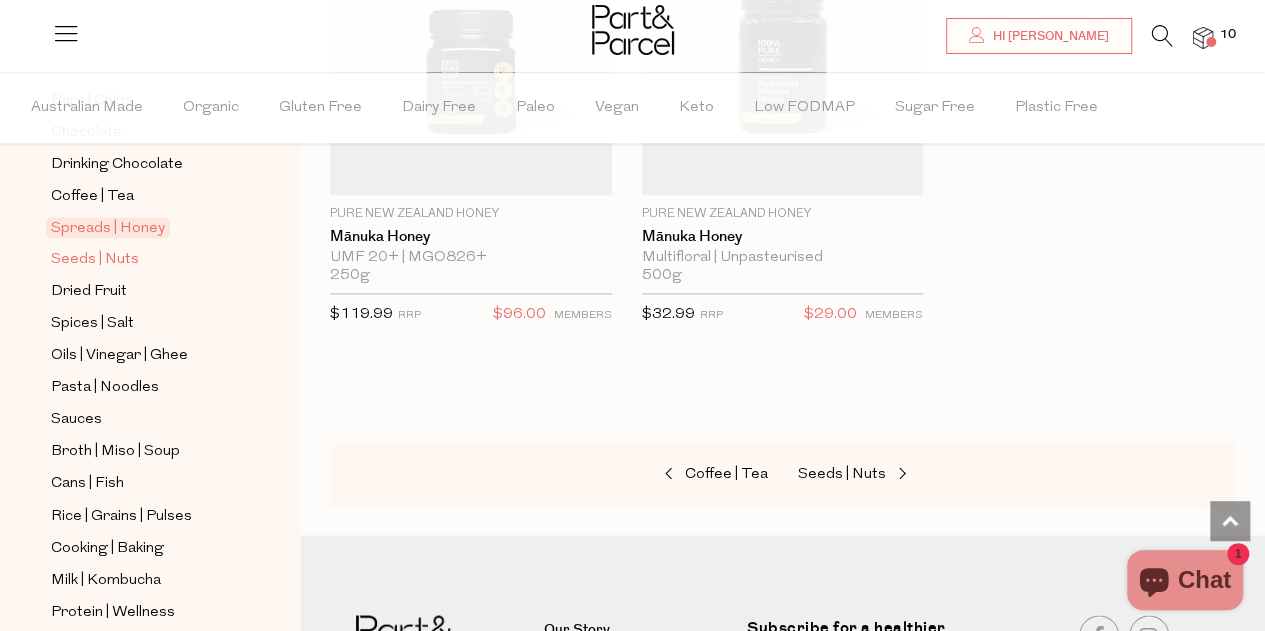 click on "Seeds | Nuts" at bounding box center [95, 260] 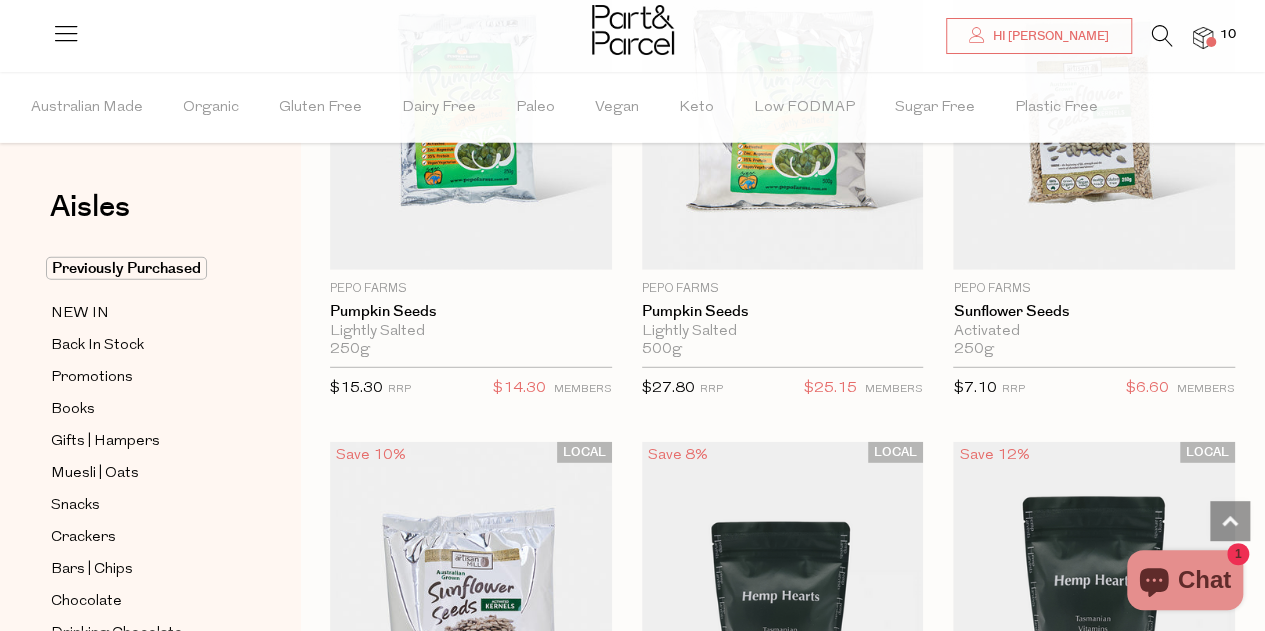 scroll, scrollTop: 6432, scrollLeft: 0, axis: vertical 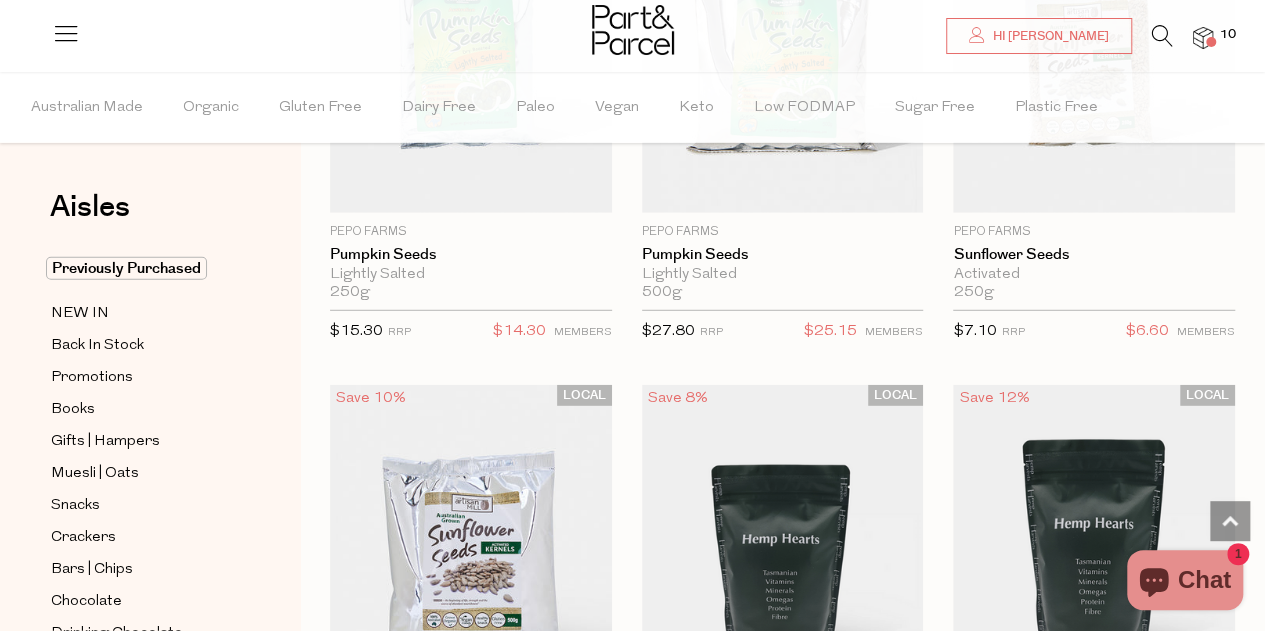 click at bounding box center (1094, 551) 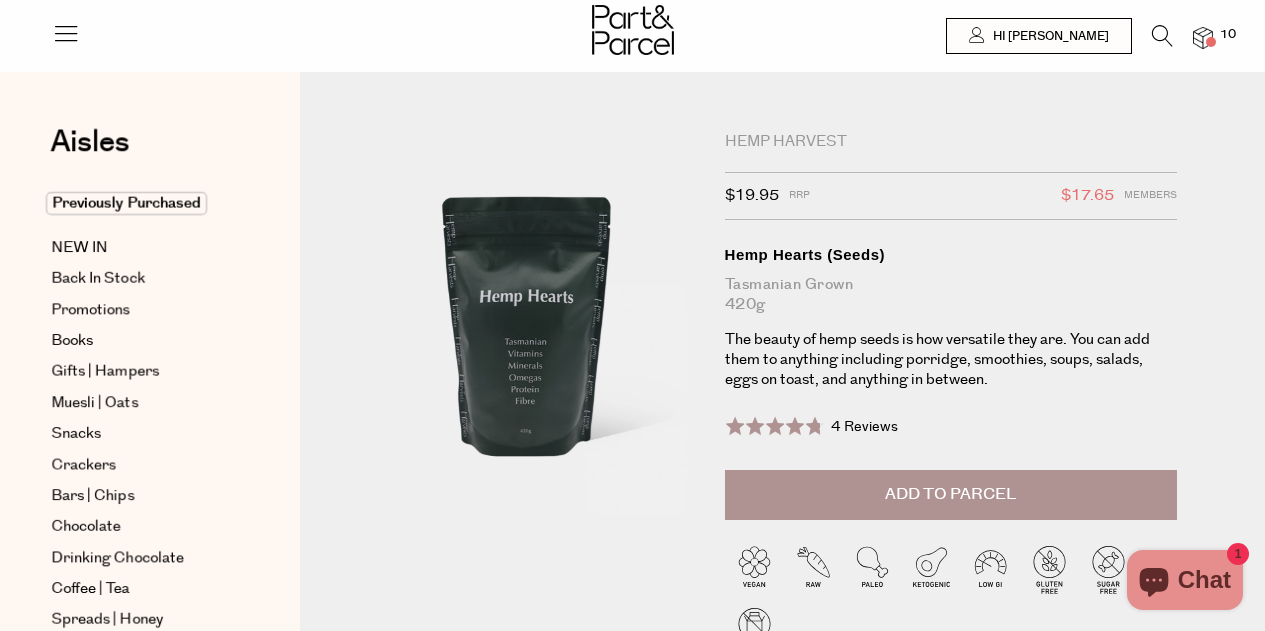 scroll, scrollTop: 0, scrollLeft: 0, axis: both 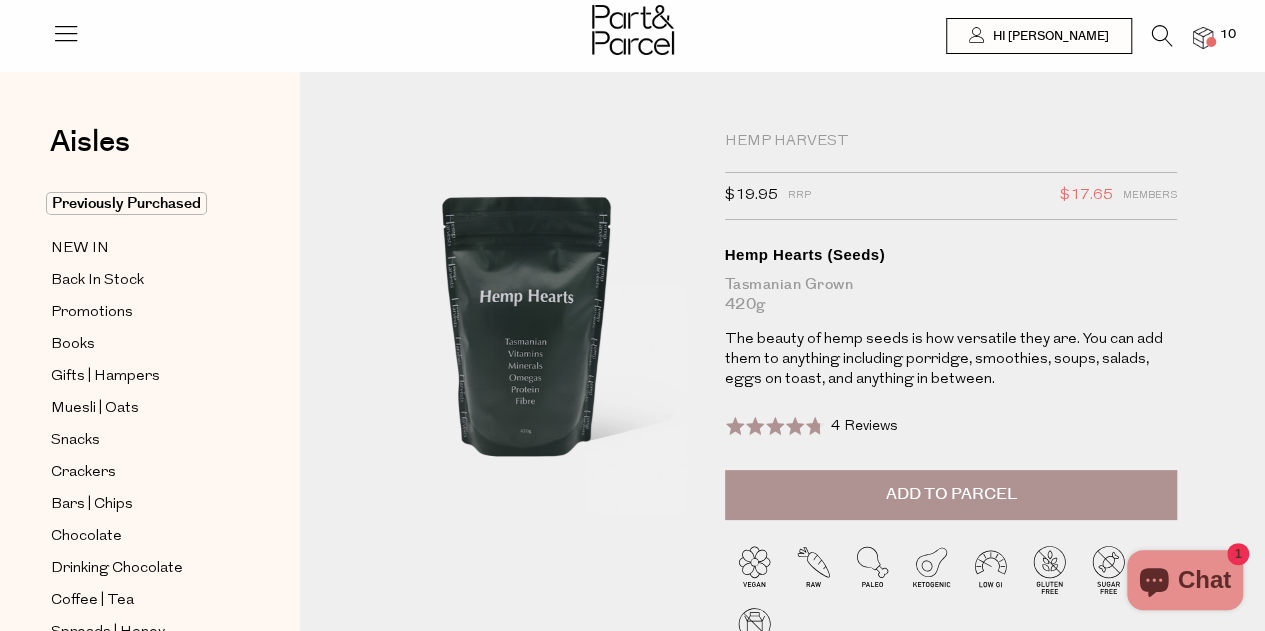click on "Add to Parcel" at bounding box center (950, 494) 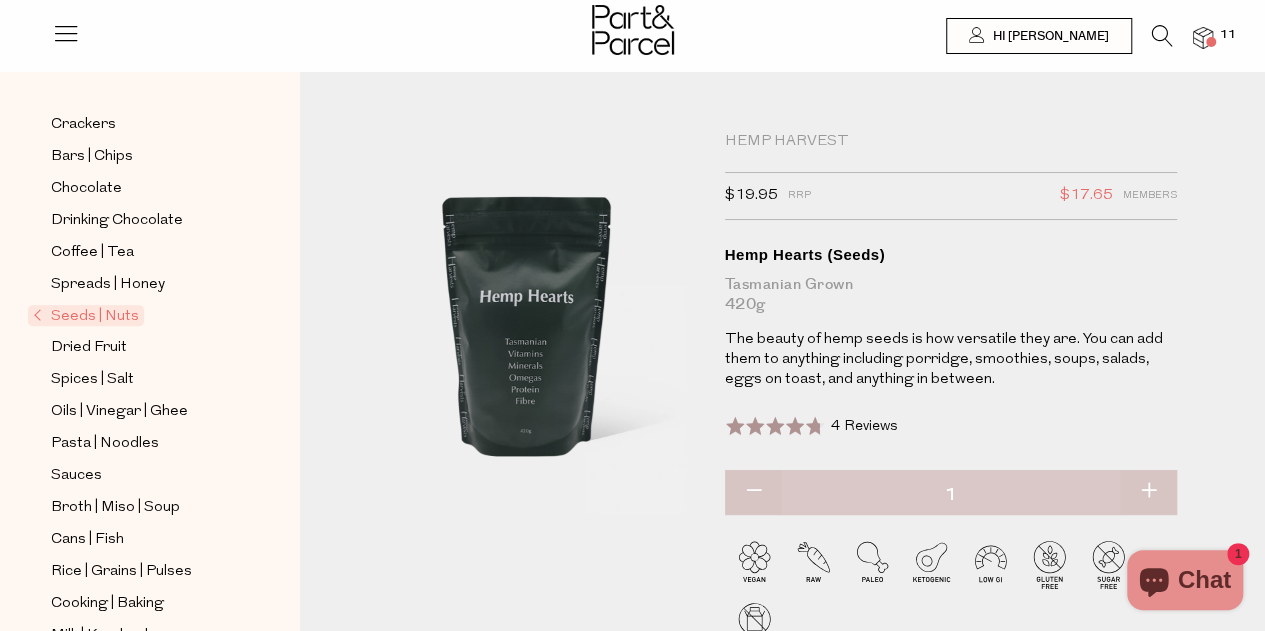 scroll, scrollTop: 352, scrollLeft: 0, axis: vertical 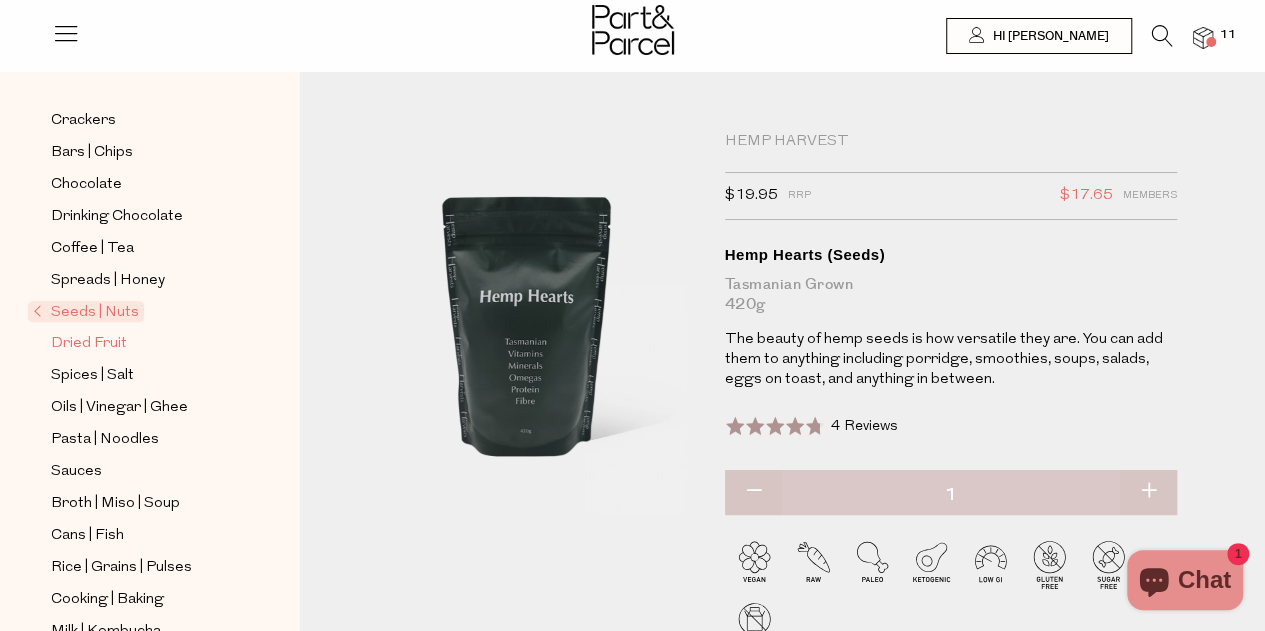 click on "Dried Fruit" at bounding box center [89, 344] 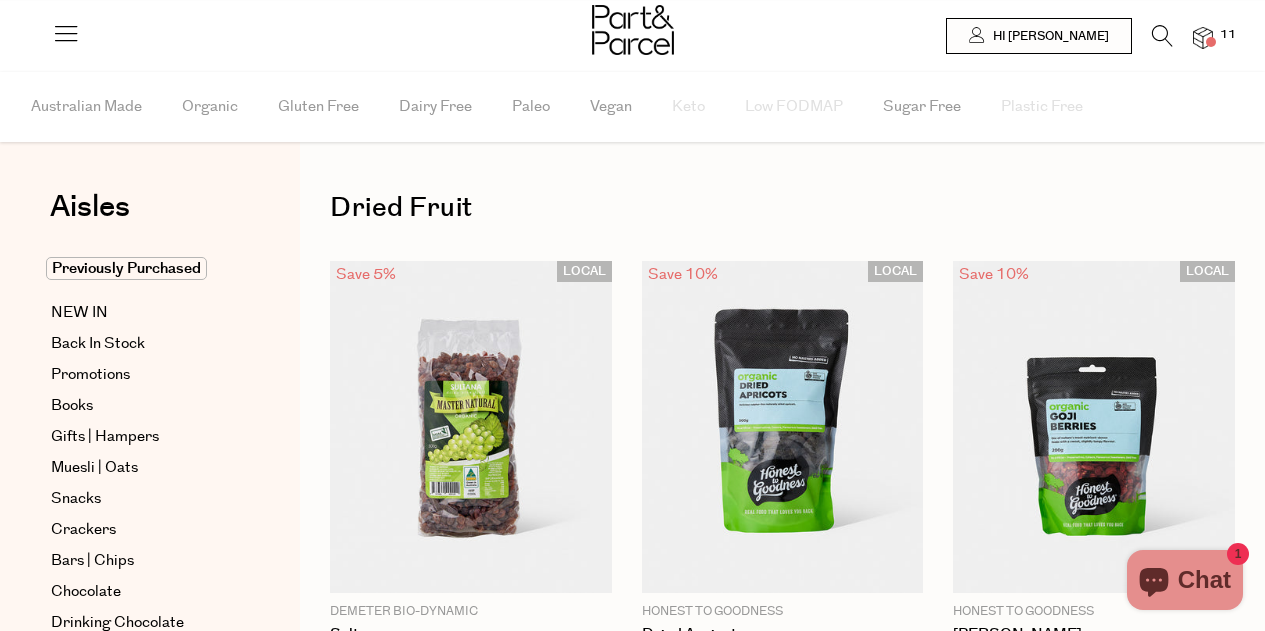 scroll, scrollTop: 0, scrollLeft: 0, axis: both 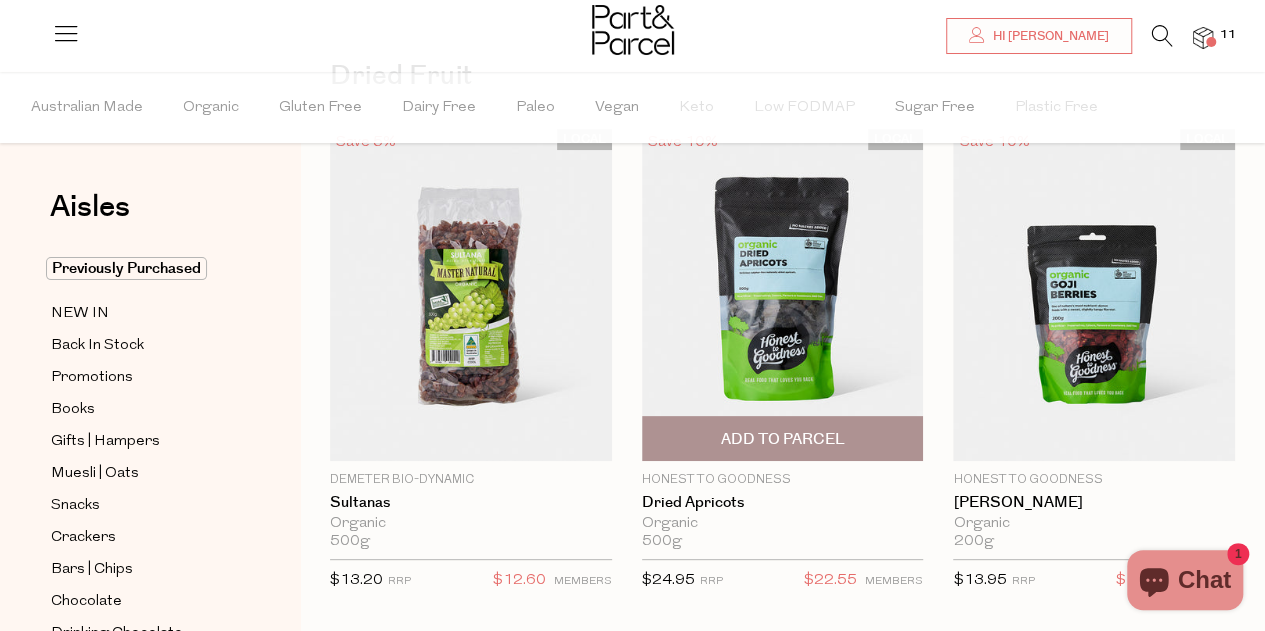 click on "Add To Parcel" at bounding box center (782, 439) 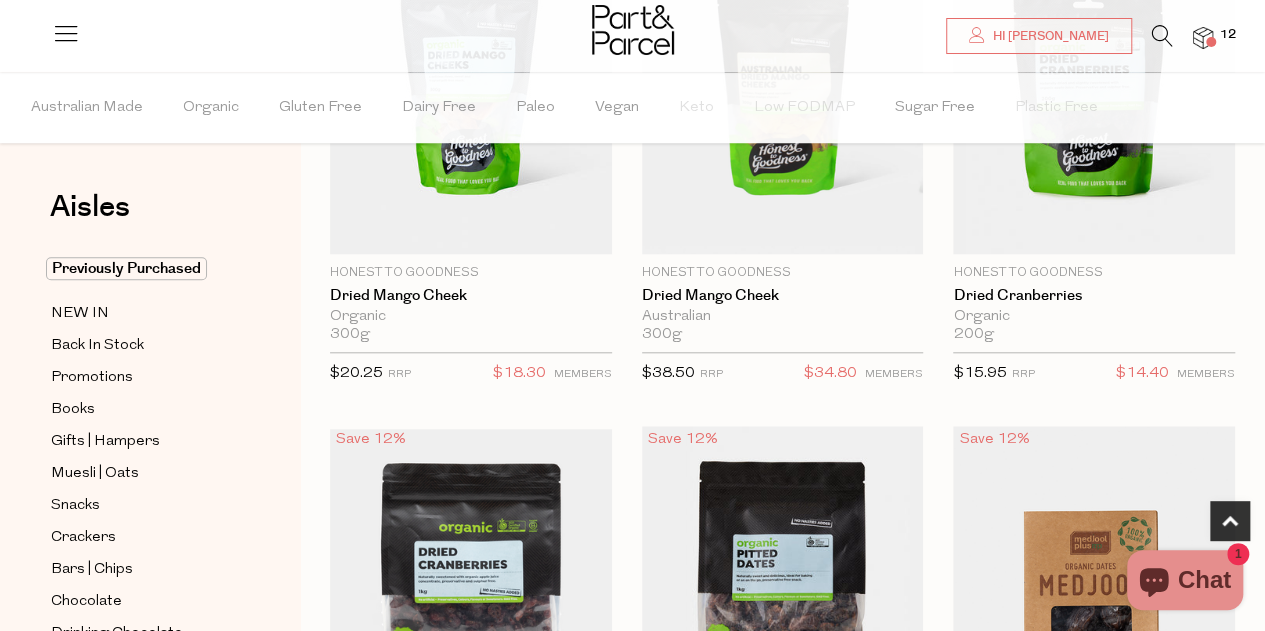 scroll, scrollTop: 844, scrollLeft: 0, axis: vertical 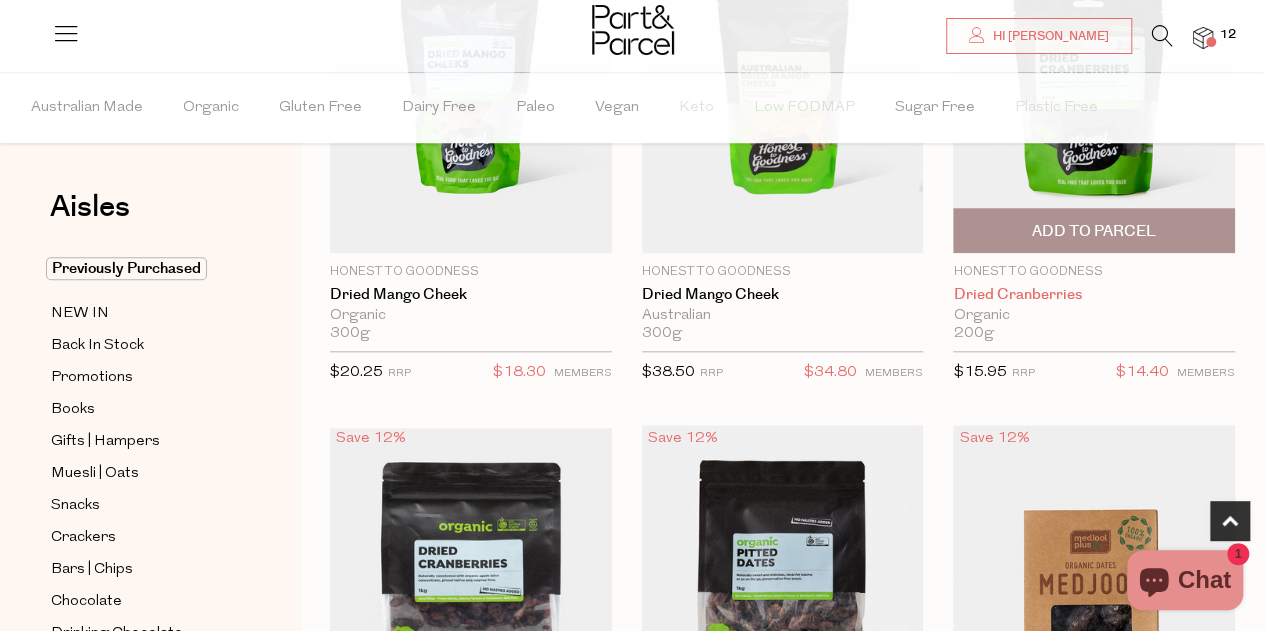 drag, startPoint x: 1032, startPoint y: 250, endPoint x: 1075, endPoint y: 299, distance: 65.192024 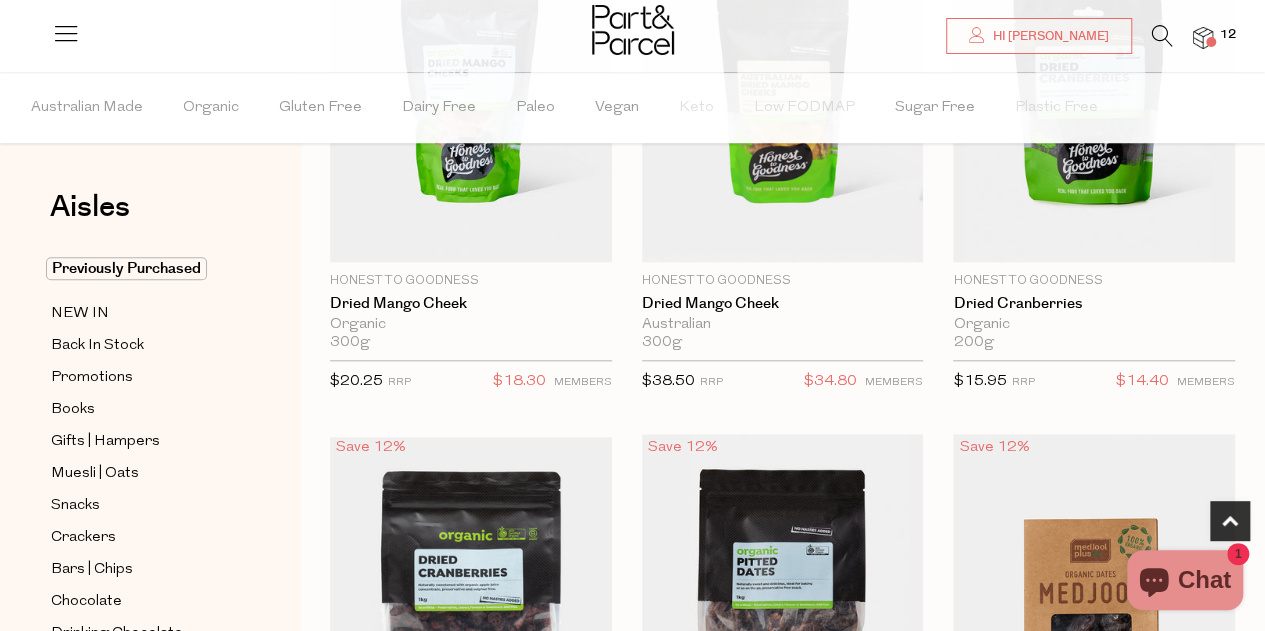 scroll, scrollTop: 829, scrollLeft: 0, axis: vertical 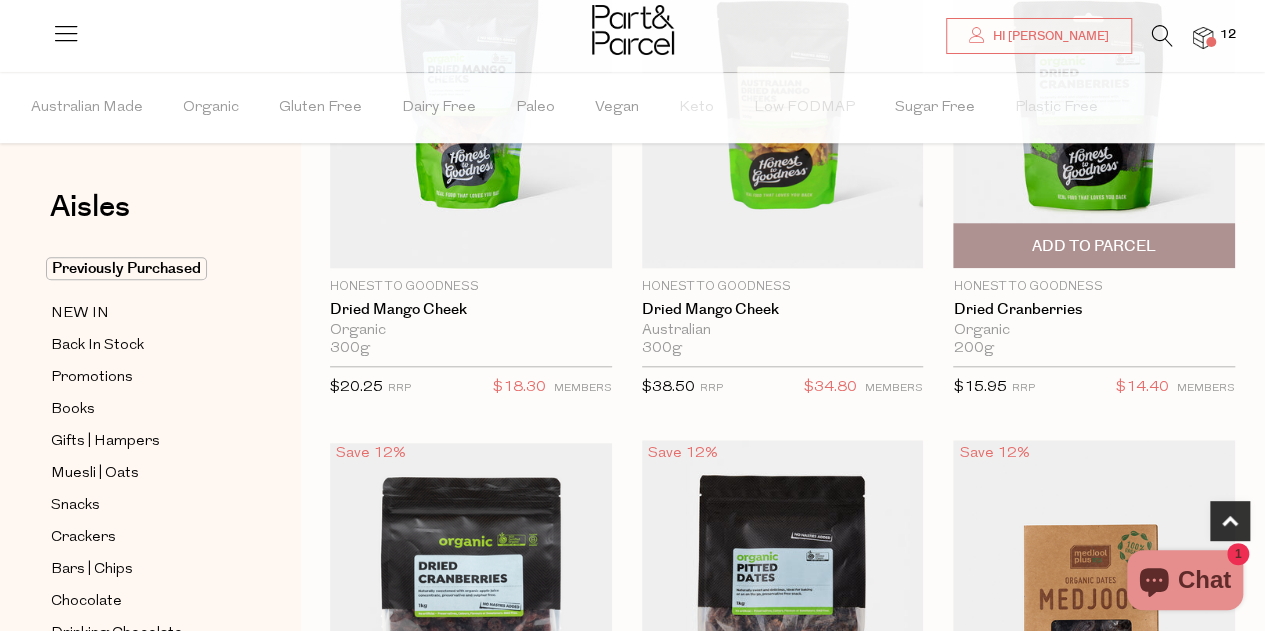 click on "Add To Parcel" at bounding box center [1094, 246] 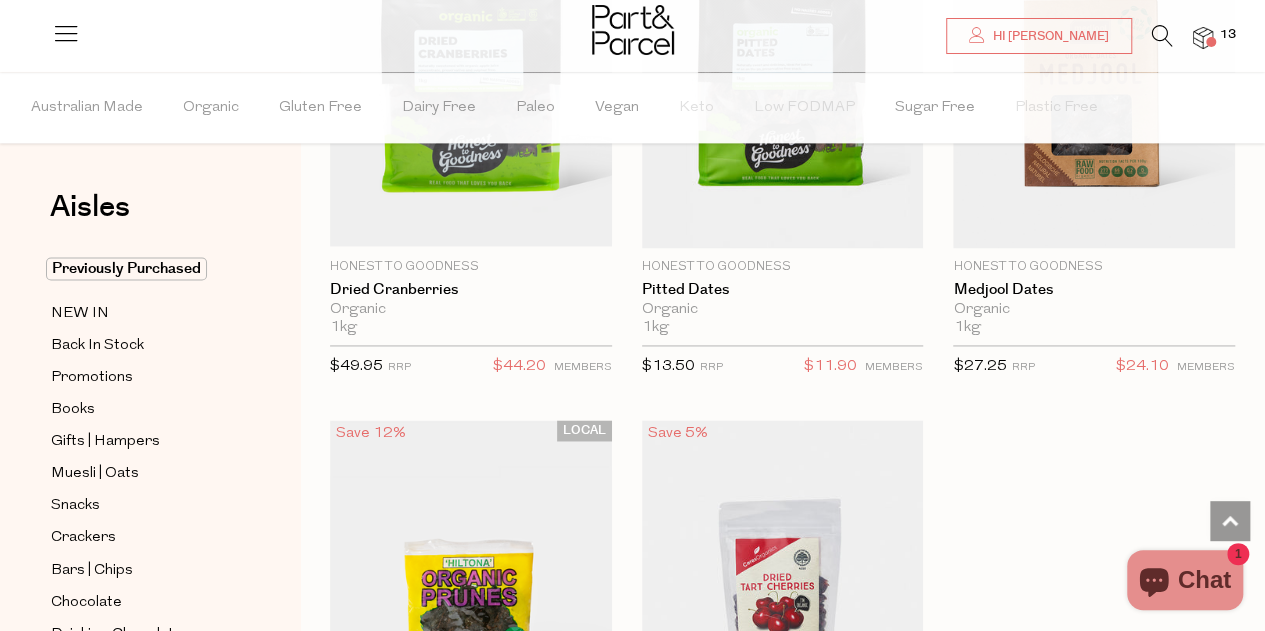 scroll, scrollTop: 1355, scrollLeft: 0, axis: vertical 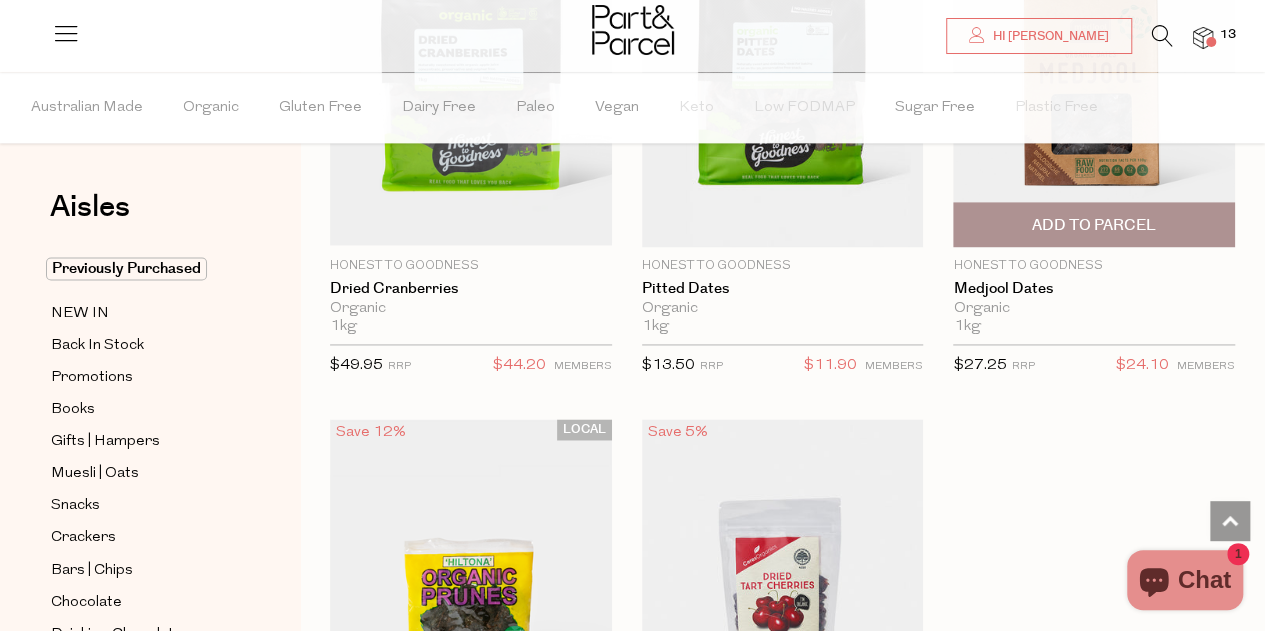 click on "Add To Parcel" at bounding box center (1094, 225) 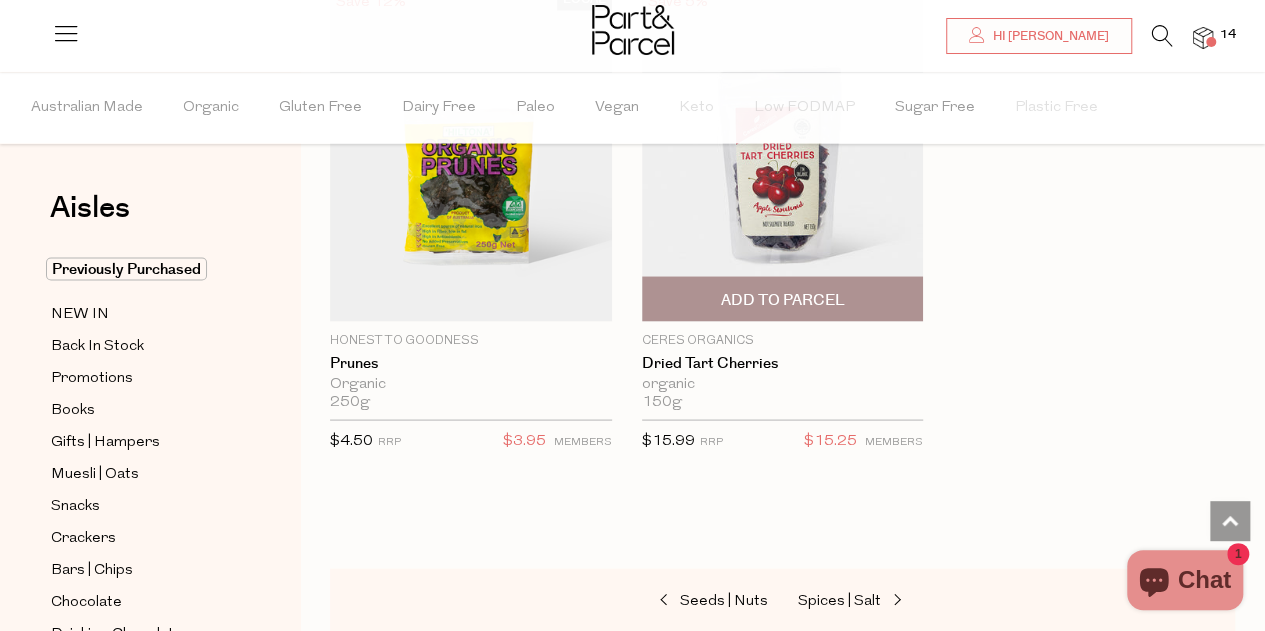 scroll, scrollTop: 1802, scrollLeft: 0, axis: vertical 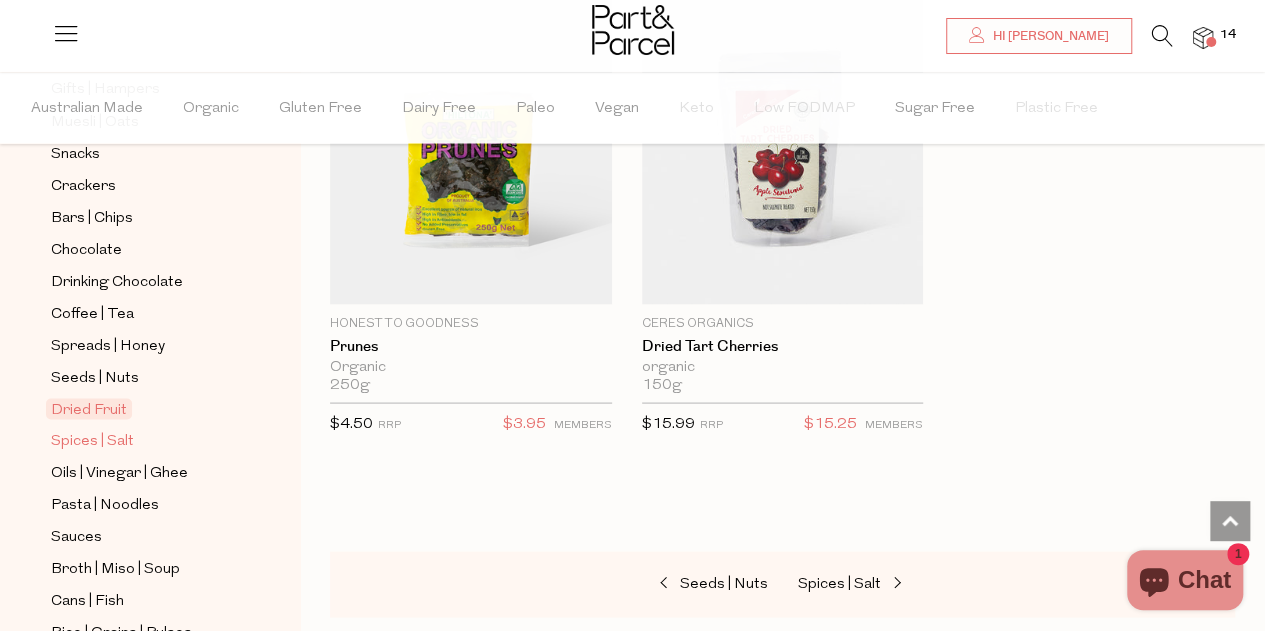 click on "Spices | Salt" at bounding box center [92, 441] 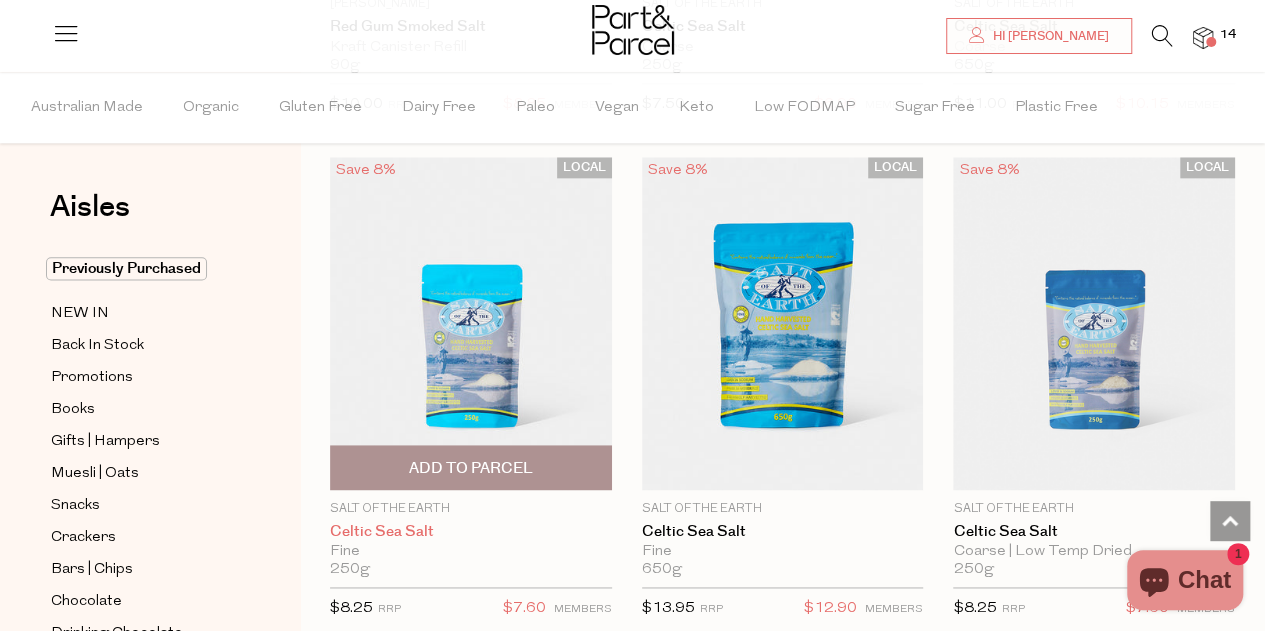 scroll, scrollTop: 1157, scrollLeft: 0, axis: vertical 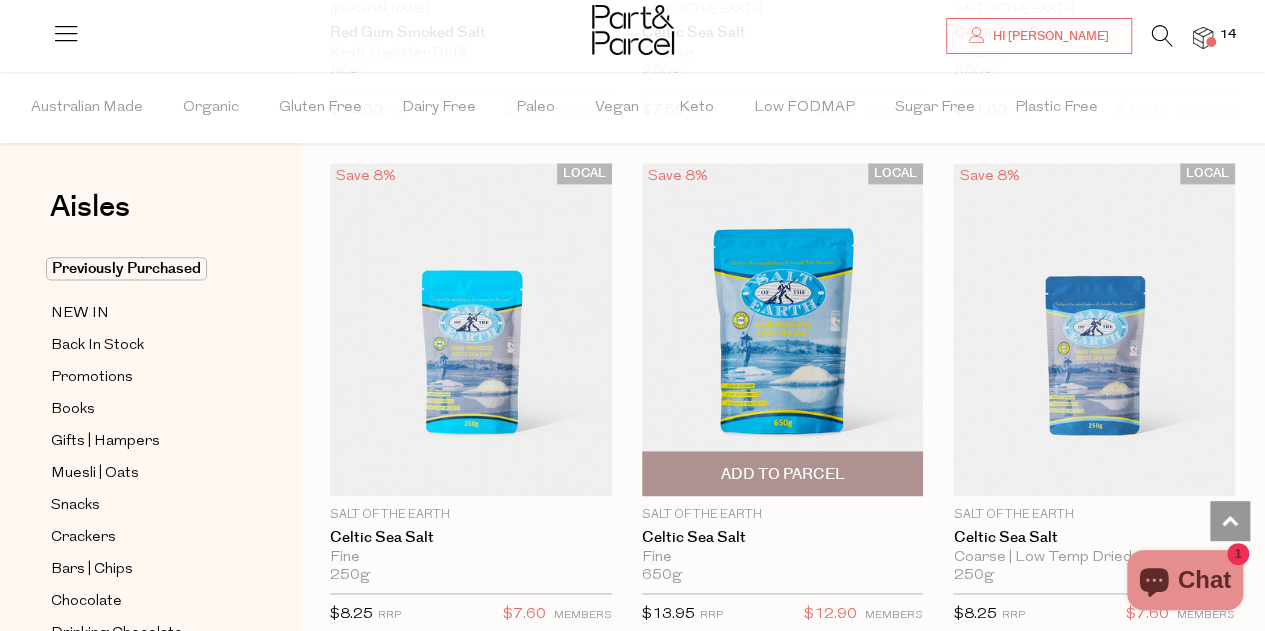 click on "Add To Parcel" at bounding box center [783, 473] 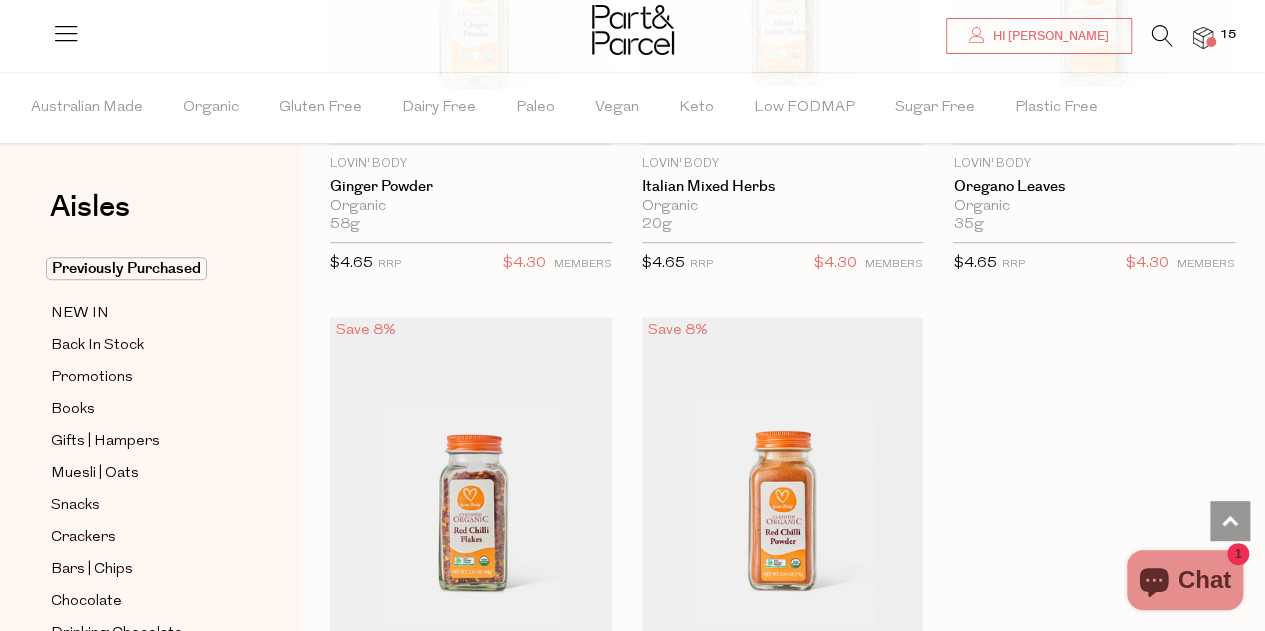 scroll, scrollTop: 8065, scrollLeft: 0, axis: vertical 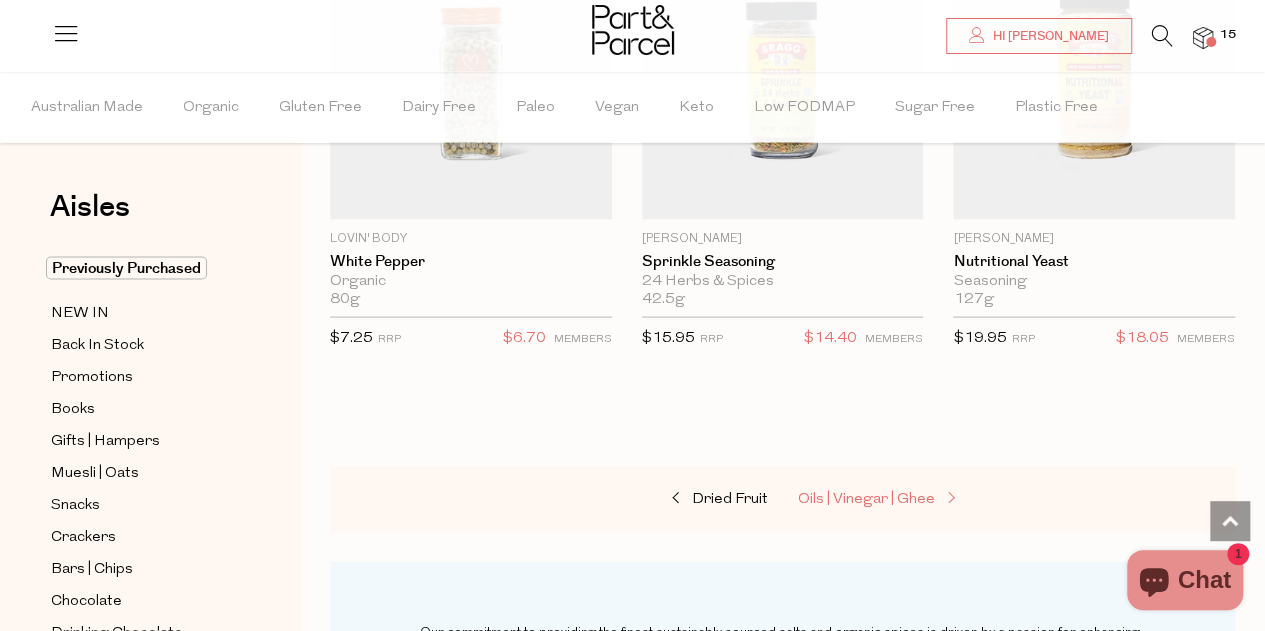 click on "Oils | Vinegar | Ghee" at bounding box center (866, 499) 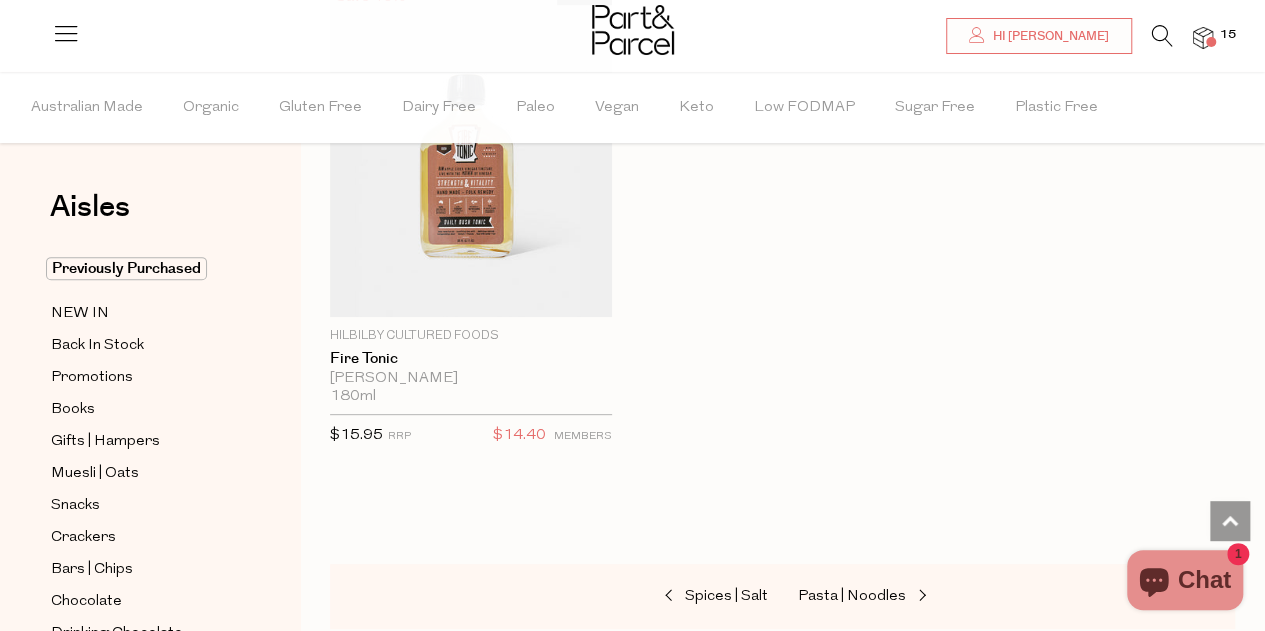 scroll, scrollTop: 7865, scrollLeft: 0, axis: vertical 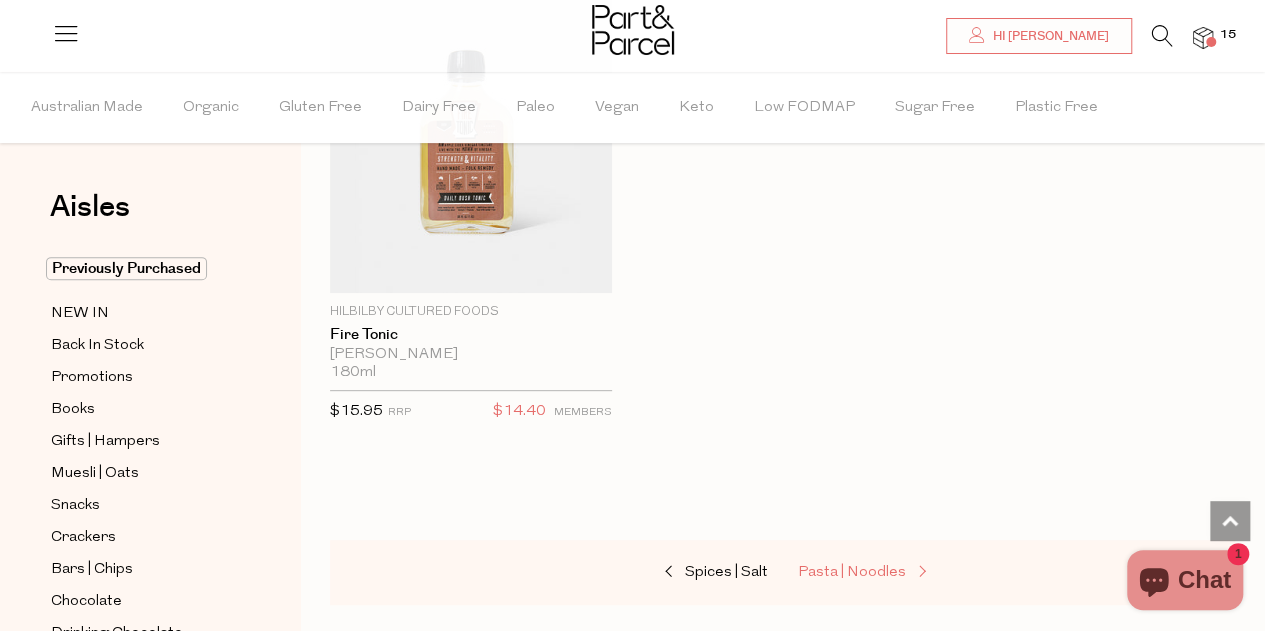 click on "Pasta | Noodles" at bounding box center [852, 572] 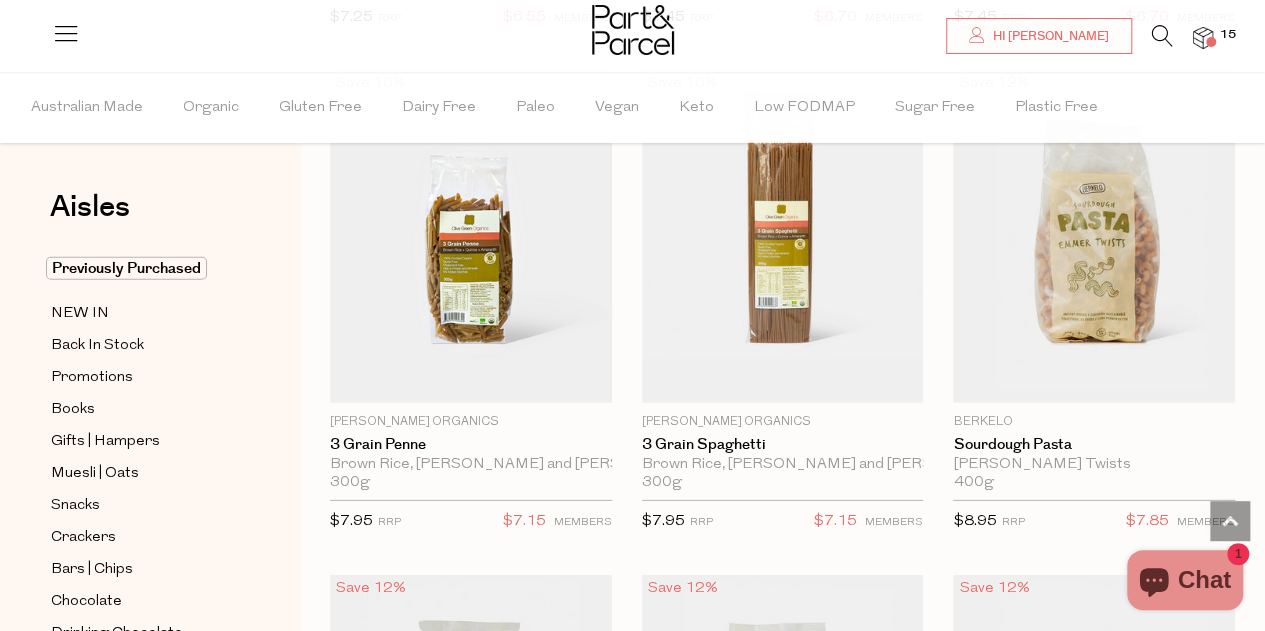 scroll, scrollTop: 2709, scrollLeft: 0, axis: vertical 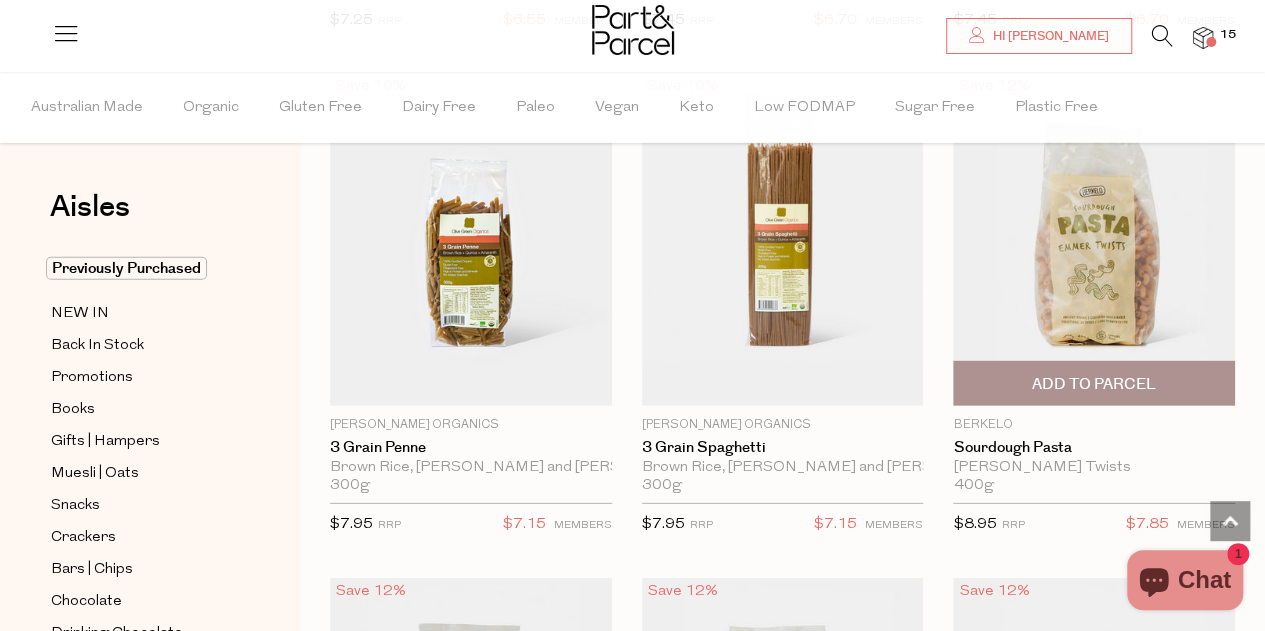 click on "Add To Parcel" at bounding box center [1094, 383] 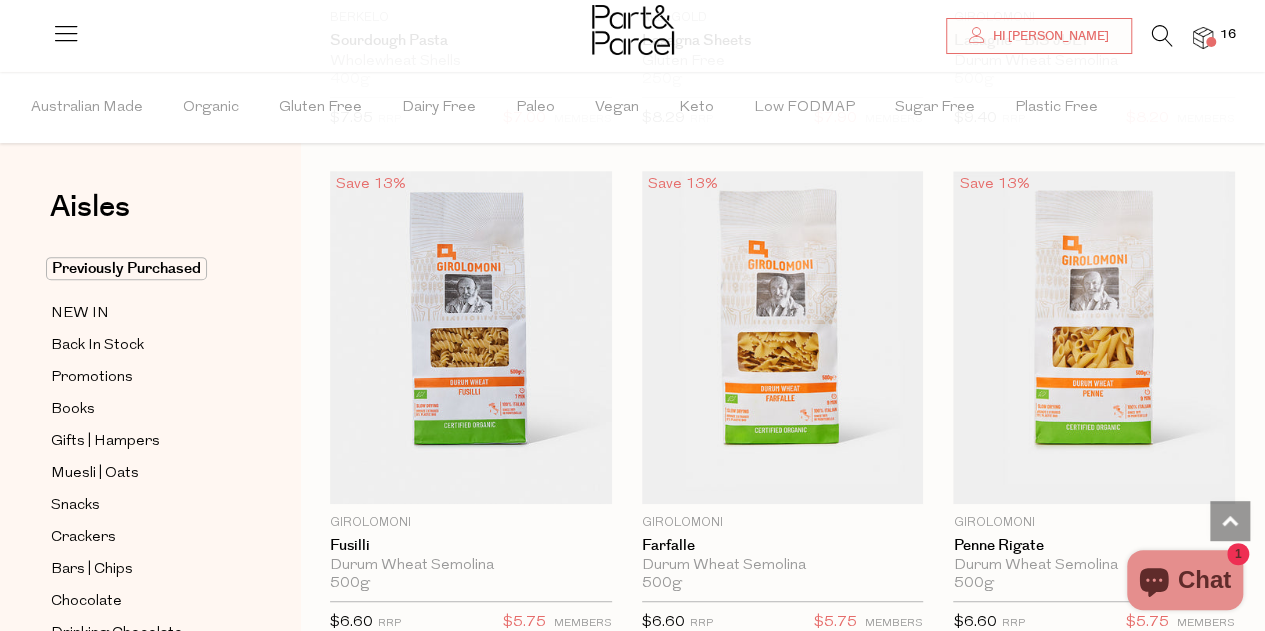 scroll, scrollTop: 4125, scrollLeft: 0, axis: vertical 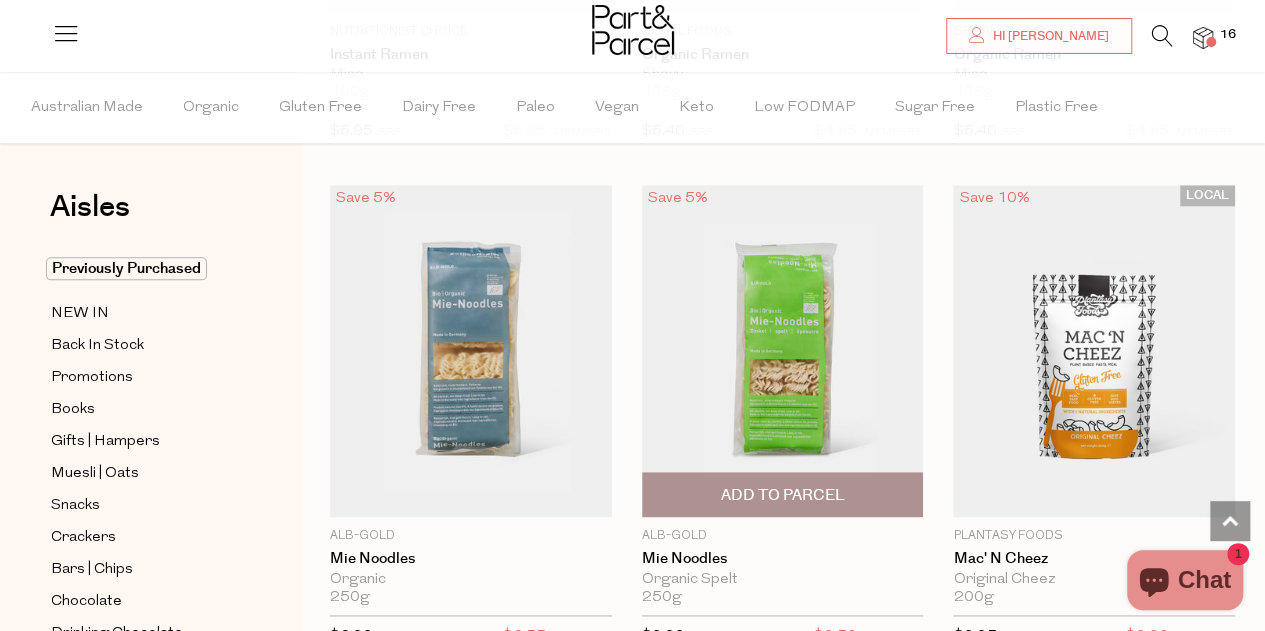 click at bounding box center (783, 351) 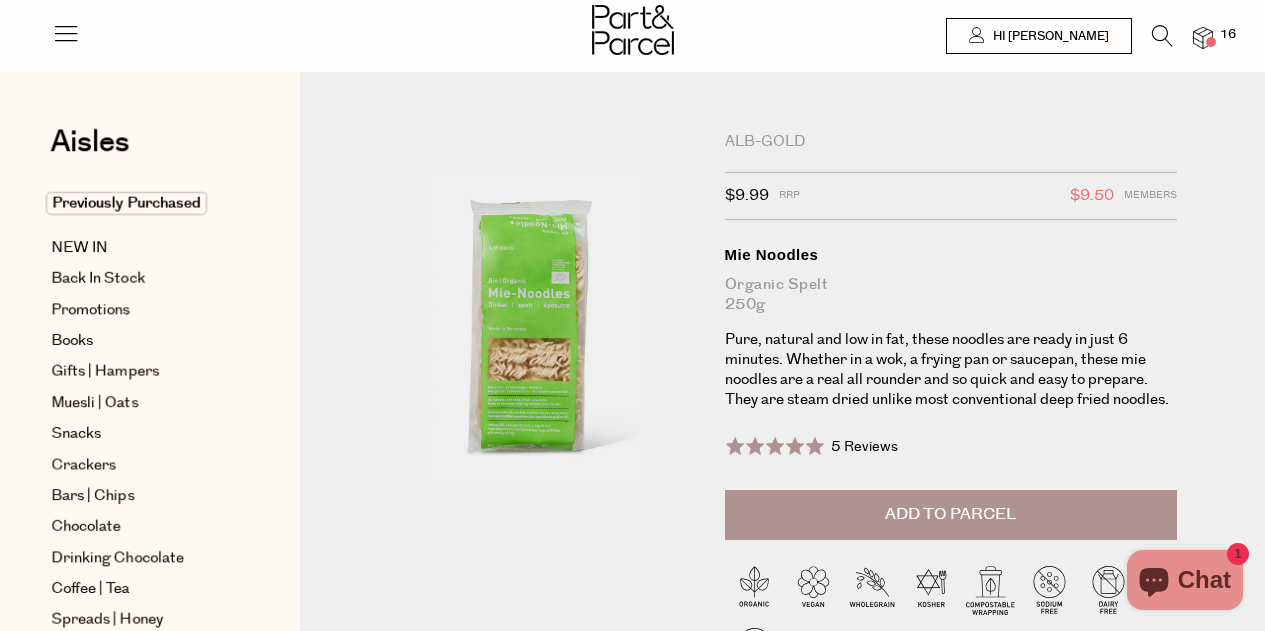 scroll, scrollTop: 0, scrollLeft: 0, axis: both 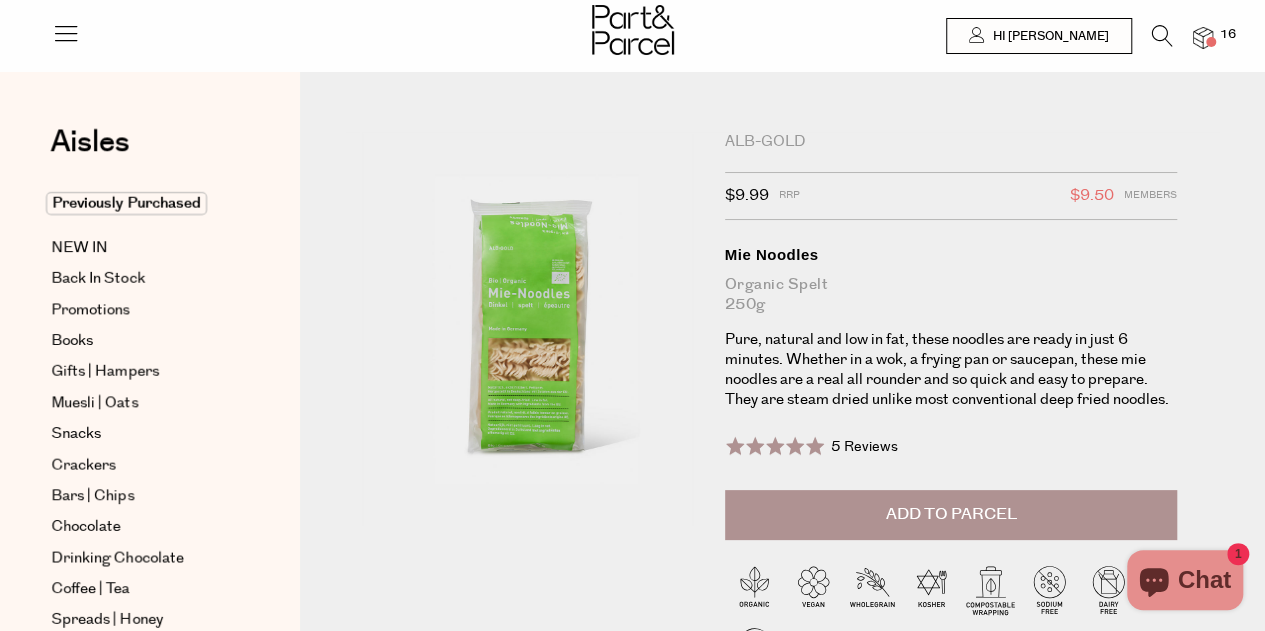 click on "Add to Parcel" at bounding box center (951, 515) 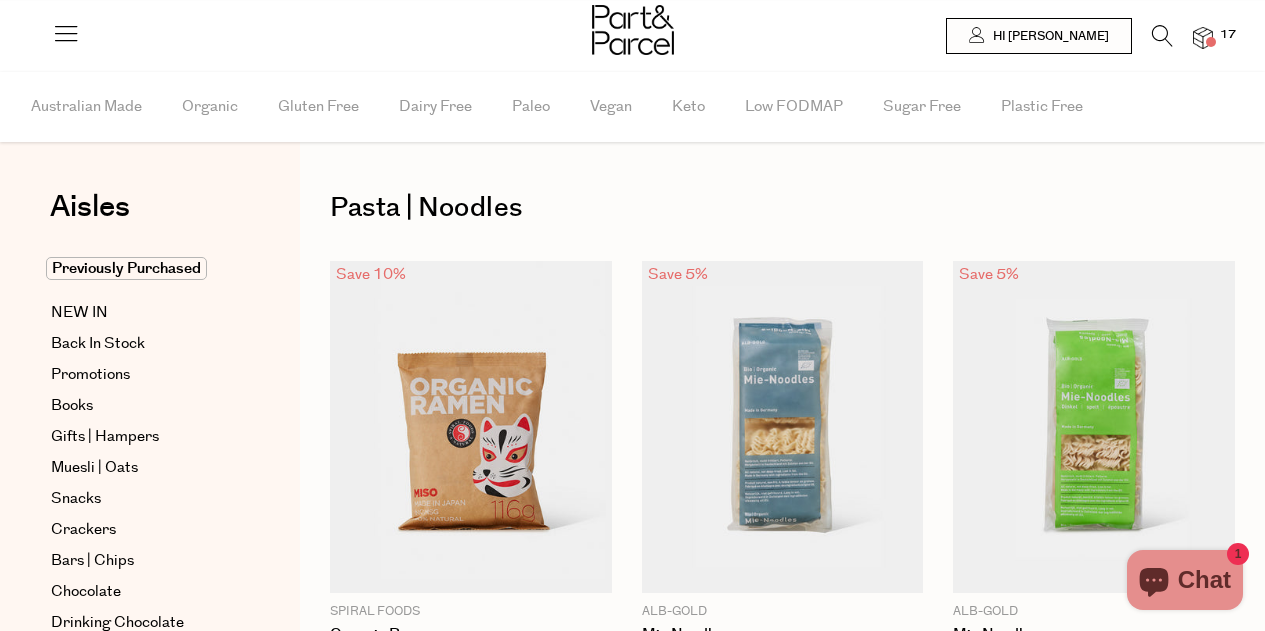 scroll, scrollTop: 0, scrollLeft: 0, axis: both 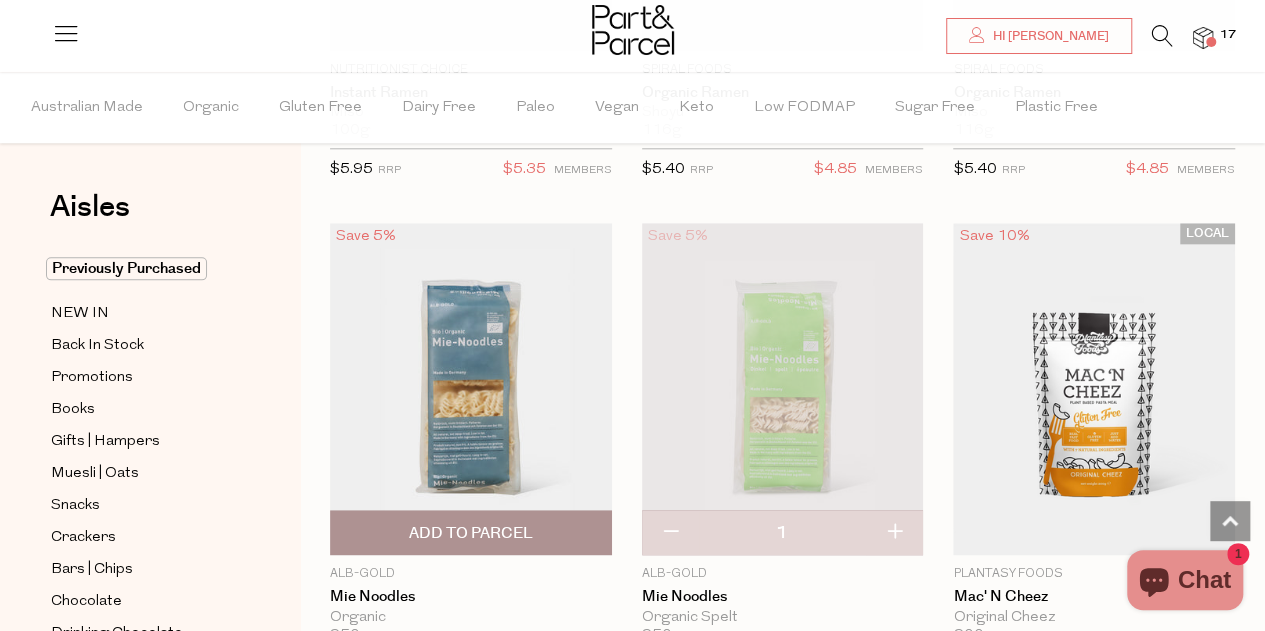 click on "Add To Parcel" at bounding box center (471, 533) 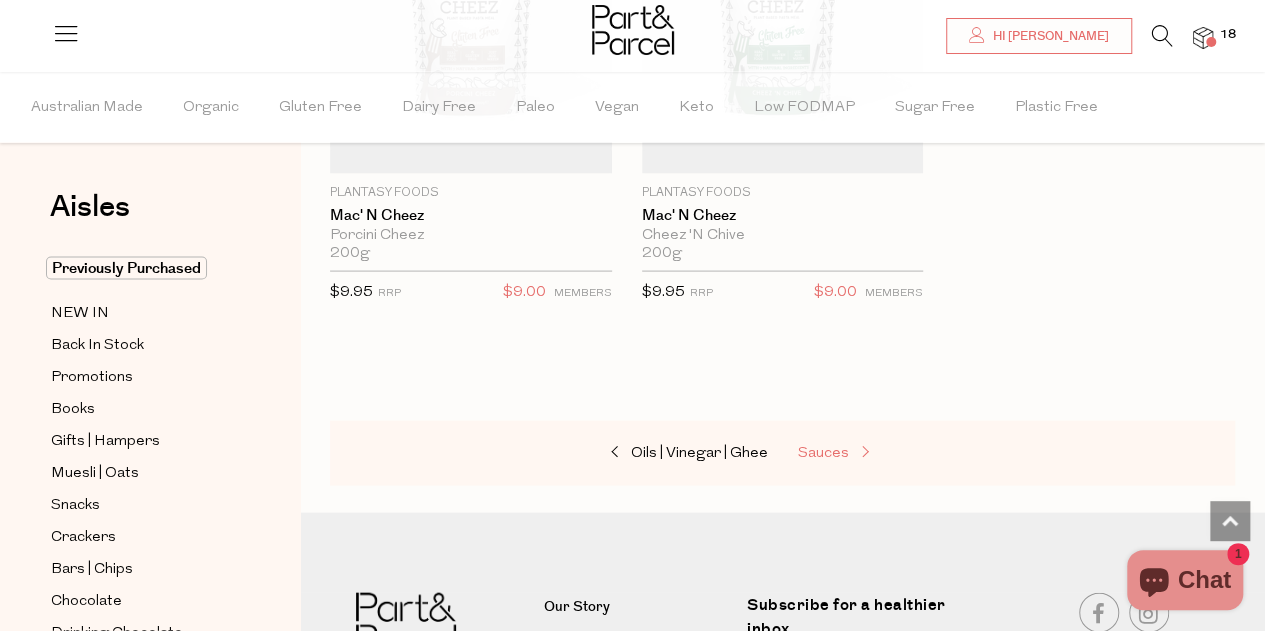click at bounding box center (863, 453) 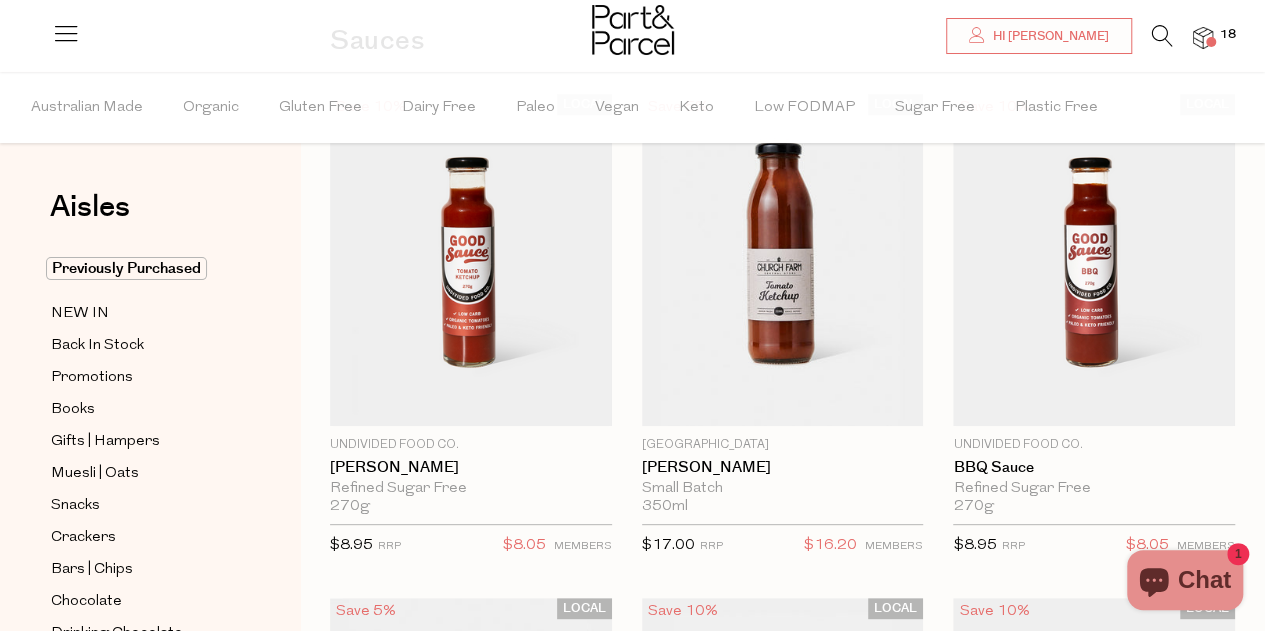 scroll, scrollTop: 150, scrollLeft: 0, axis: vertical 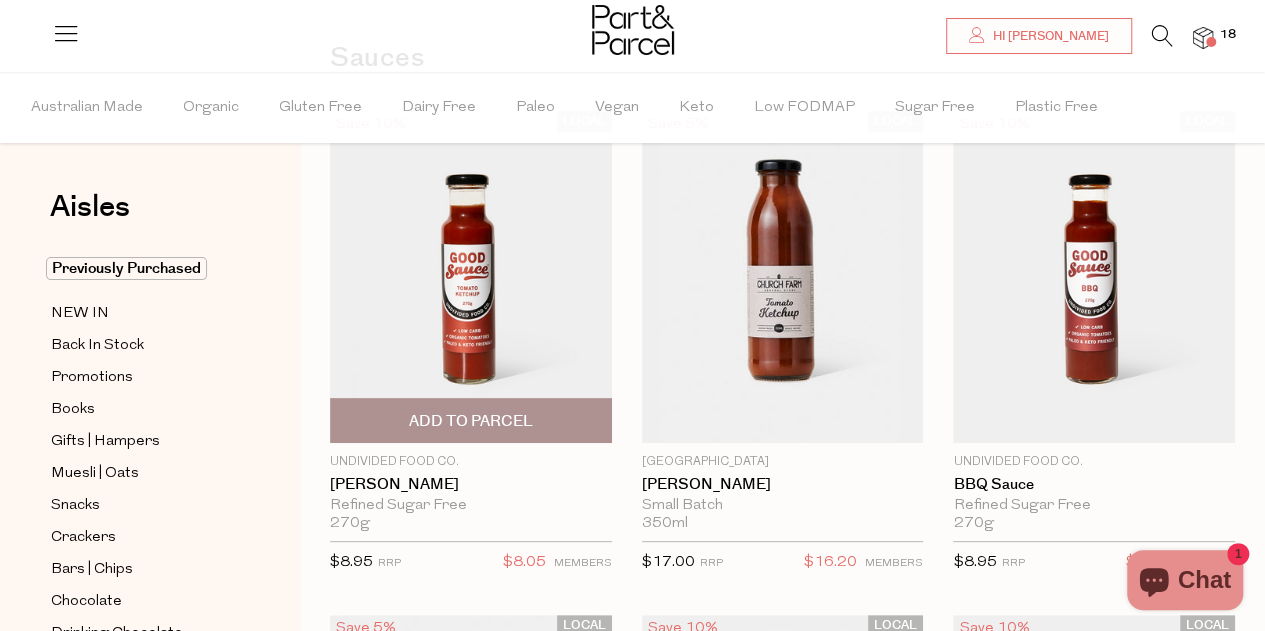 click on "Add To Parcel" at bounding box center (471, 421) 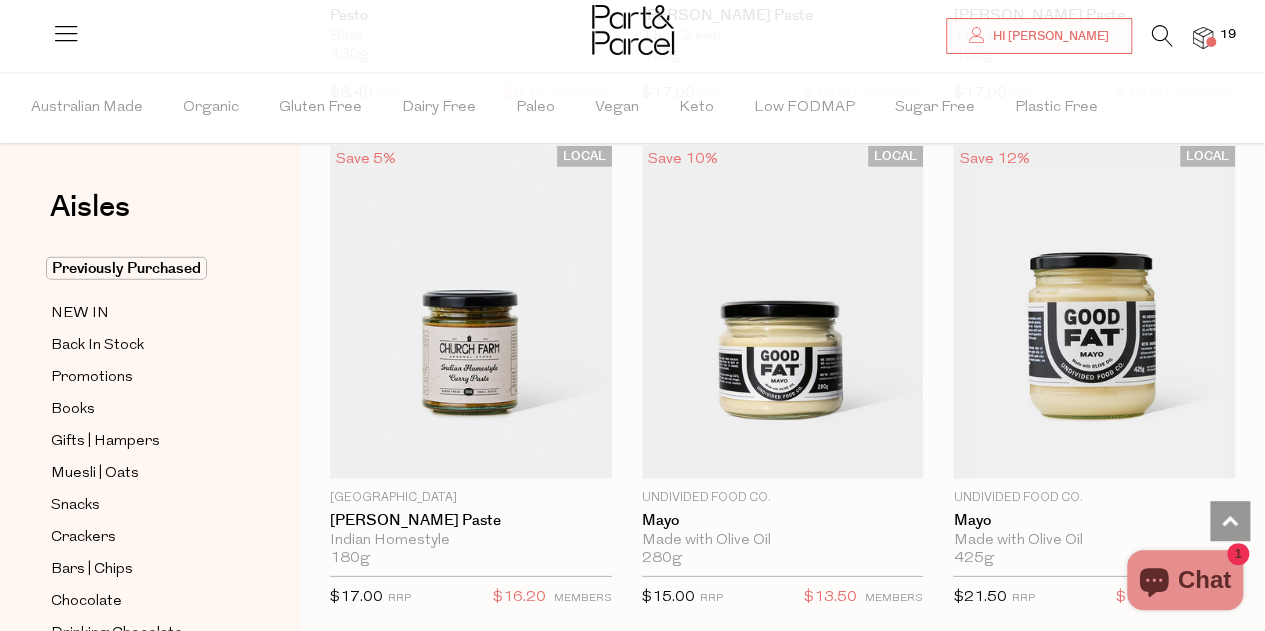 scroll, scrollTop: 2637, scrollLeft: 0, axis: vertical 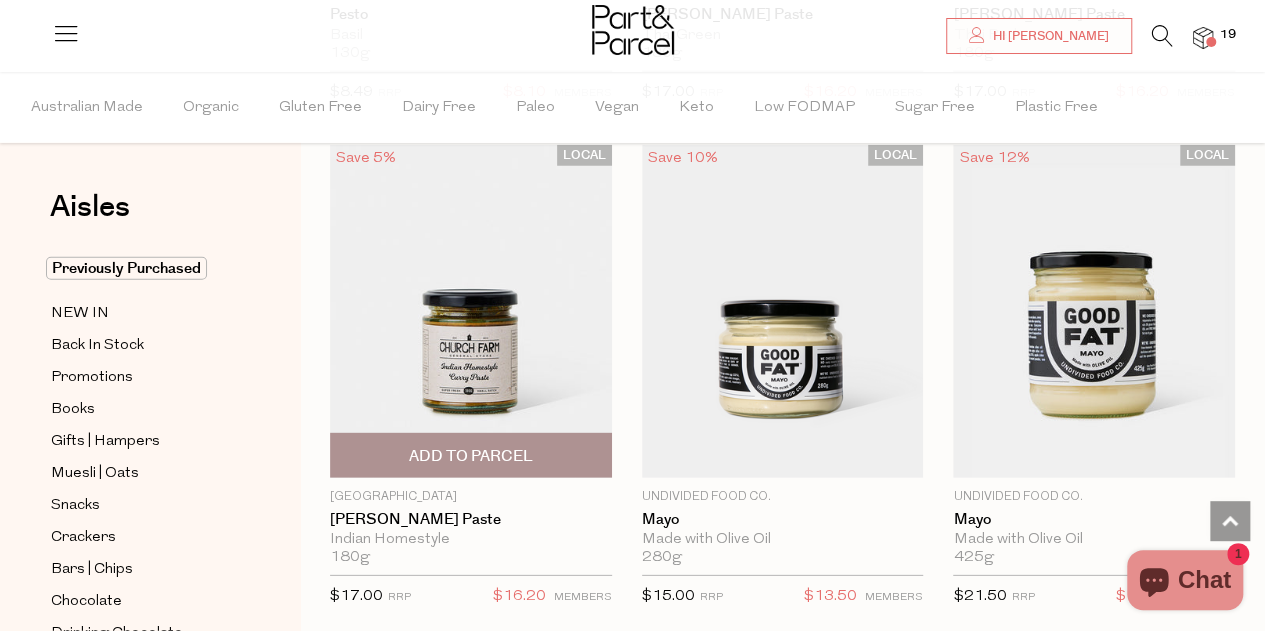 click on "Add To Parcel" at bounding box center (471, 455) 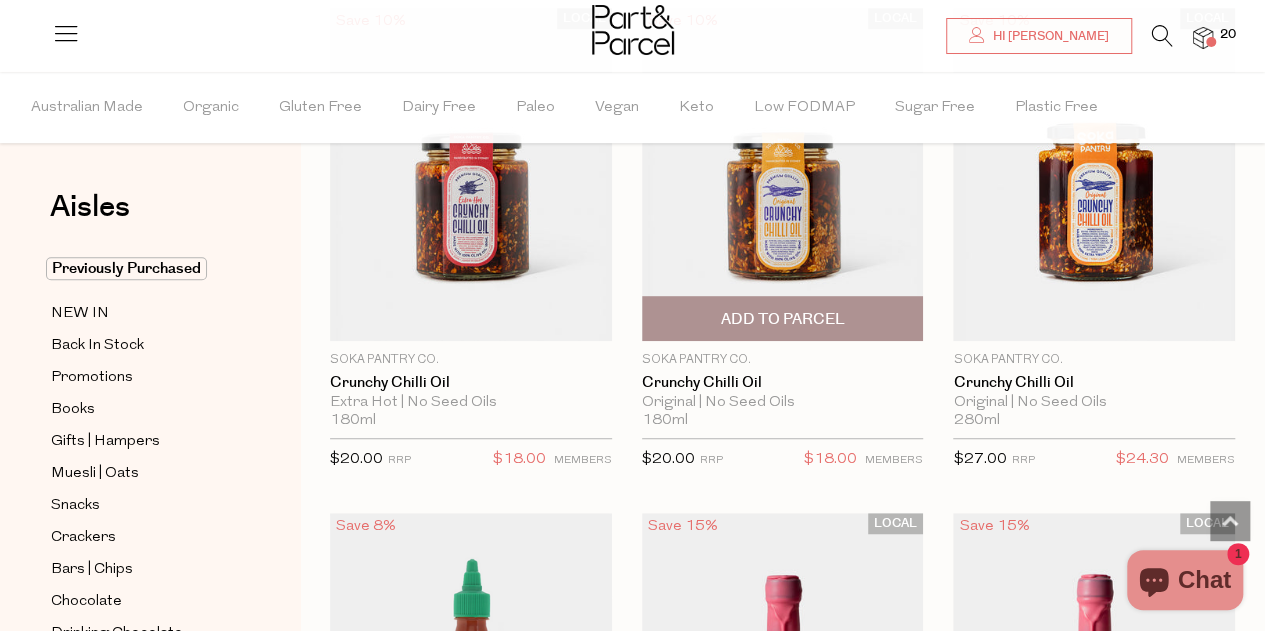 scroll, scrollTop: 4237, scrollLeft: 0, axis: vertical 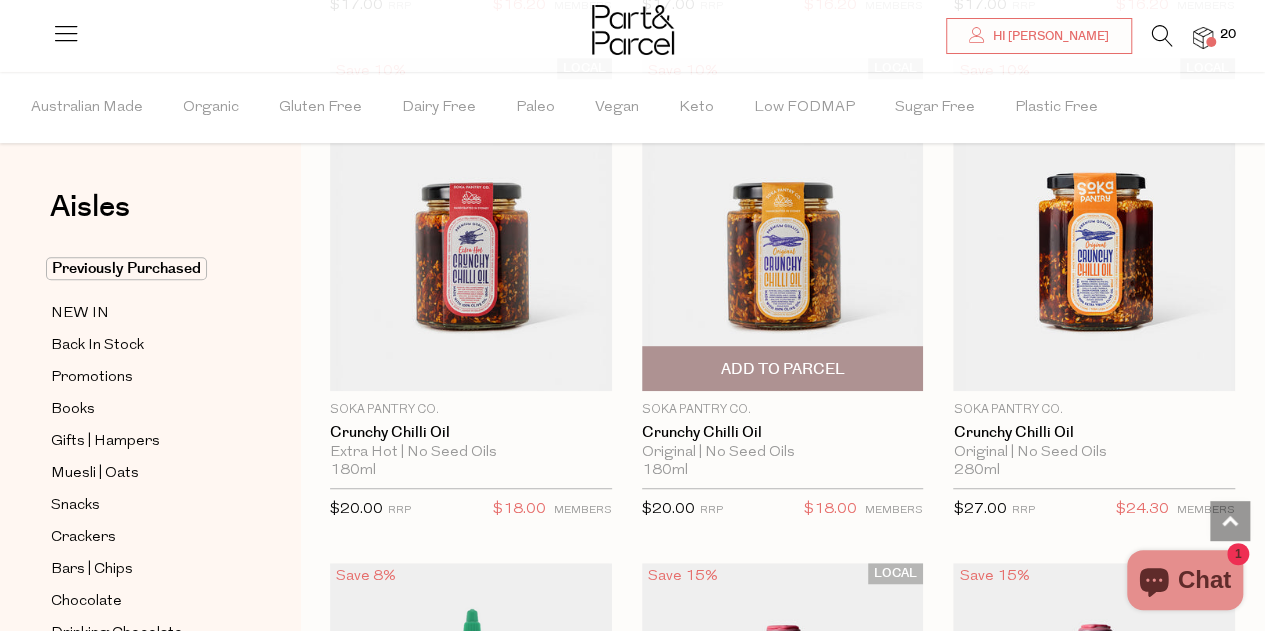click on "Add To Parcel" at bounding box center (782, 369) 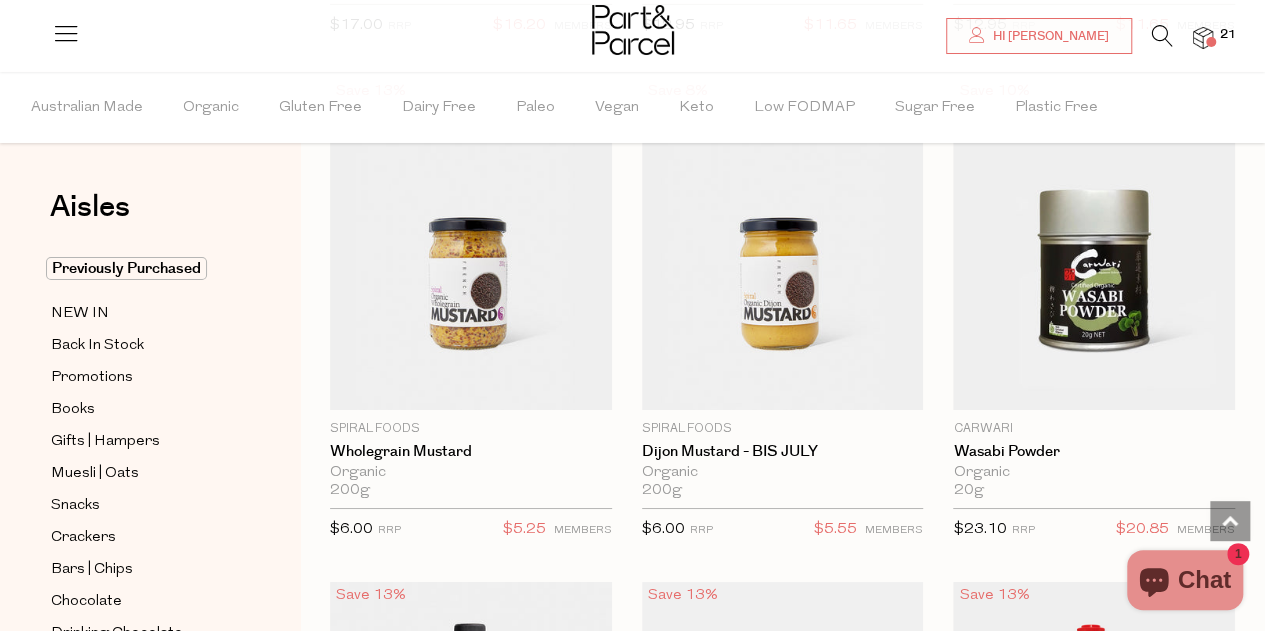 scroll, scrollTop: 7244, scrollLeft: 0, axis: vertical 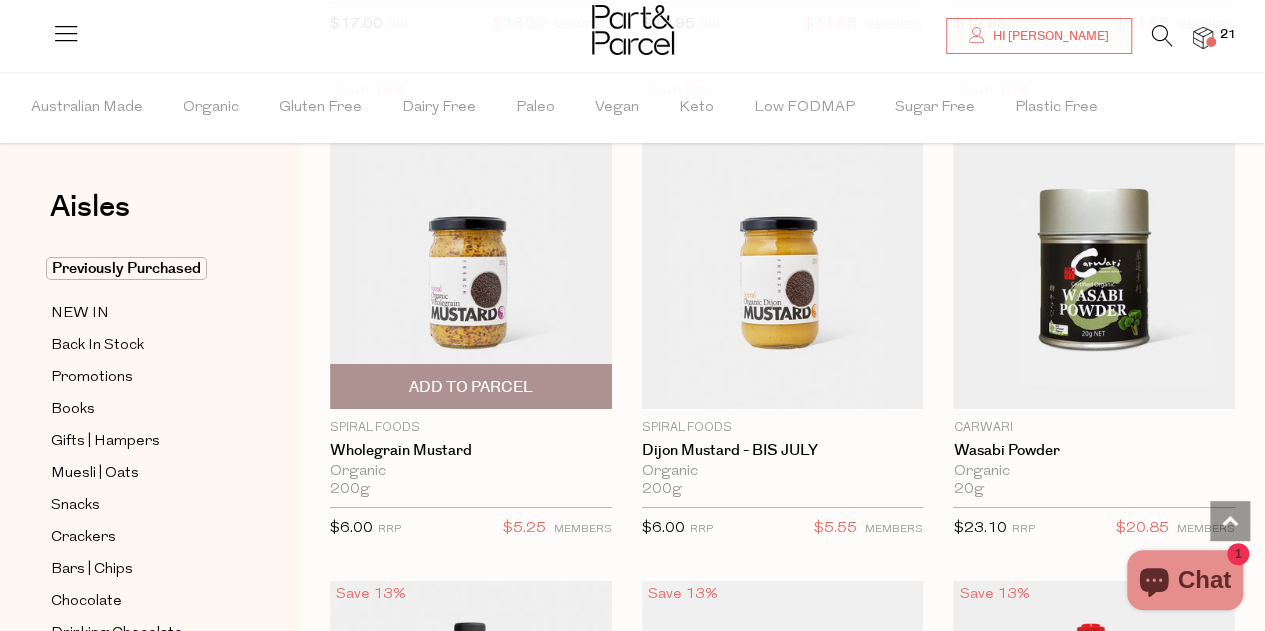 click on "Add To Parcel" at bounding box center [471, 386] 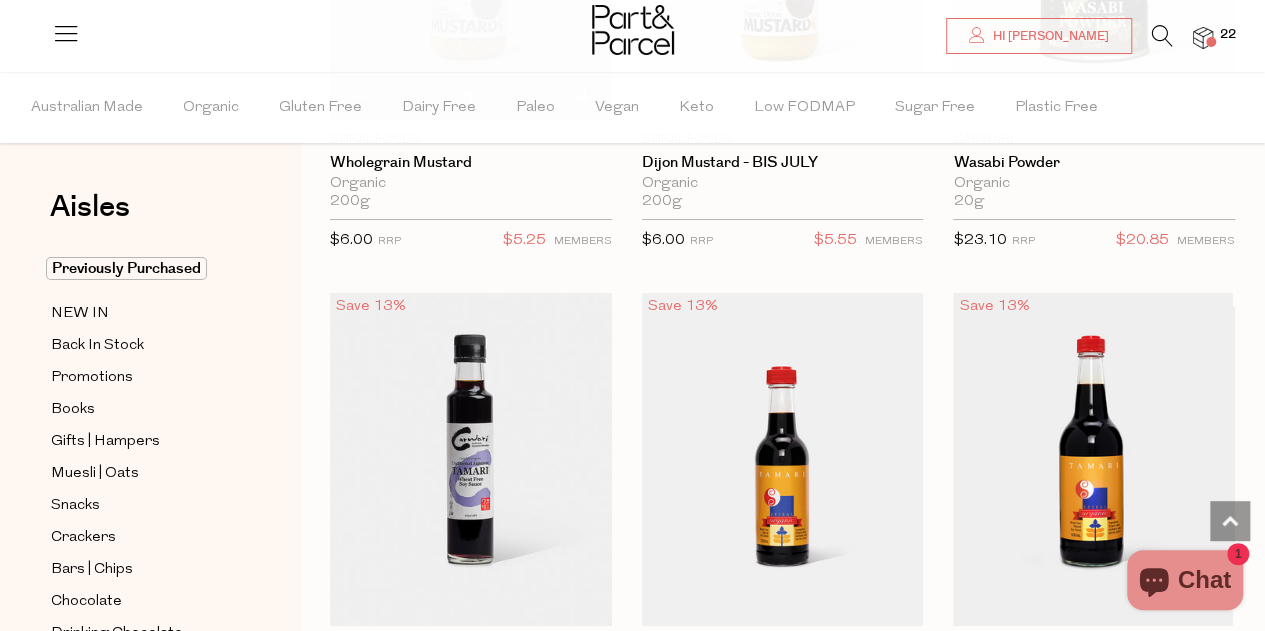 scroll, scrollTop: 7788, scrollLeft: 0, axis: vertical 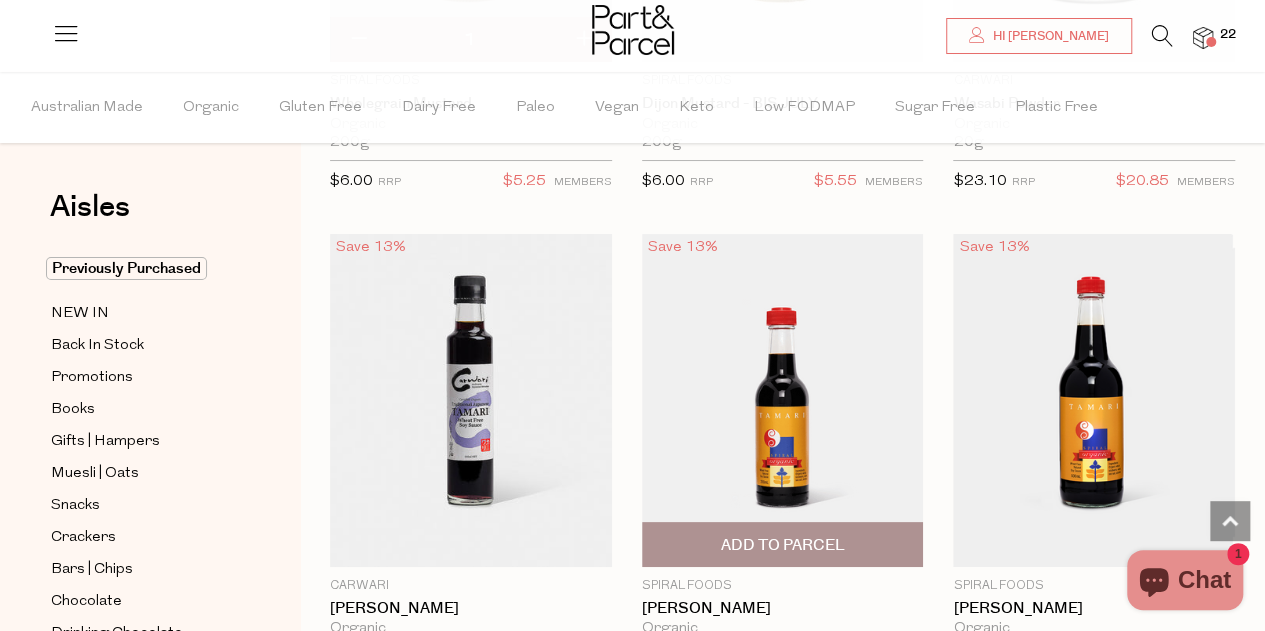 click on "Add To Parcel" at bounding box center (782, 545) 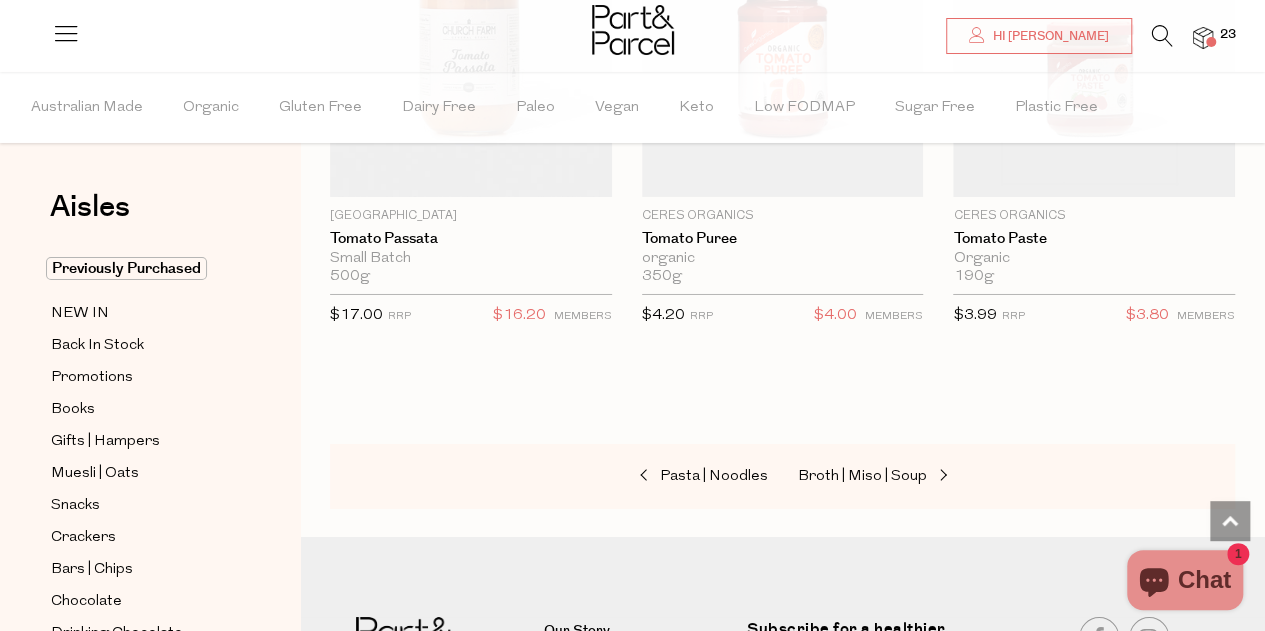 scroll, scrollTop: 10988, scrollLeft: 0, axis: vertical 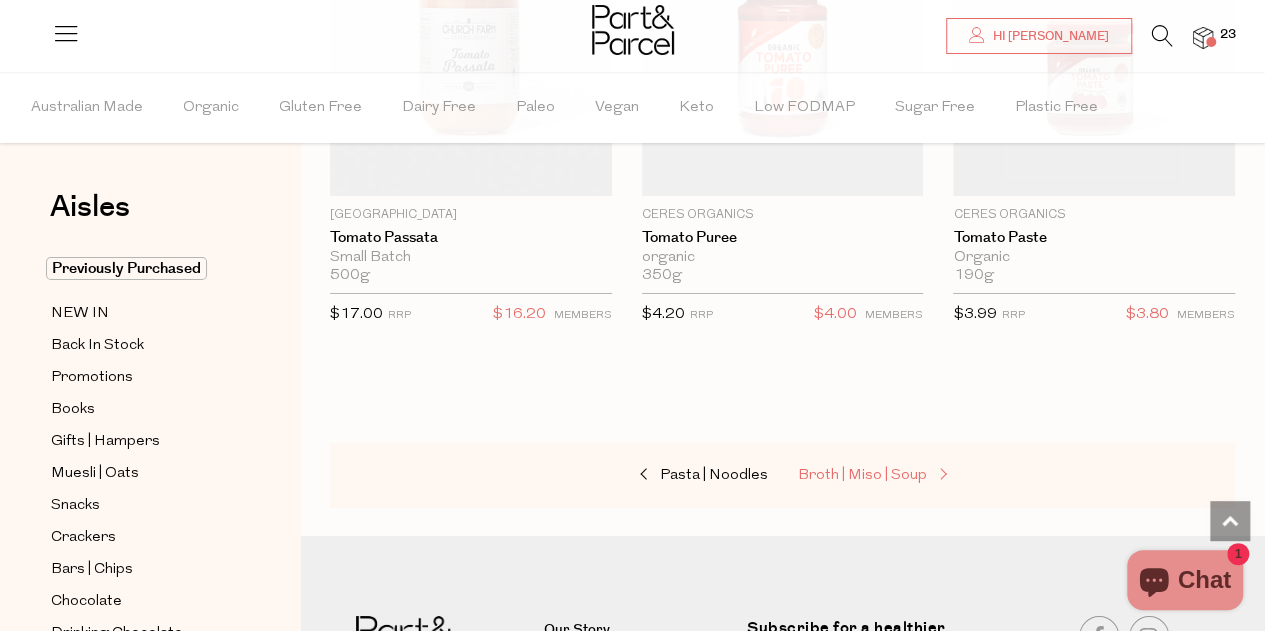click on "Broth | Miso | Soup" at bounding box center (862, 475) 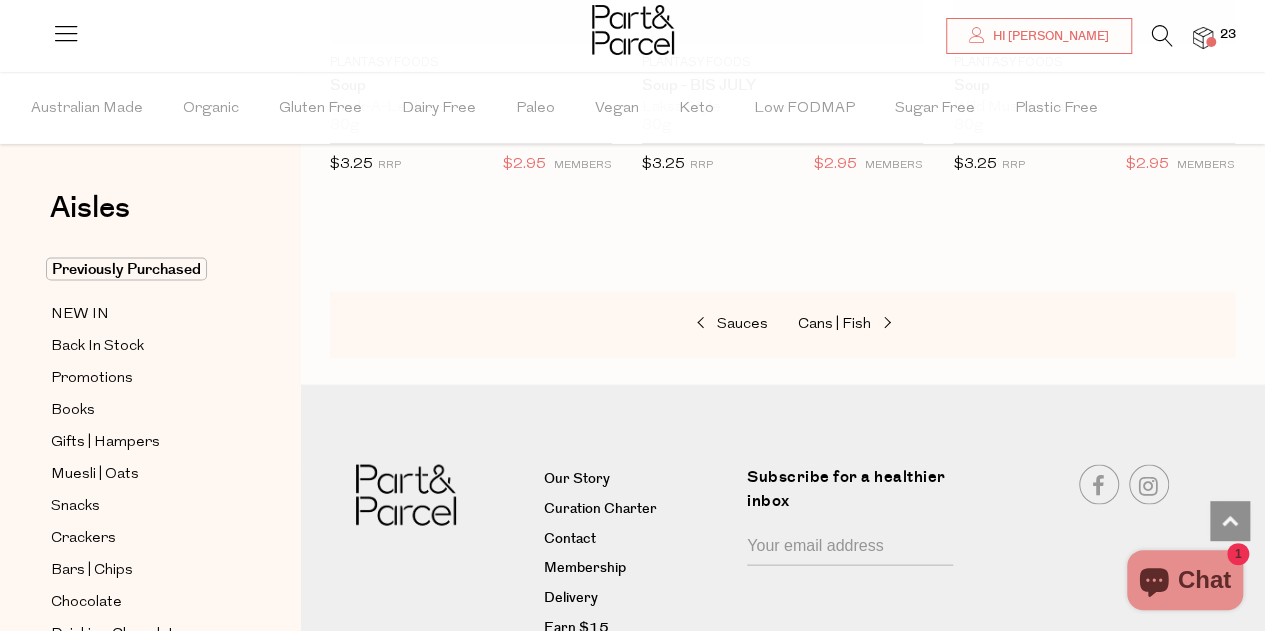 scroll, scrollTop: 5597, scrollLeft: 0, axis: vertical 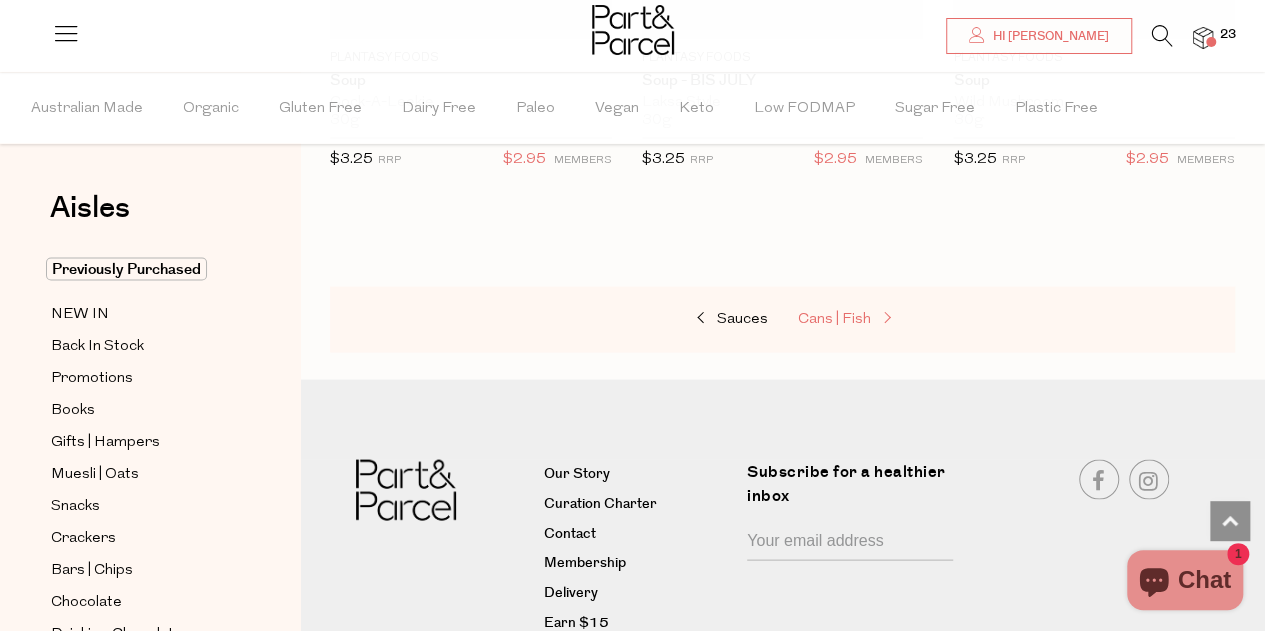 click on "Cans | Fish" at bounding box center (834, 318) 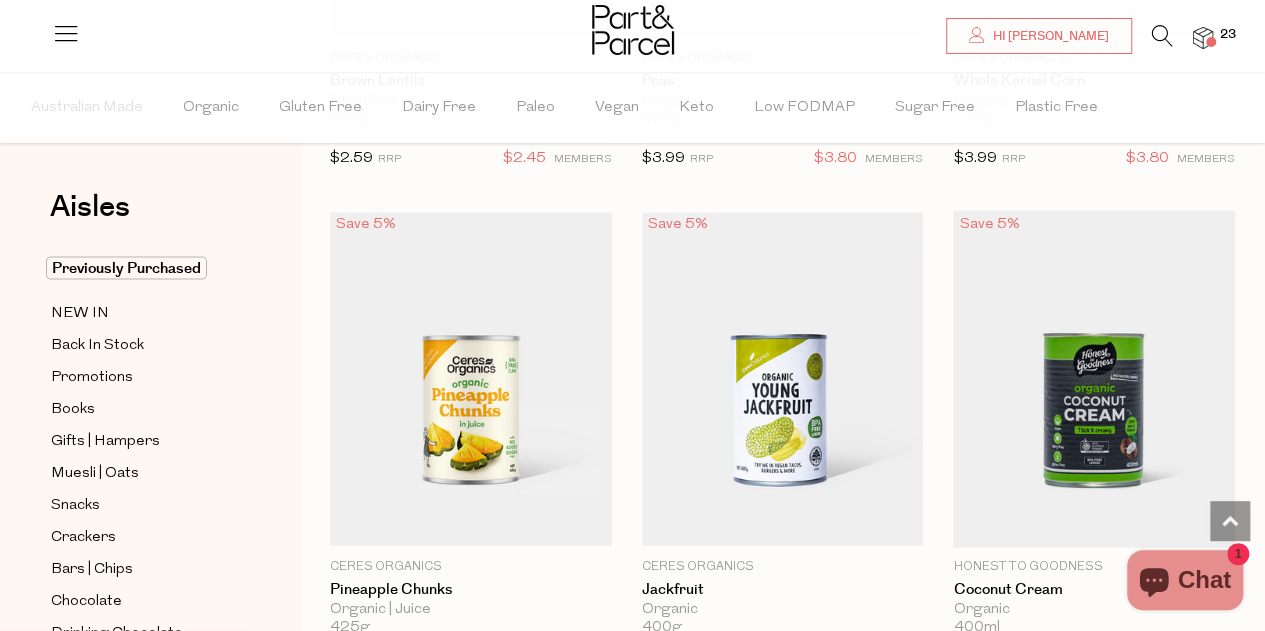scroll, scrollTop: 2314, scrollLeft: 0, axis: vertical 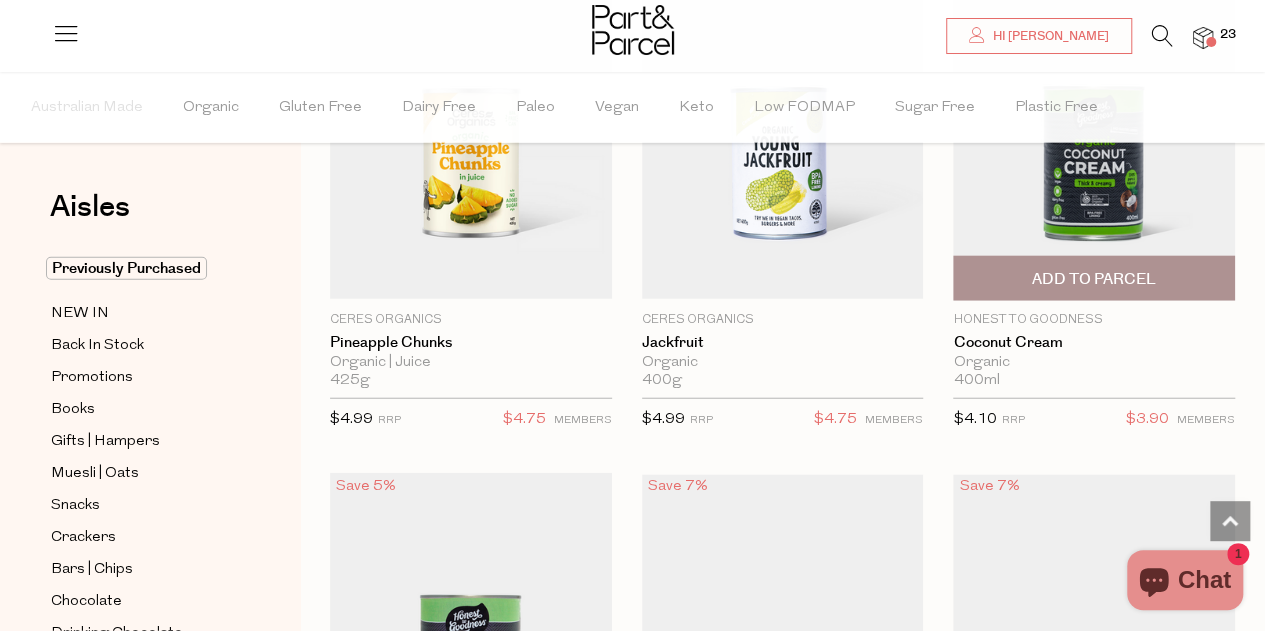 click on "Add To Parcel" at bounding box center (1094, 279) 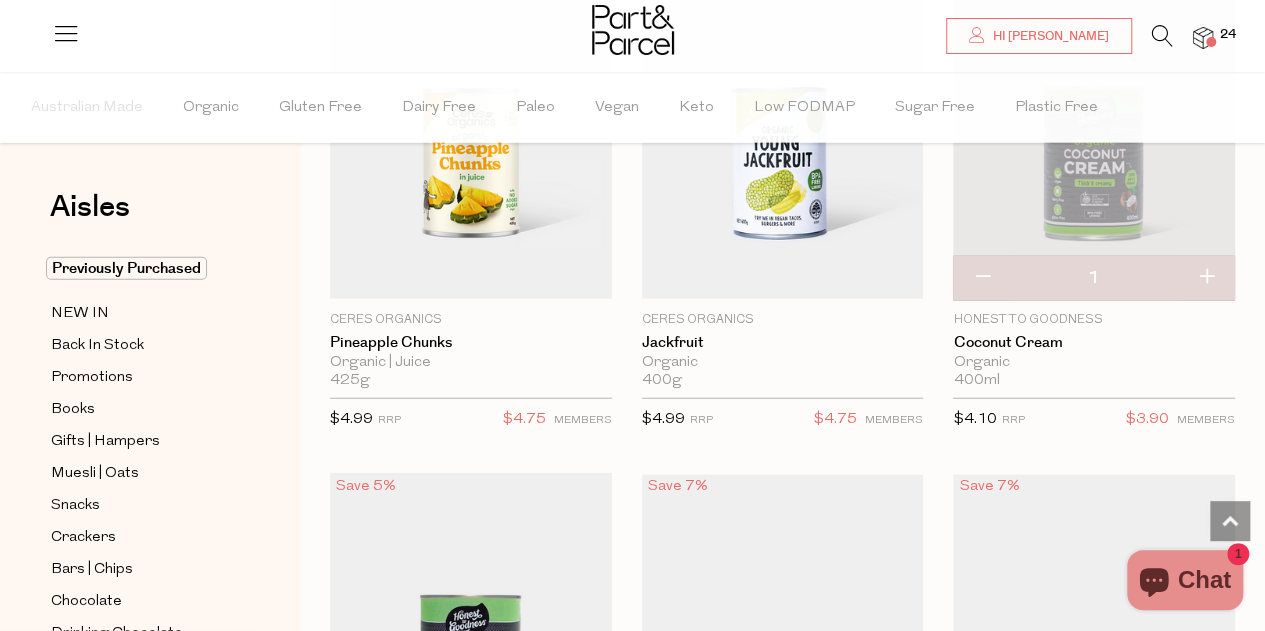 click at bounding box center [1206, 278] 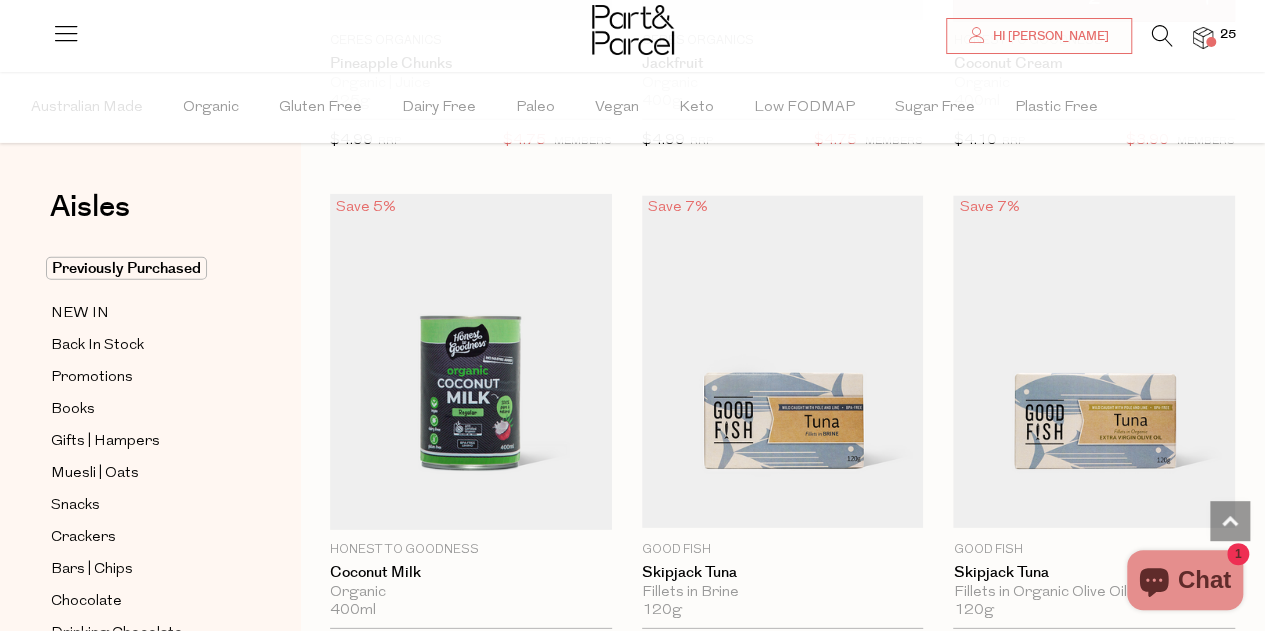 scroll, scrollTop: 2724, scrollLeft: 0, axis: vertical 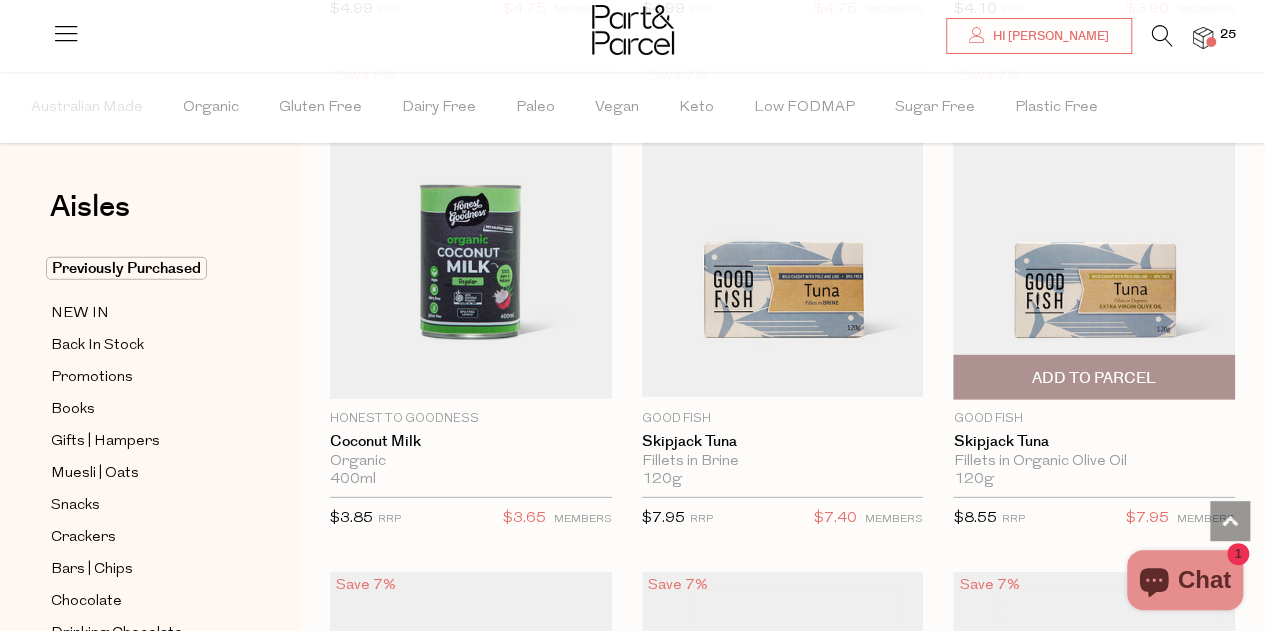 click on "Add To Parcel" at bounding box center (1094, 378) 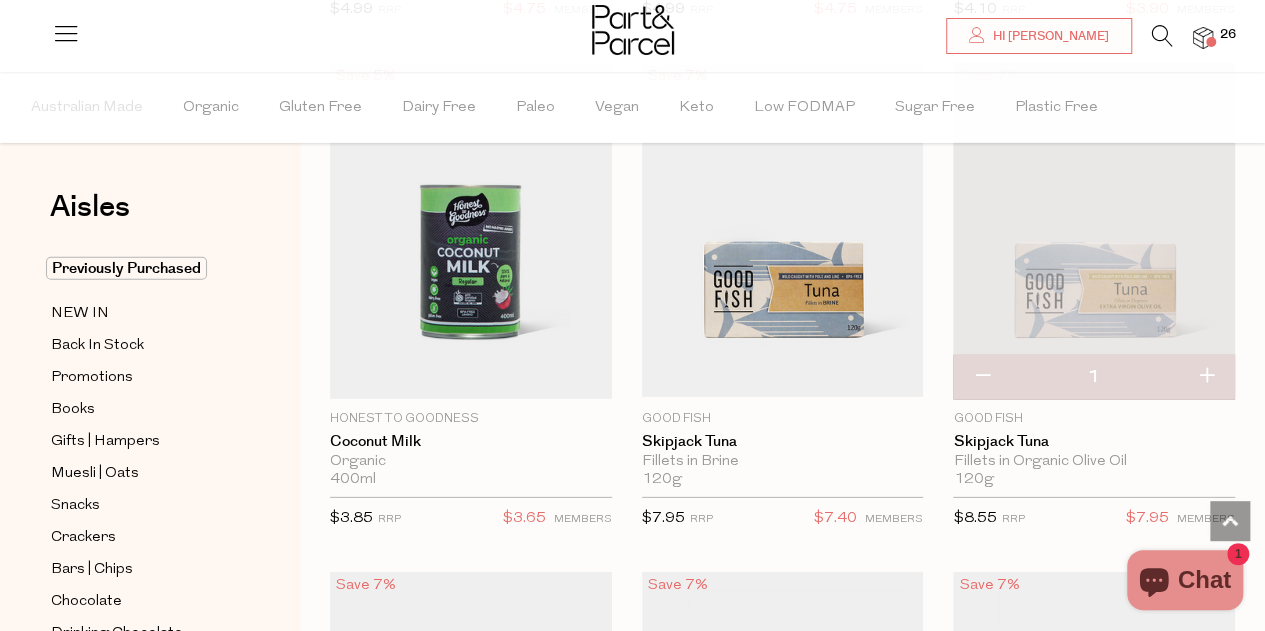 click at bounding box center [1206, 377] 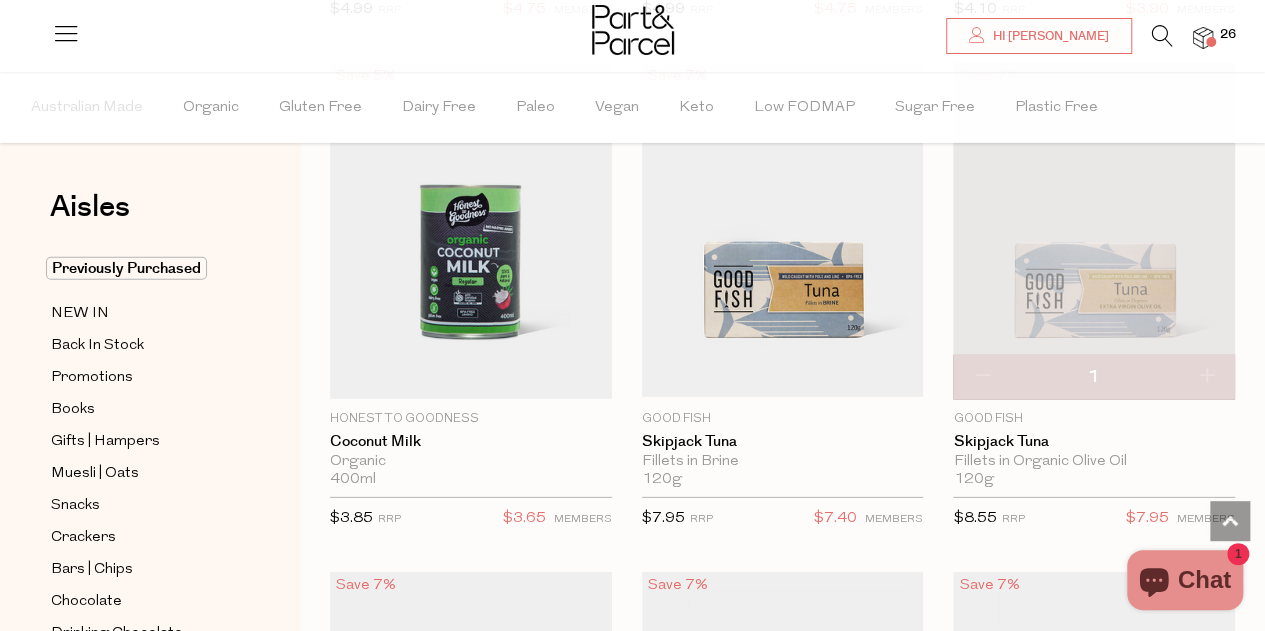 type on "2" 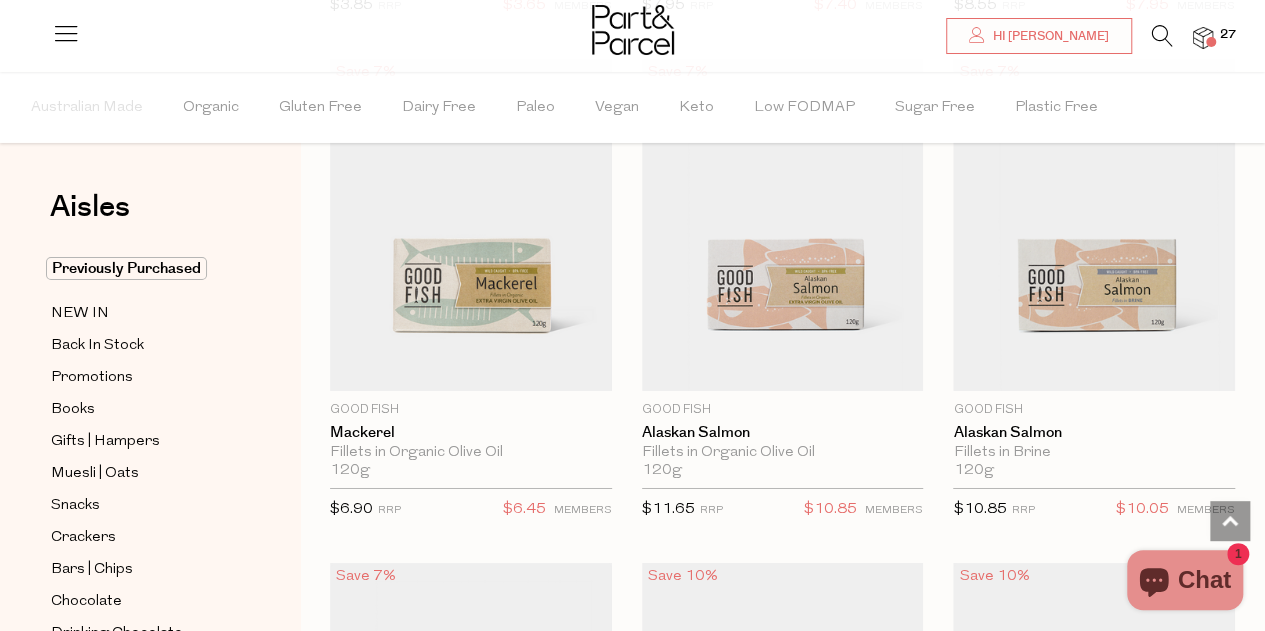 scroll, scrollTop: 3236, scrollLeft: 0, axis: vertical 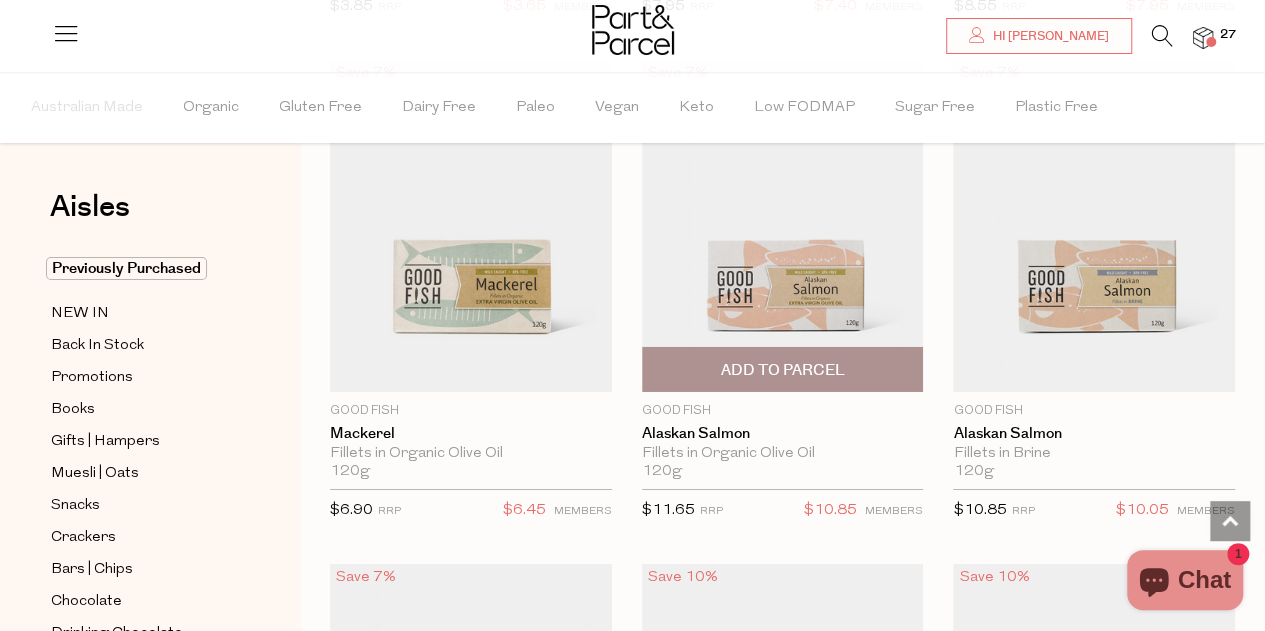 click on "Add To Parcel" at bounding box center [783, 369] 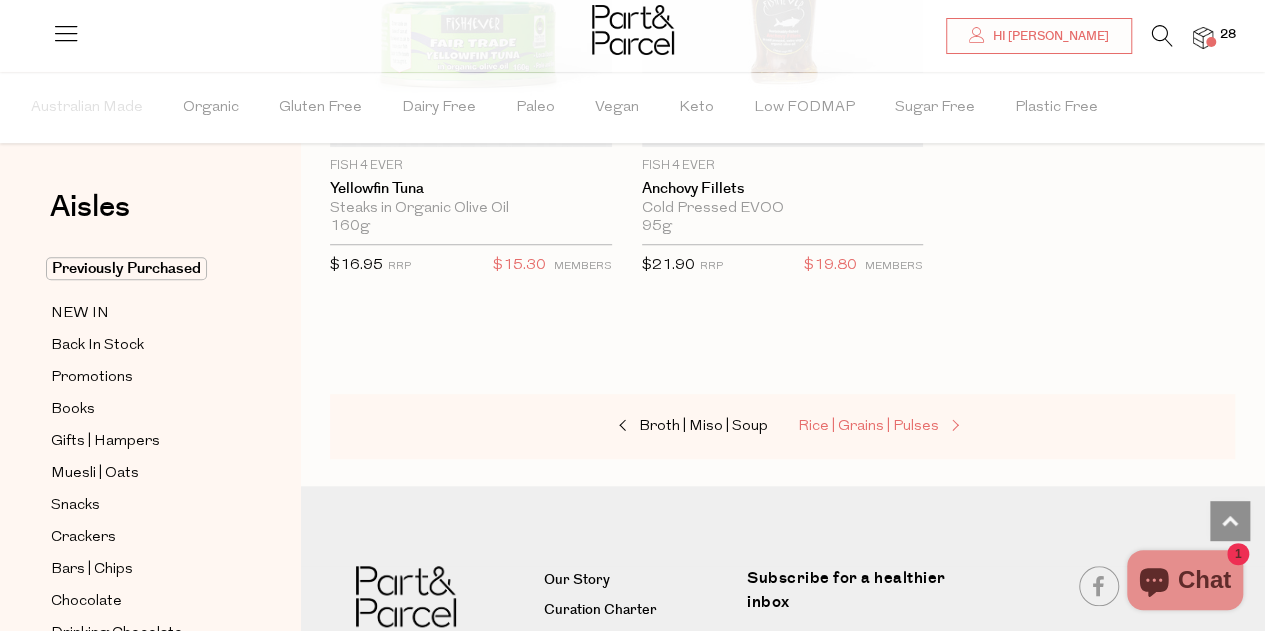 click on "Rice | Grains | Pulses" at bounding box center (868, 426) 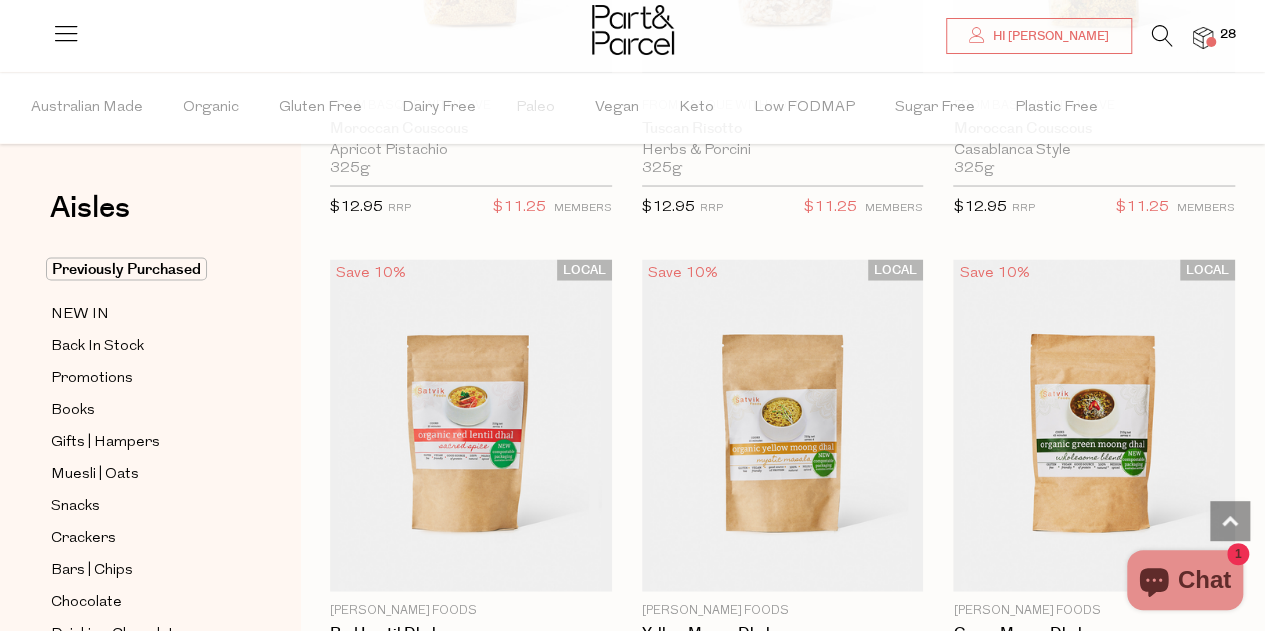 scroll, scrollTop: 5550, scrollLeft: 0, axis: vertical 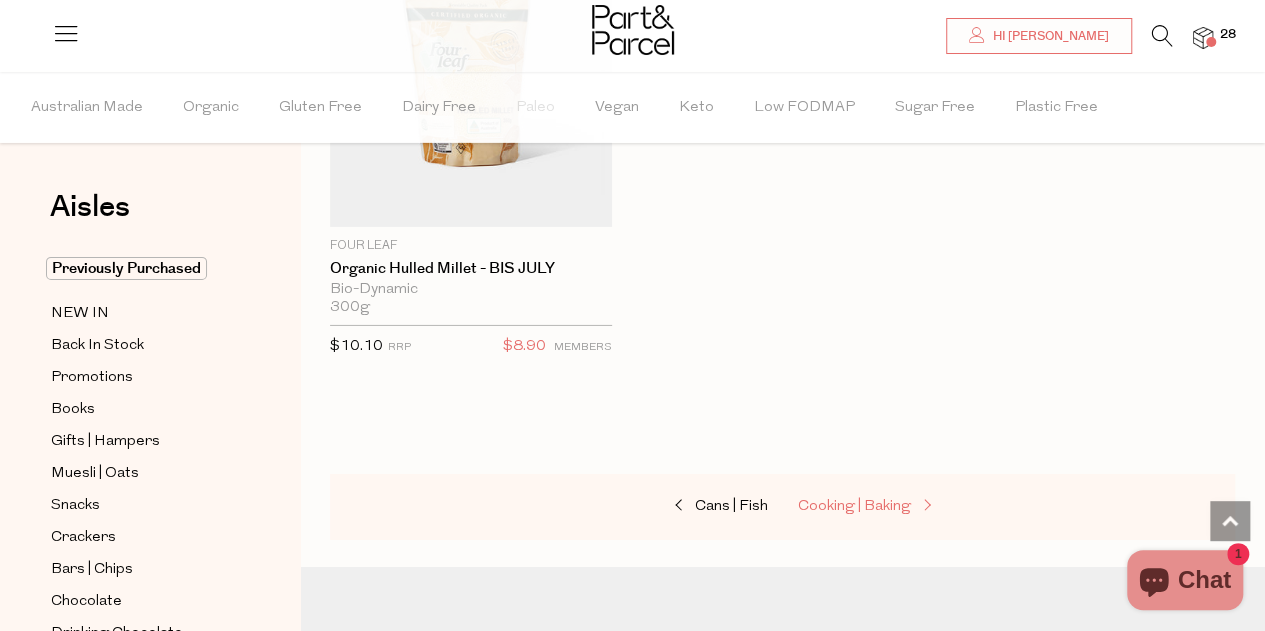 click on "Cooking | Baking" at bounding box center (854, 506) 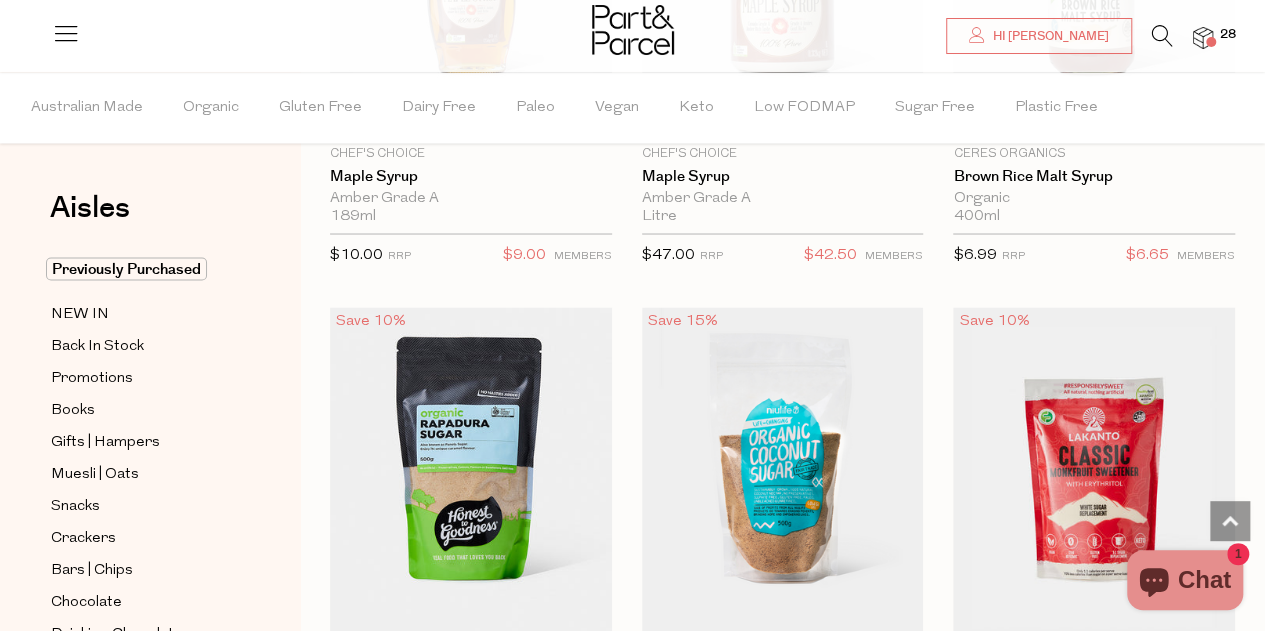 scroll, scrollTop: 5507, scrollLeft: 0, axis: vertical 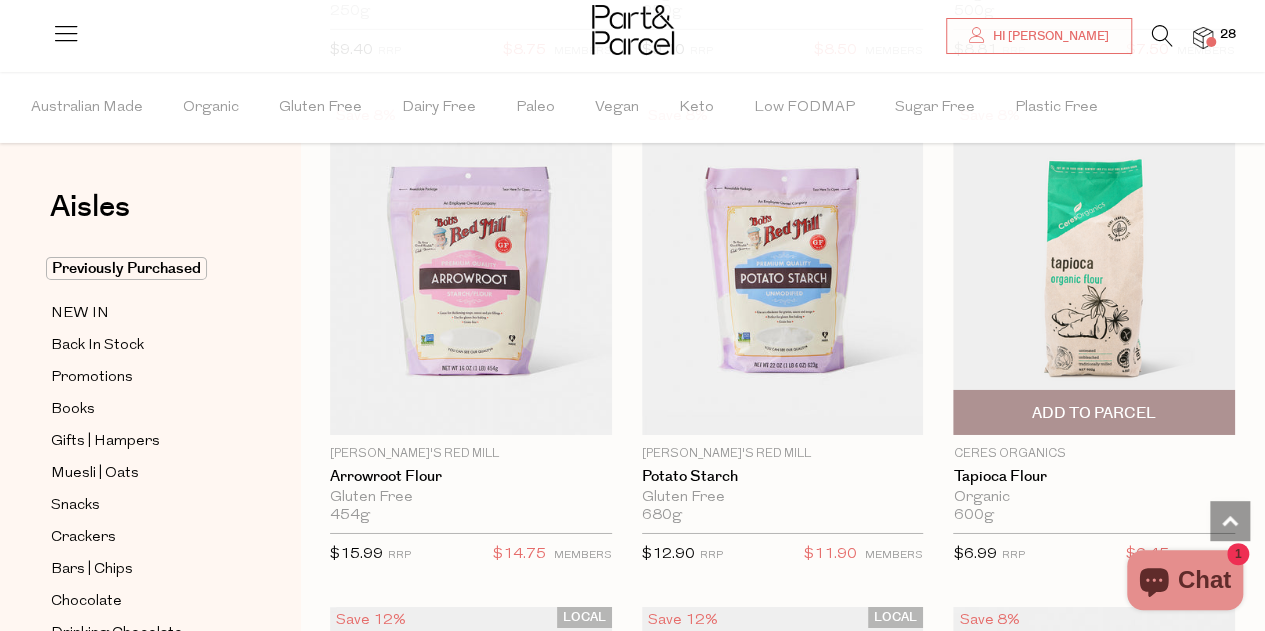 click on "Add To Parcel" at bounding box center (1094, 412) 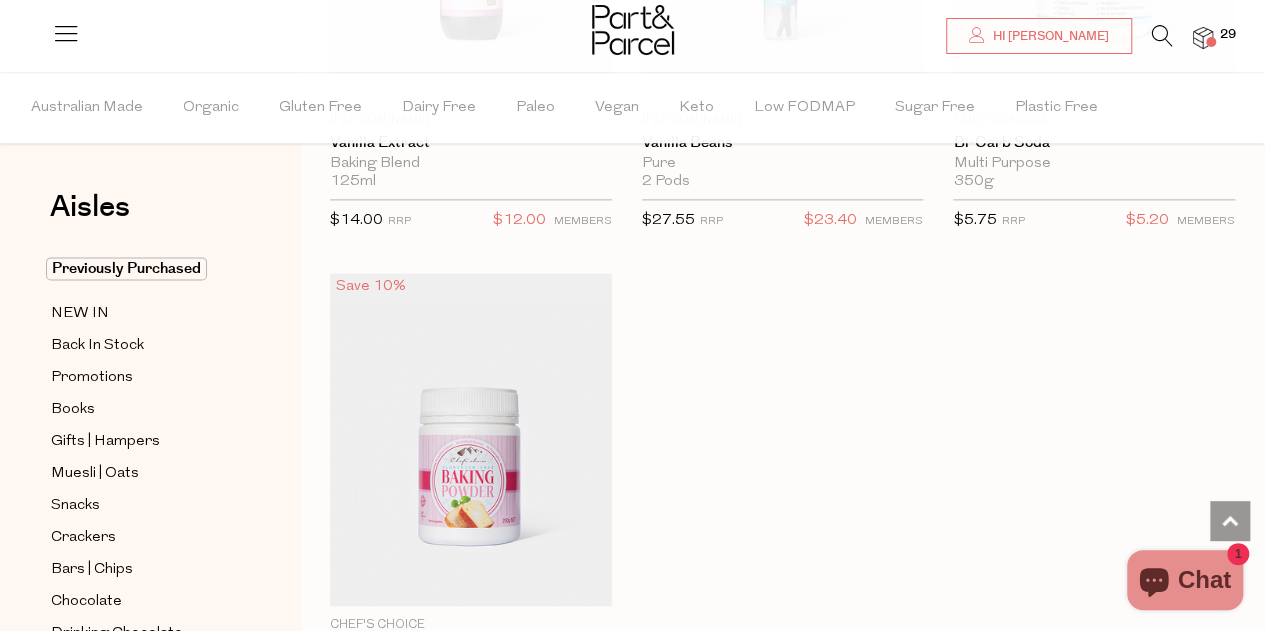 scroll, scrollTop: 13089, scrollLeft: 0, axis: vertical 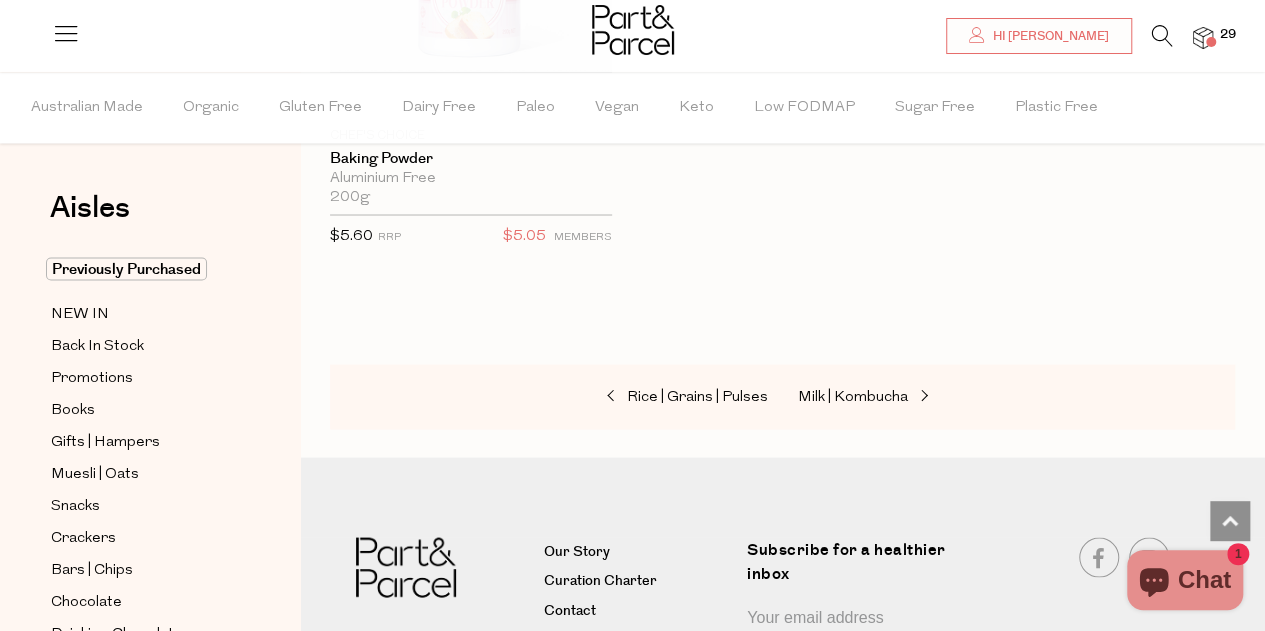 click on "Rice | Grains | Pulses Milk | Kombucha" at bounding box center [782, 397] 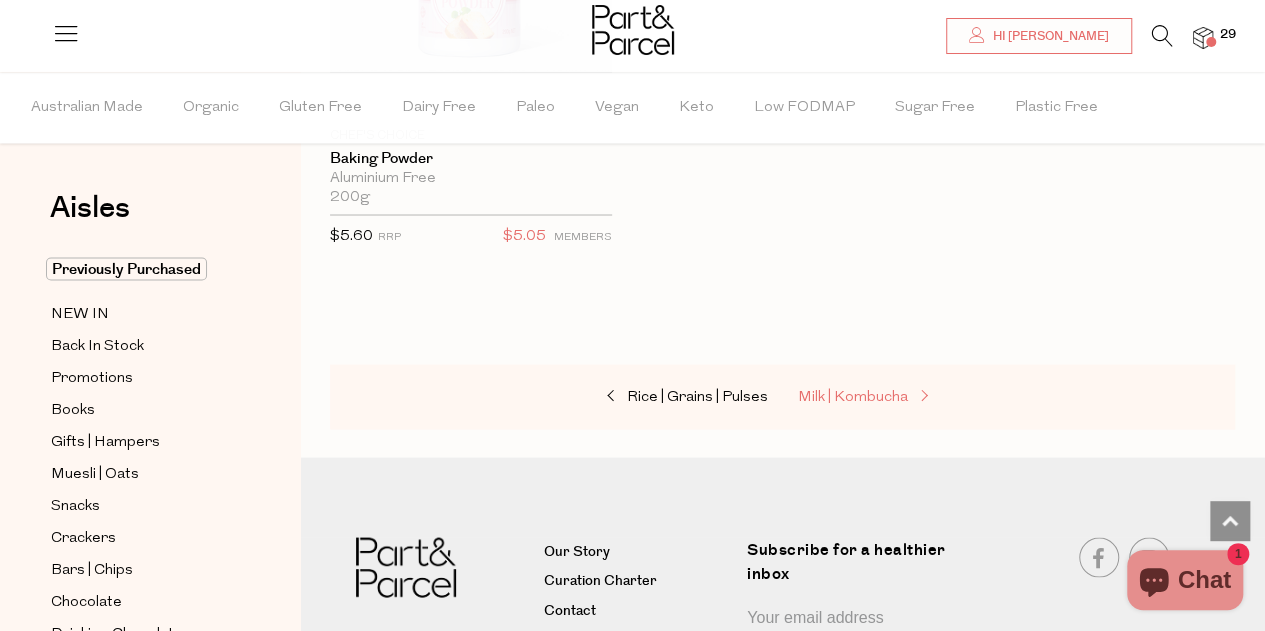 click on "Milk | Kombucha" at bounding box center (853, 396) 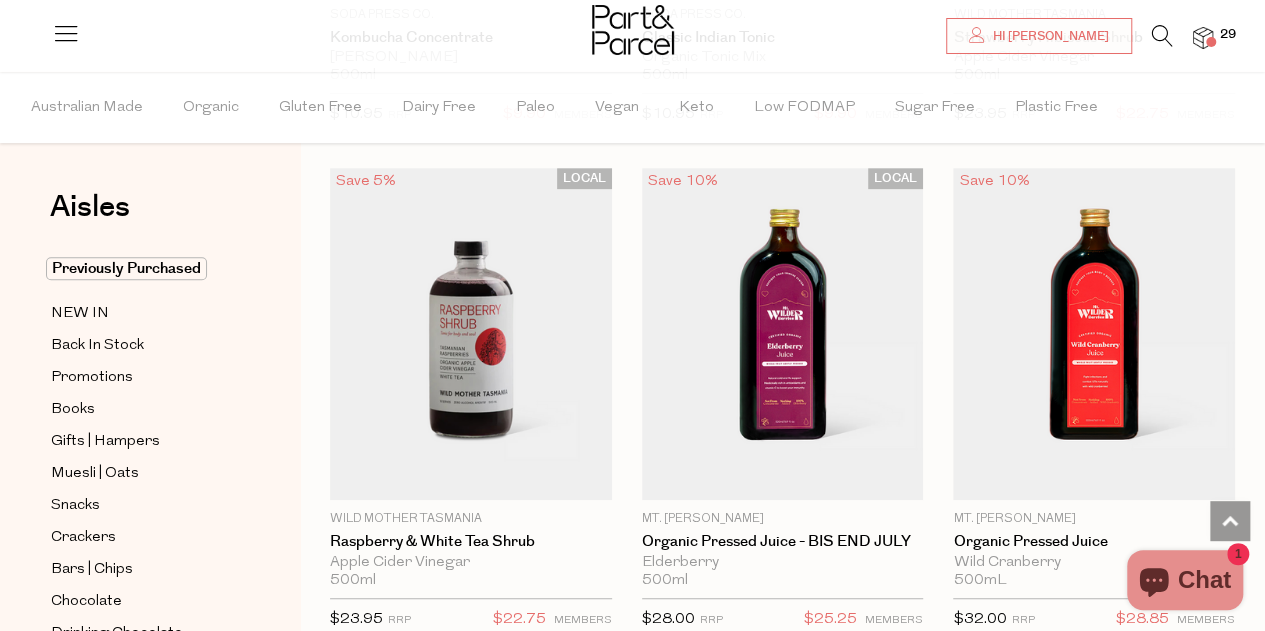 scroll, scrollTop: 4134, scrollLeft: 0, axis: vertical 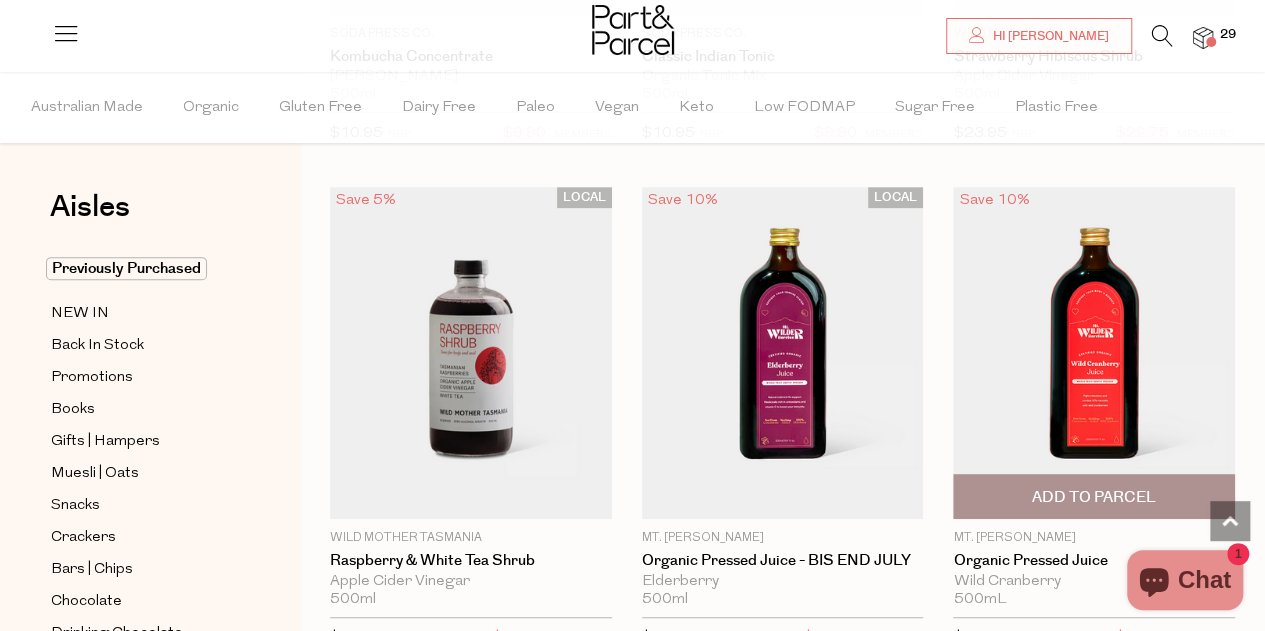 click at bounding box center [1094, 353] 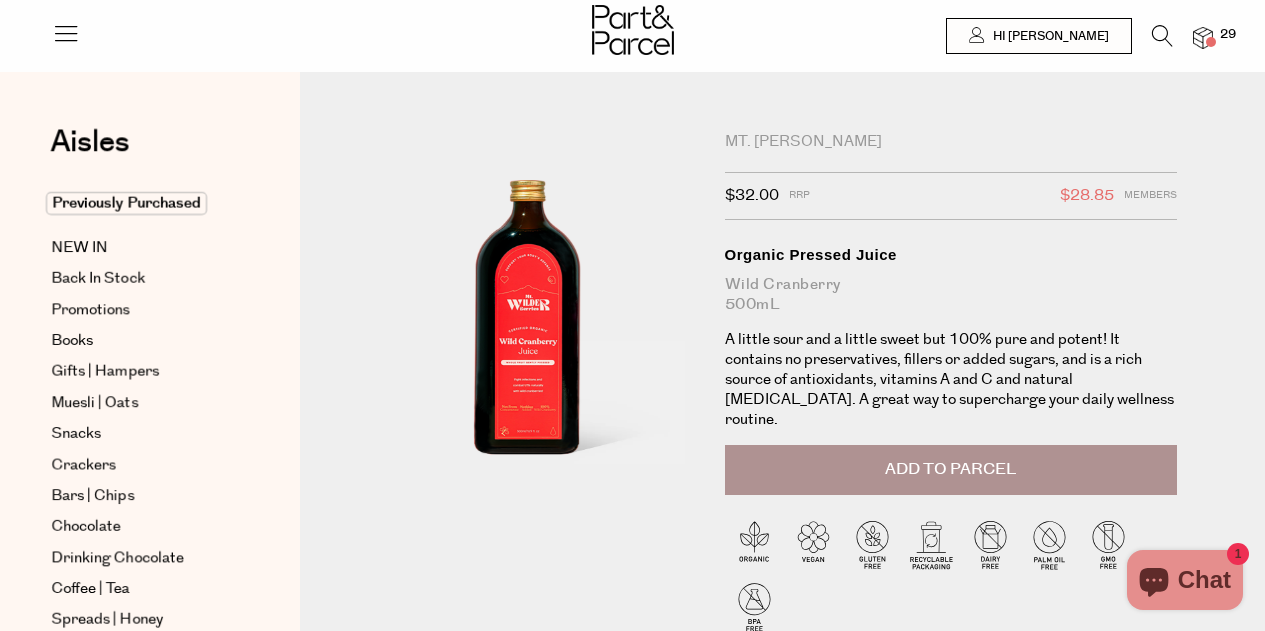 scroll, scrollTop: 0, scrollLeft: 0, axis: both 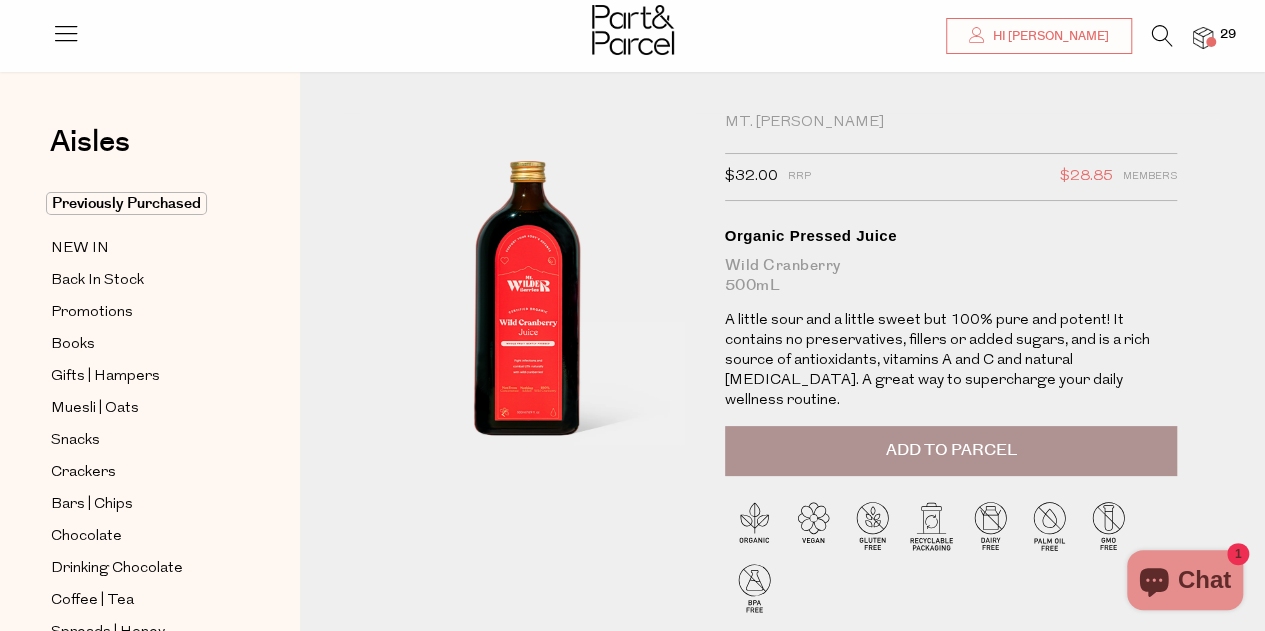 click on "Add to Parcel" at bounding box center (950, 450) 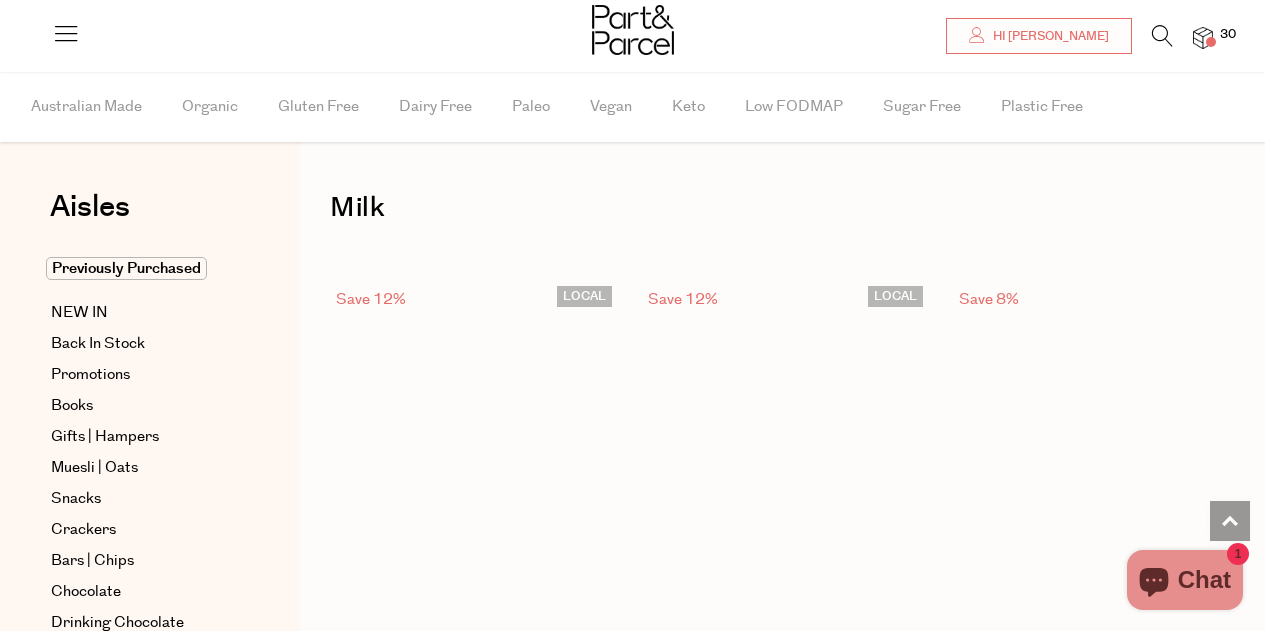 scroll, scrollTop: 2446, scrollLeft: 0, axis: vertical 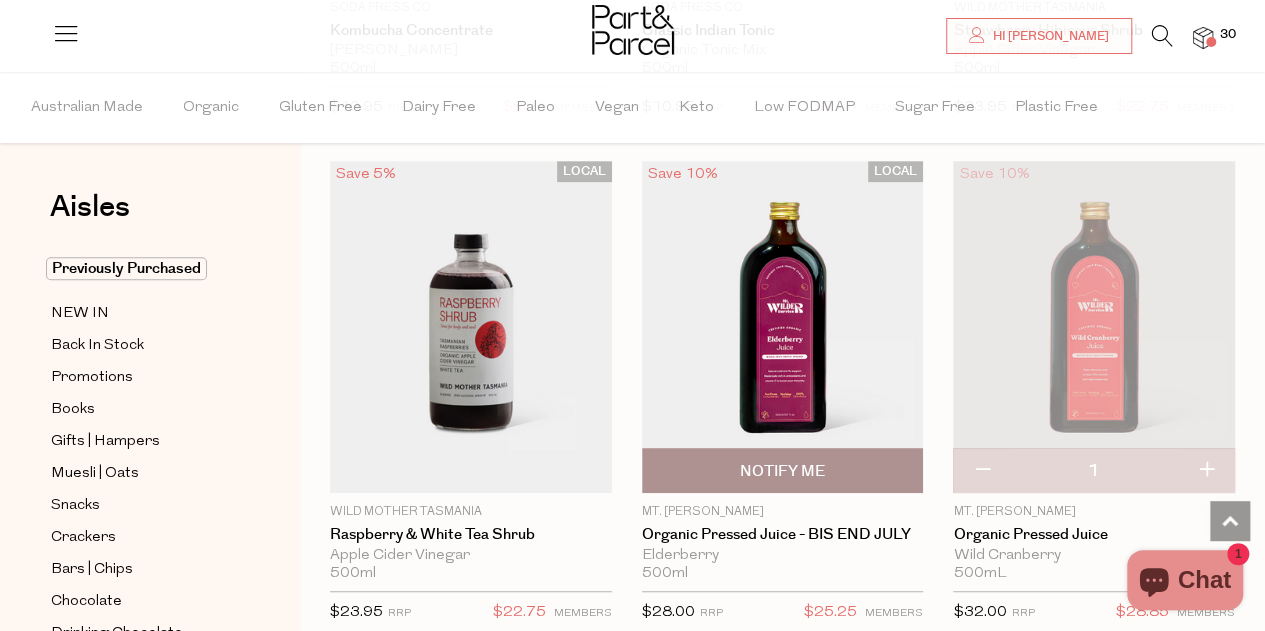 click on "Notify Me" at bounding box center (782, 471) 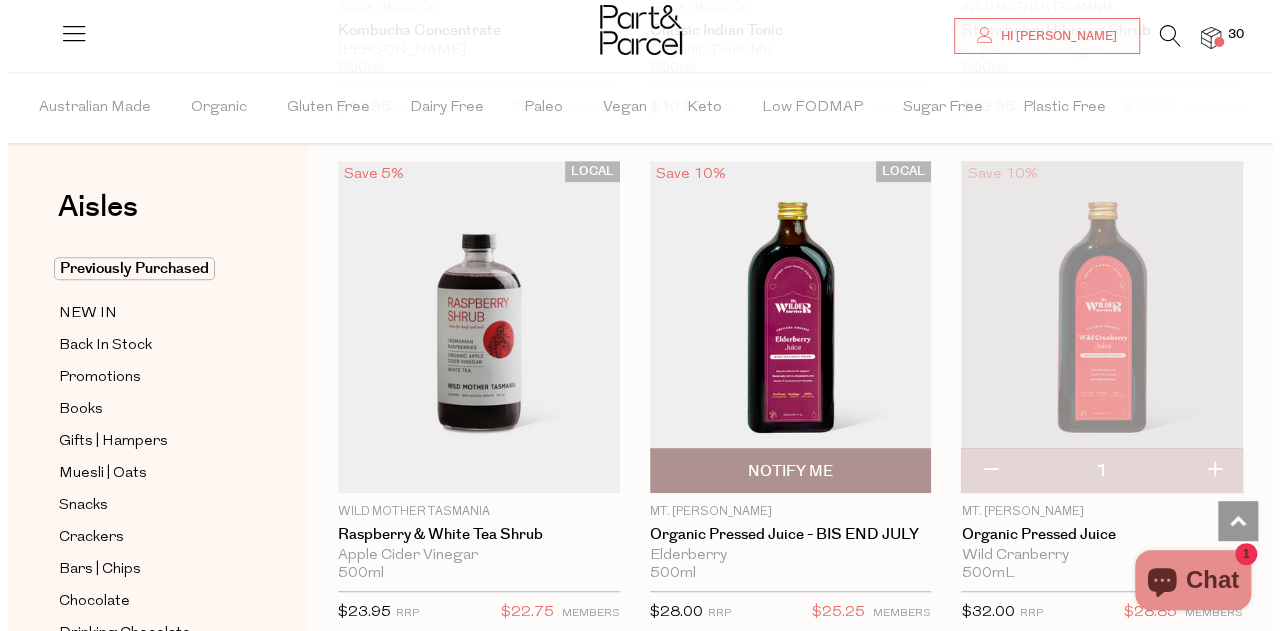 scroll, scrollTop: 4208, scrollLeft: 0, axis: vertical 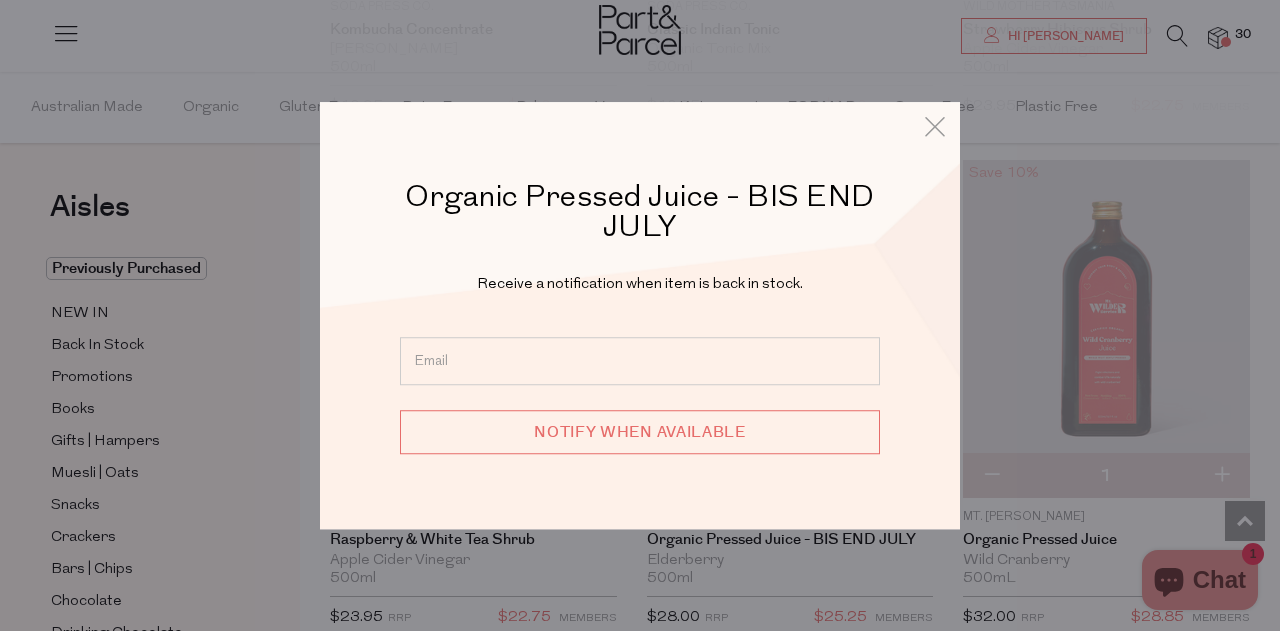 click at bounding box center (640, 361) 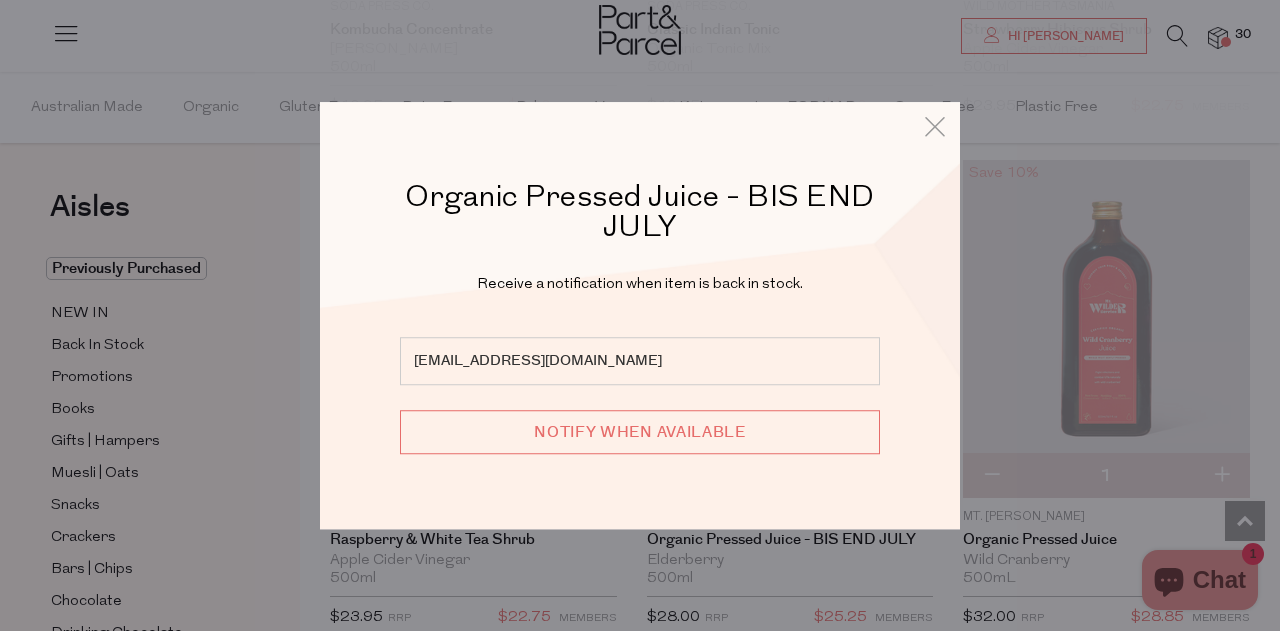 type on "ashleigh@seaclifflaw.com.au" 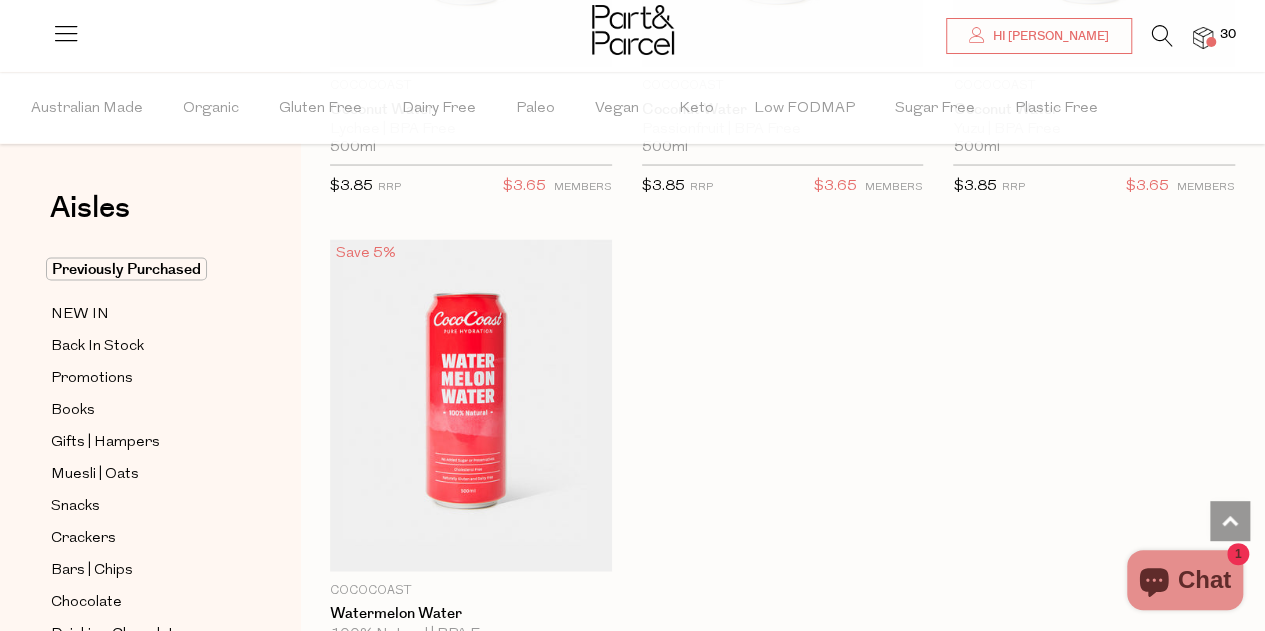 scroll, scrollTop: 5598, scrollLeft: 0, axis: vertical 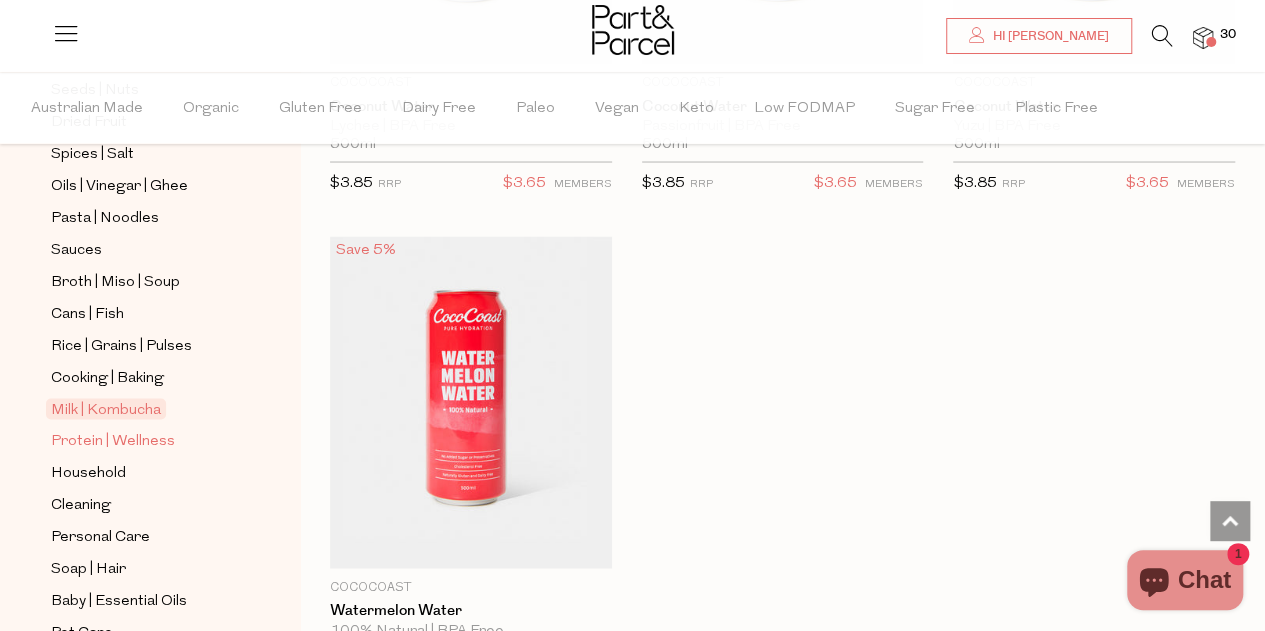 click on "Protein | Wellness" at bounding box center [113, 441] 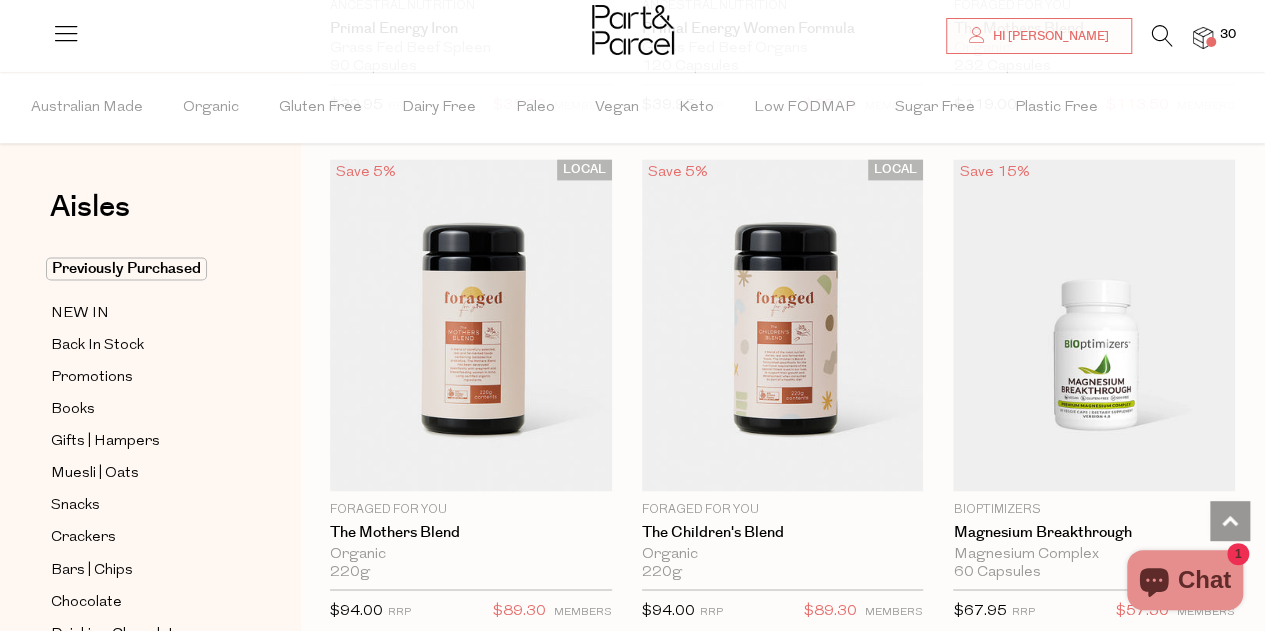 scroll, scrollTop: 5143, scrollLeft: 0, axis: vertical 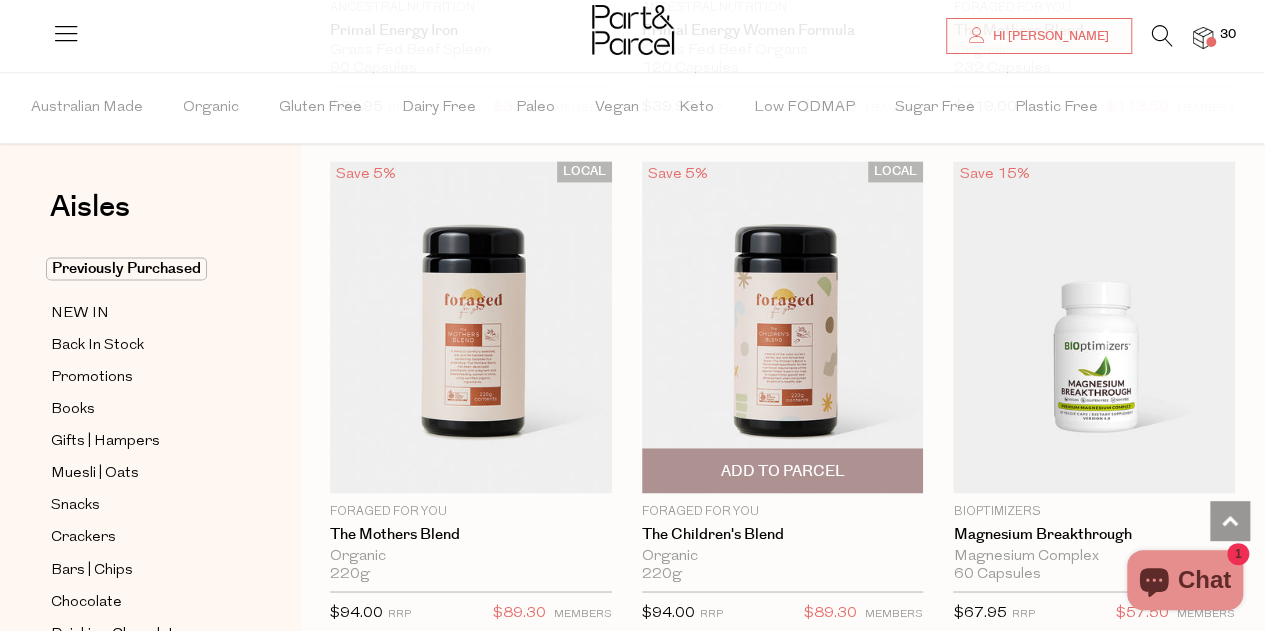 click on "Add To Parcel" at bounding box center [782, 471] 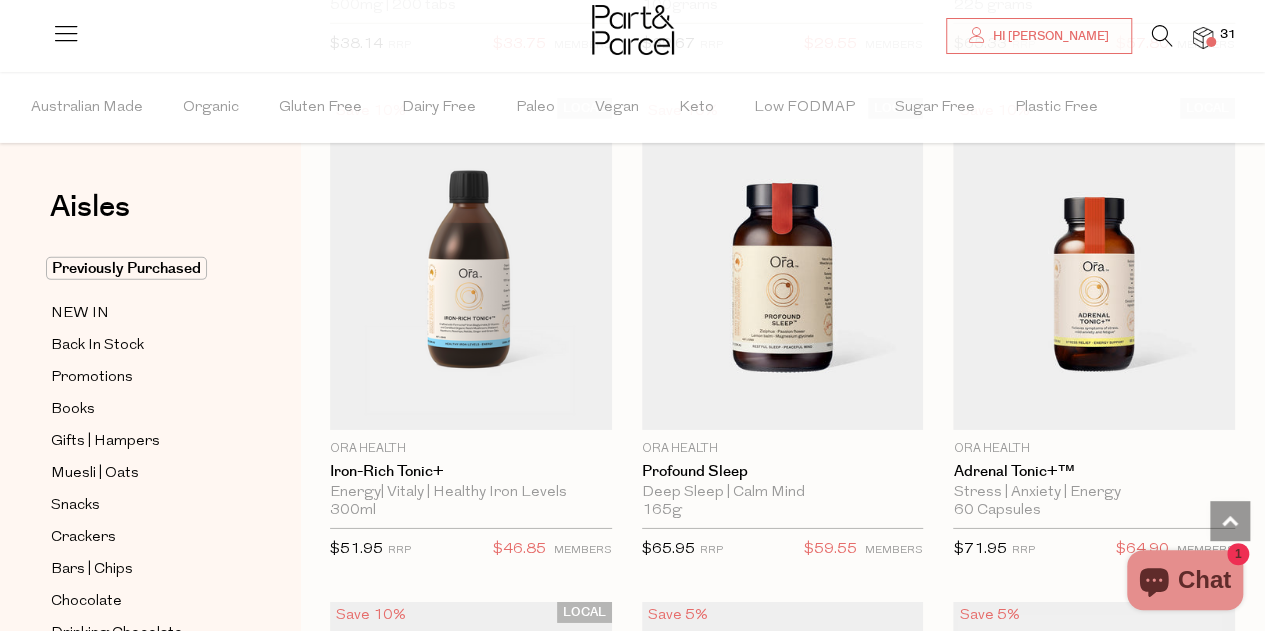 scroll, scrollTop: 6720, scrollLeft: 0, axis: vertical 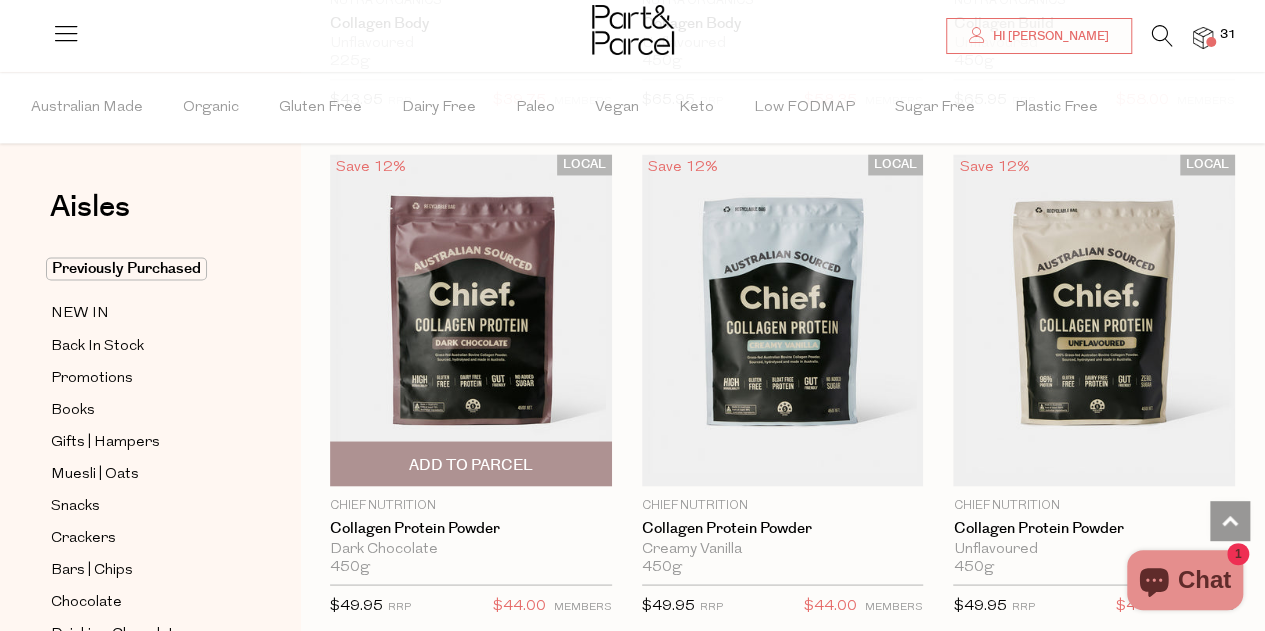 click on "Add To Parcel" at bounding box center (471, 464) 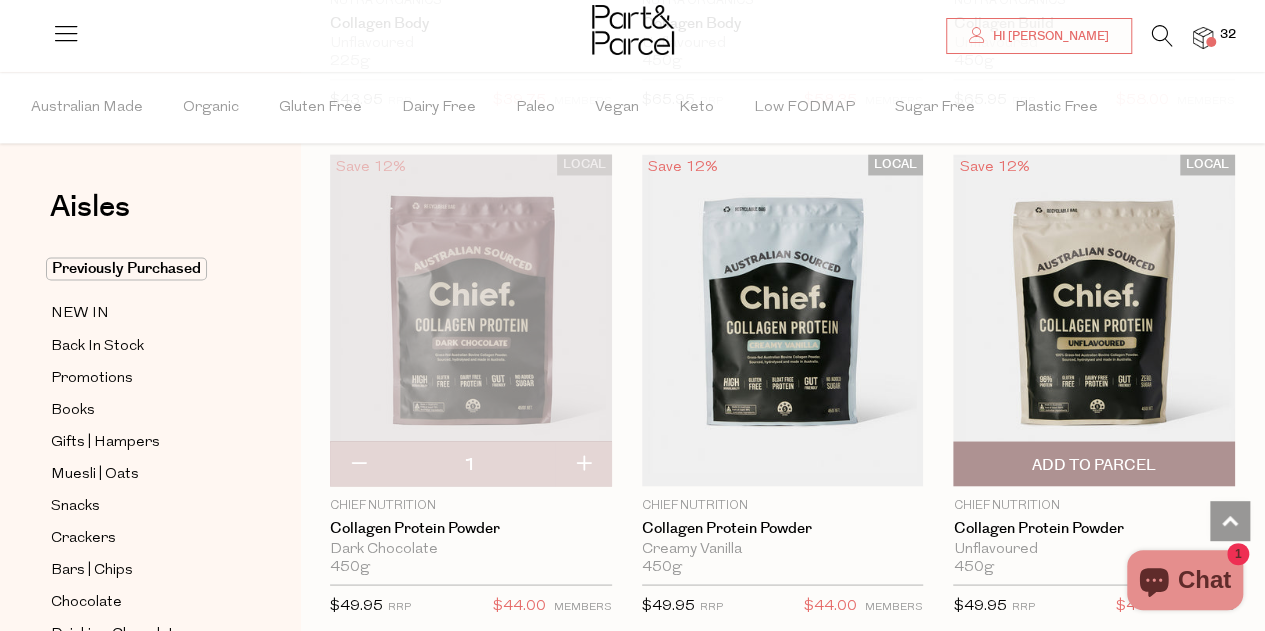 click on "Add To Parcel" at bounding box center (1094, 464) 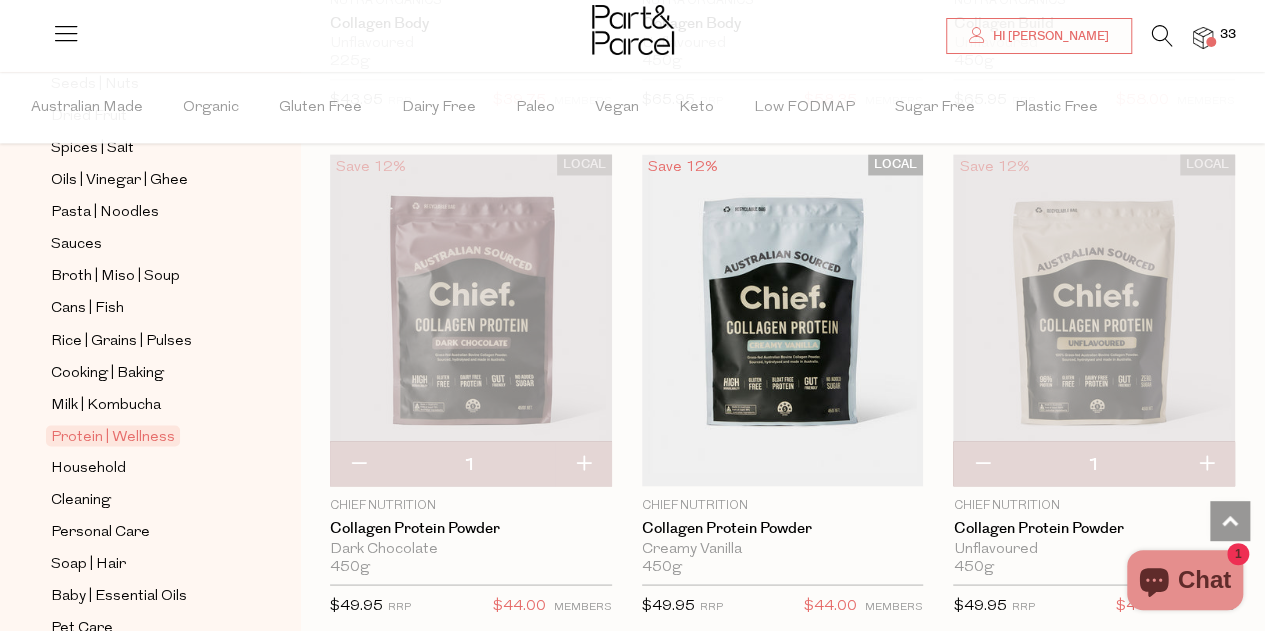 scroll, scrollTop: 646, scrollLeft: 0, axis: vertical 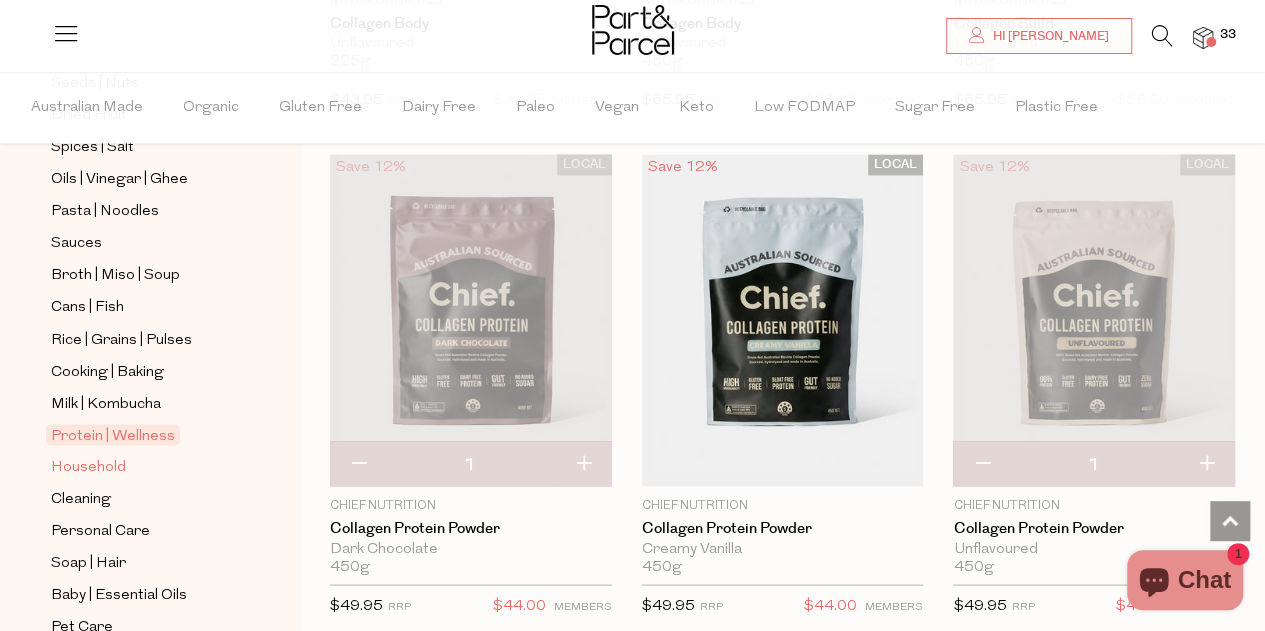 click on "Household" at bounding box center (88, 467) 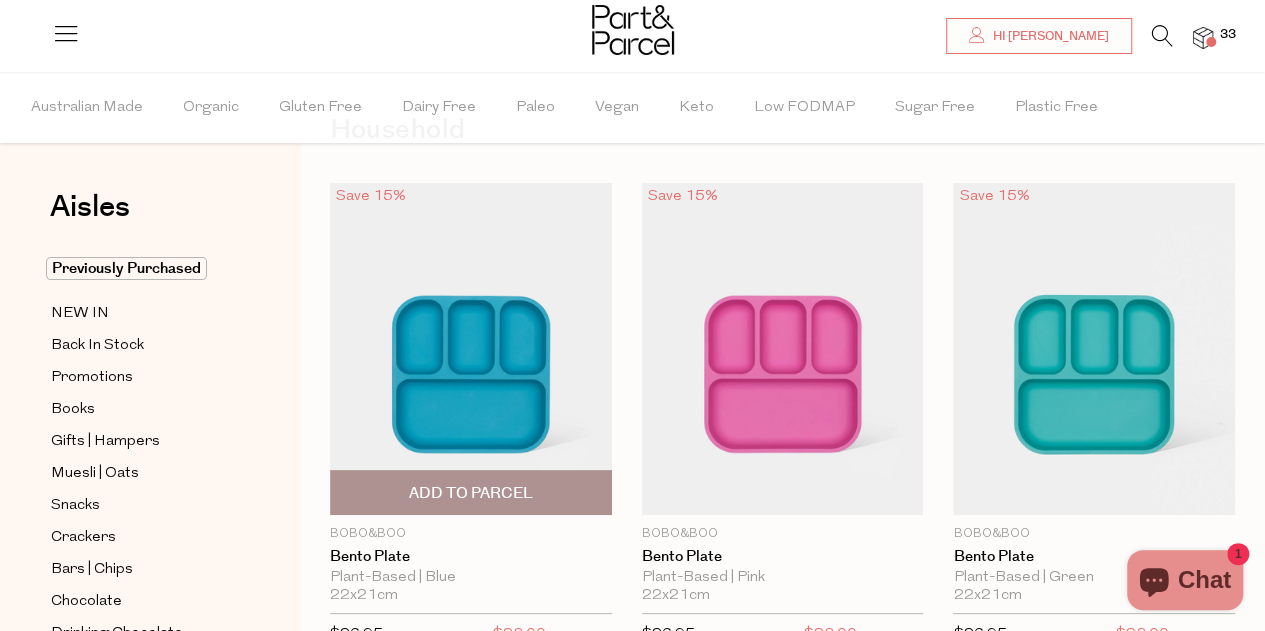 scroll, scrollTop: 188, scrollLeft: 0, axis: vertical 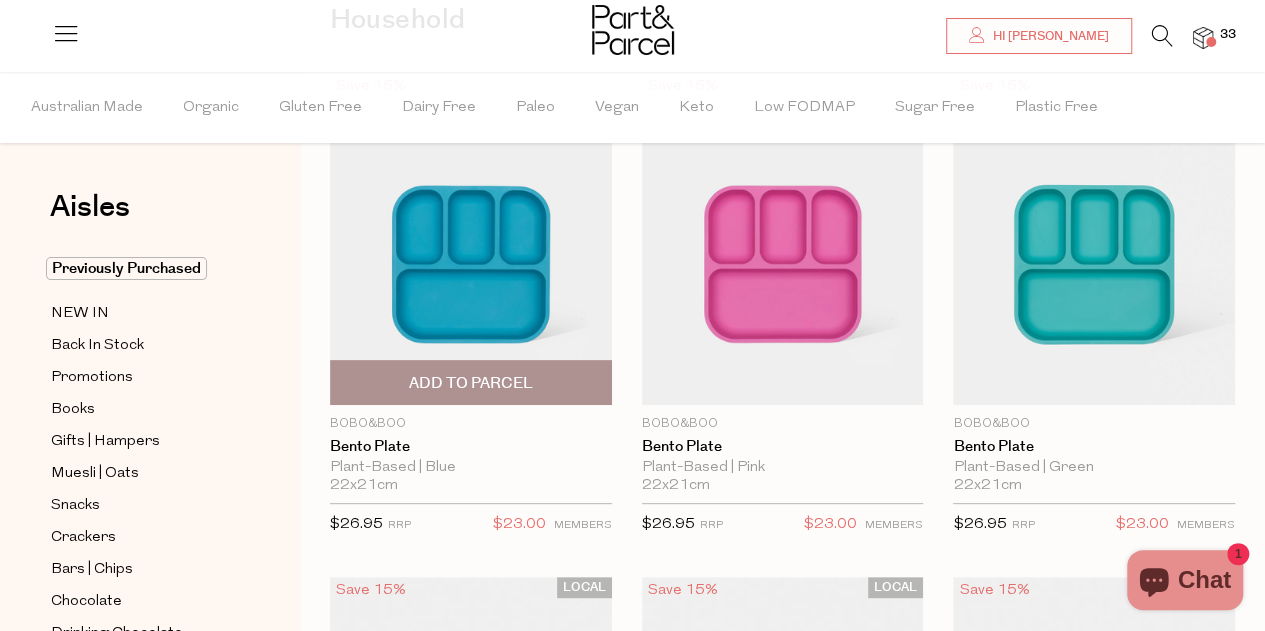 click at bounding box center [471, 239] 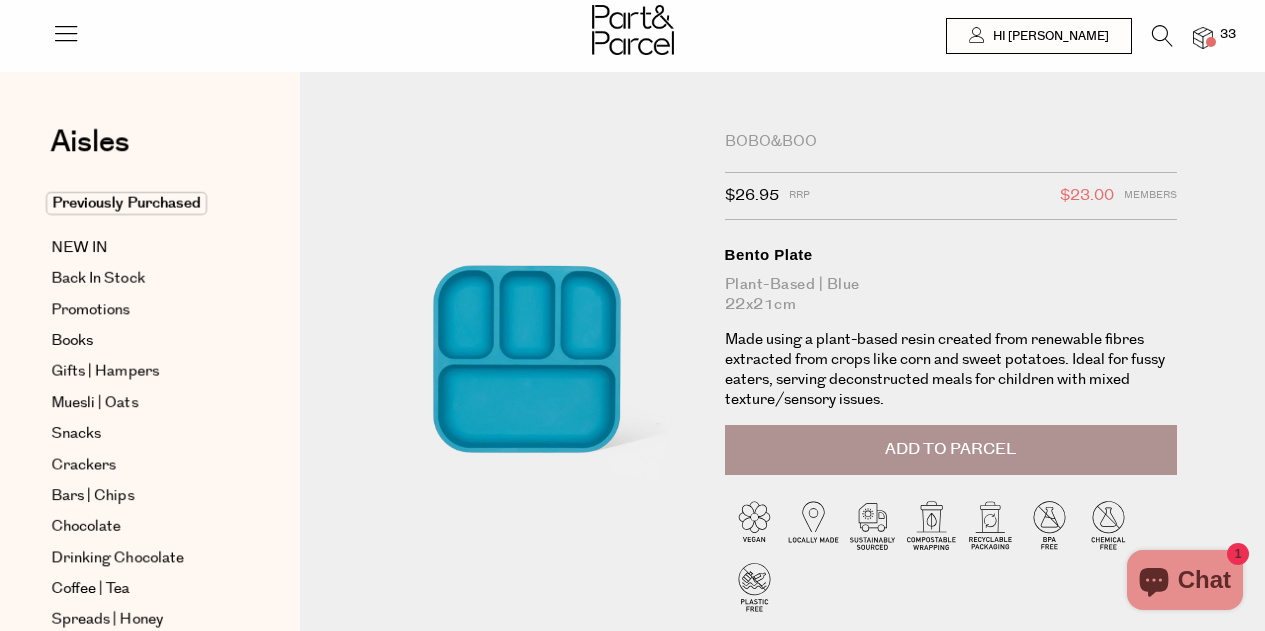 scroll, scrollTop: 0, scrollLeft: 0, axis: both 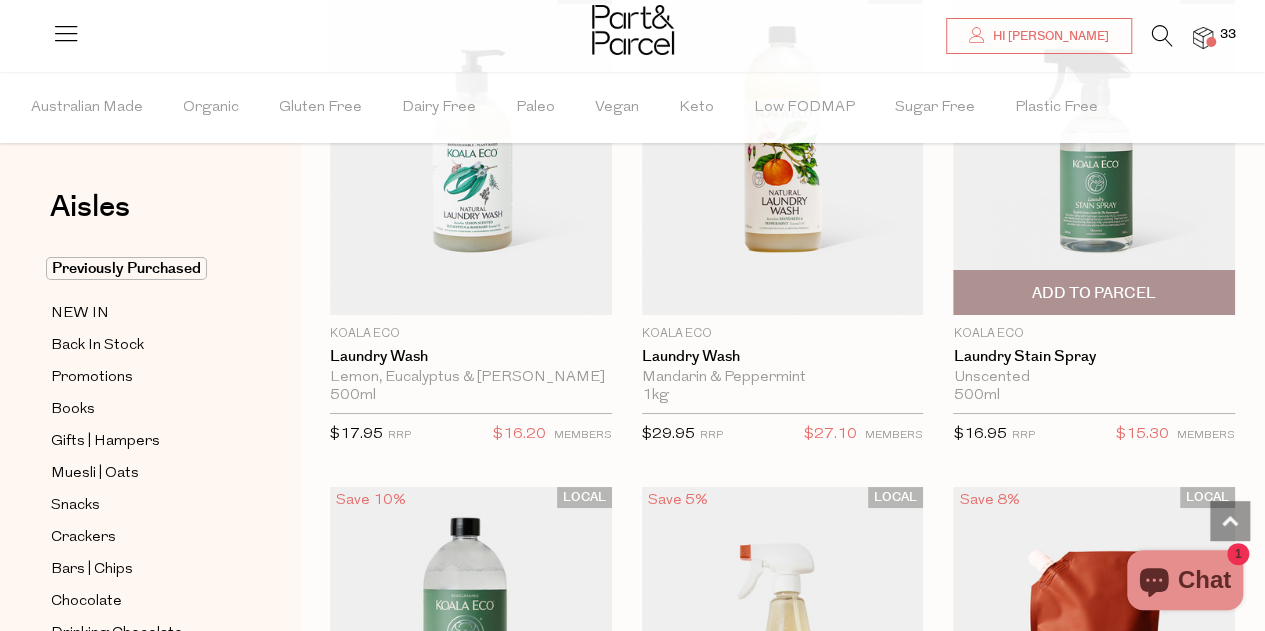 click on "Add To Parcel" at bounding box center (1094, 293) 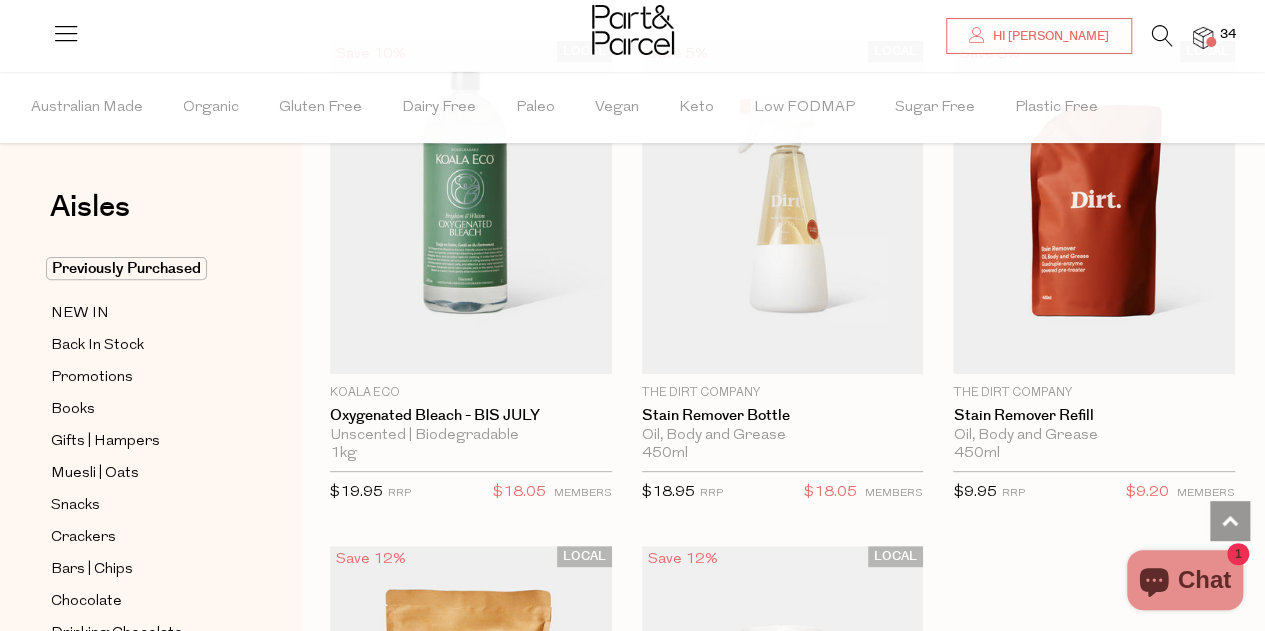 scroll, scrollTop: 7784, scrollLeft: 0, axis: vertical 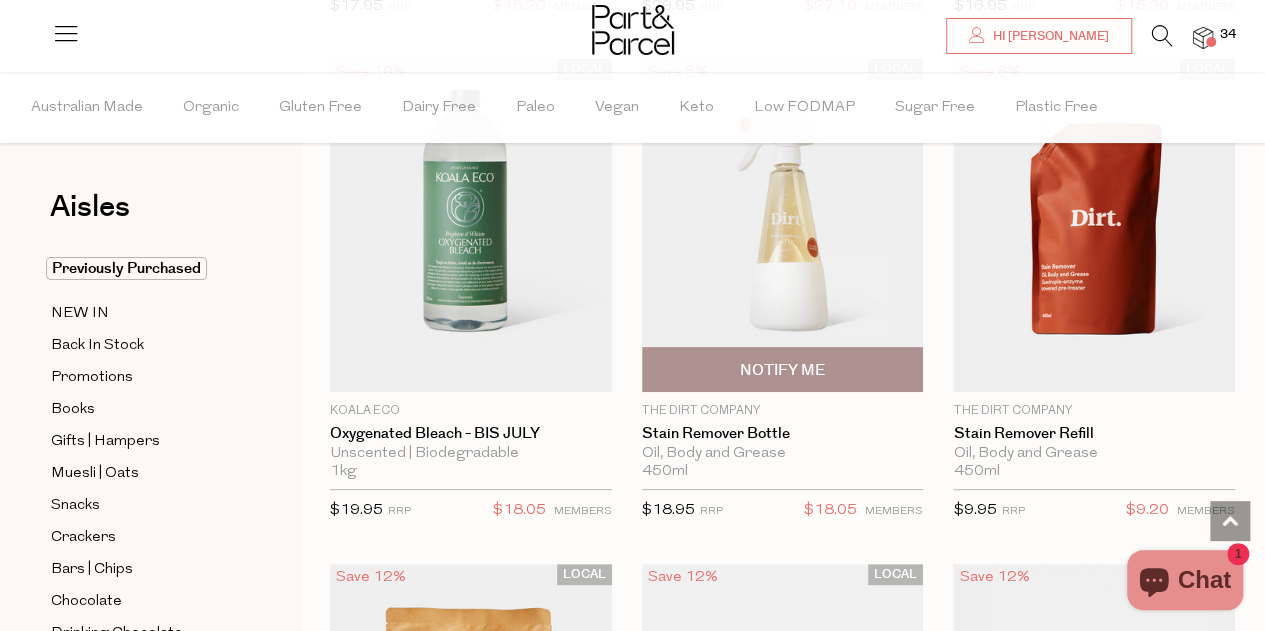 click on "Notify Me" at bounding box center (782, 370) 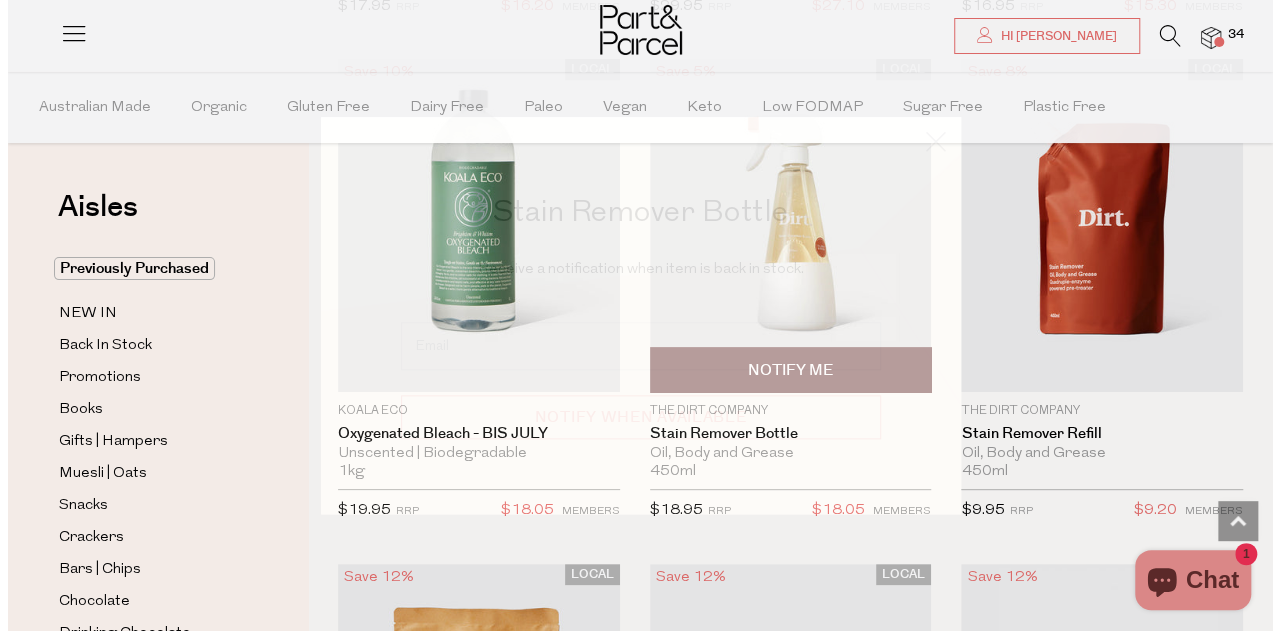 scroll, scrollTop: 7857, scrollLeft: 0, axis: vertical 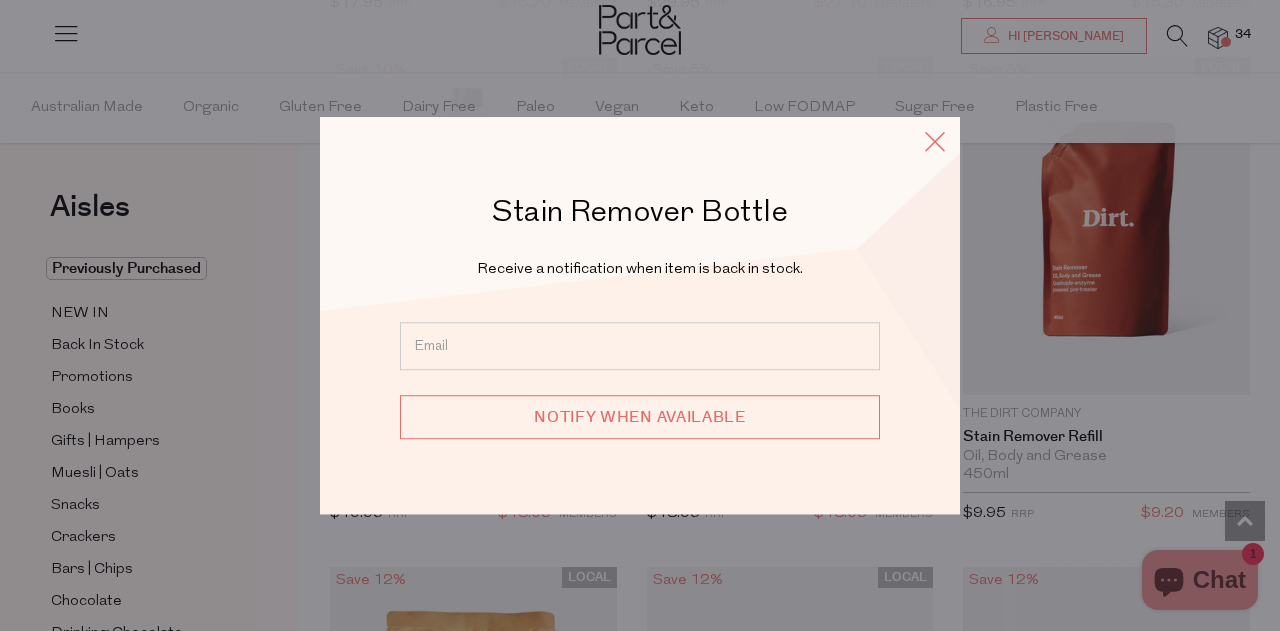 click at bounding box center [935, 141] 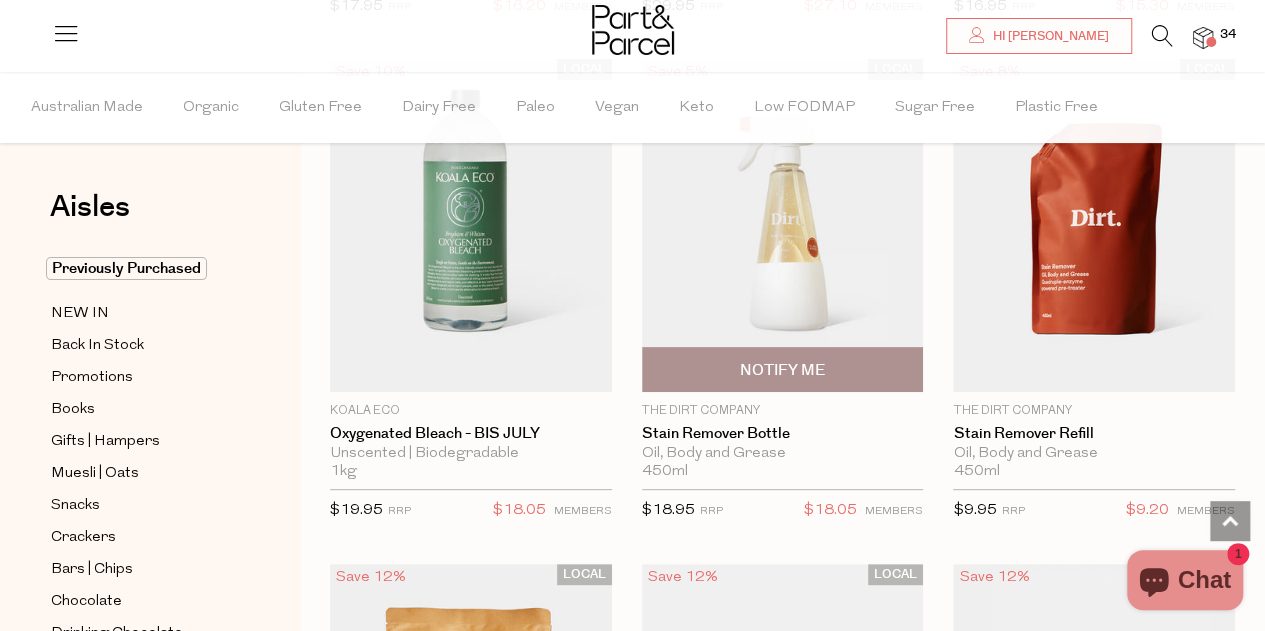 drag, startPoint x: 929, startPoint y: 137, endPoint x: 908, endPoint y: 387, distance: 250.88045 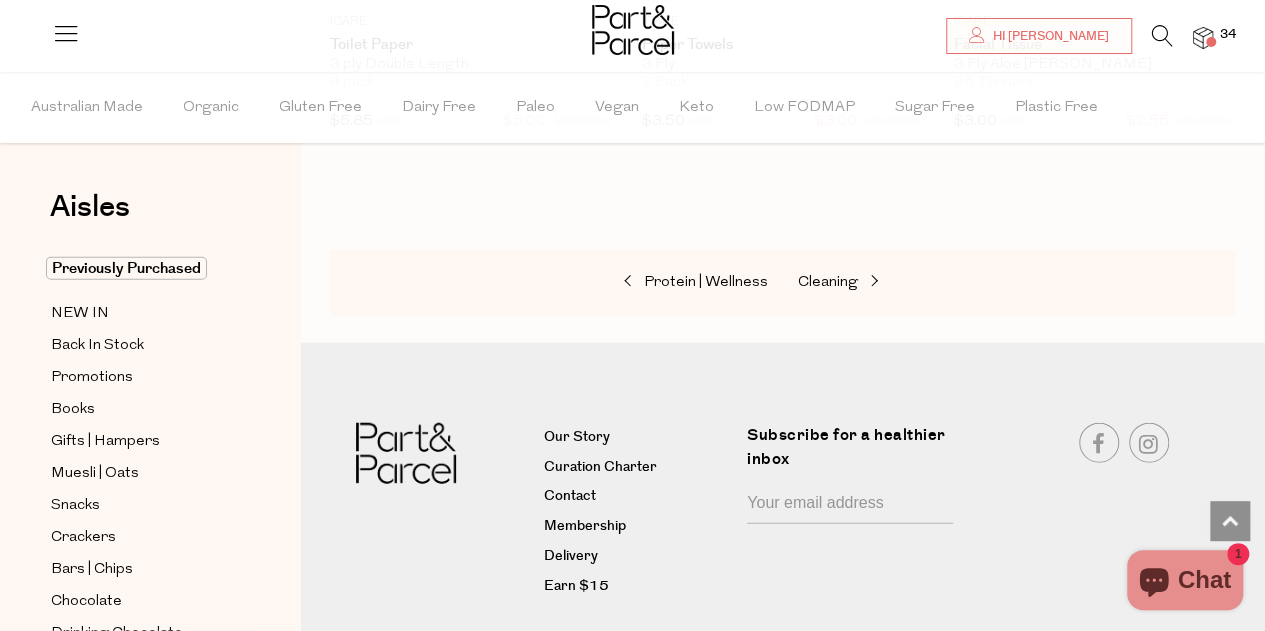 scroll, scrollTop: 13707, scrollLeft: 0, axis: vertical 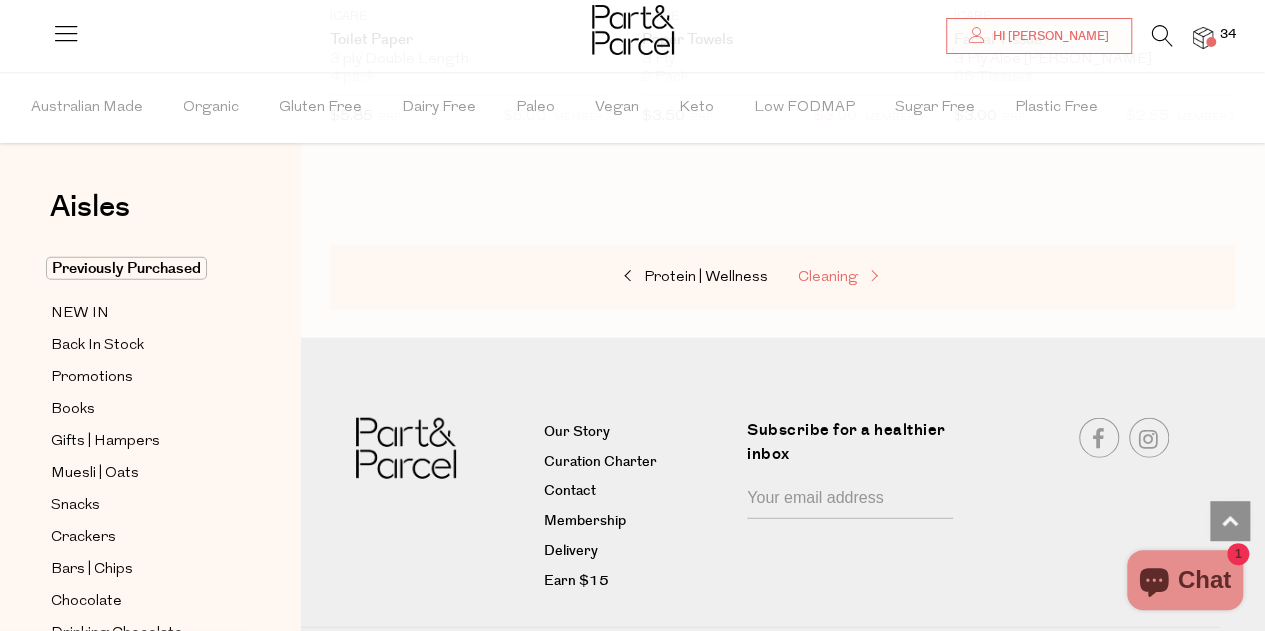 click at bounding box center [872, 277] 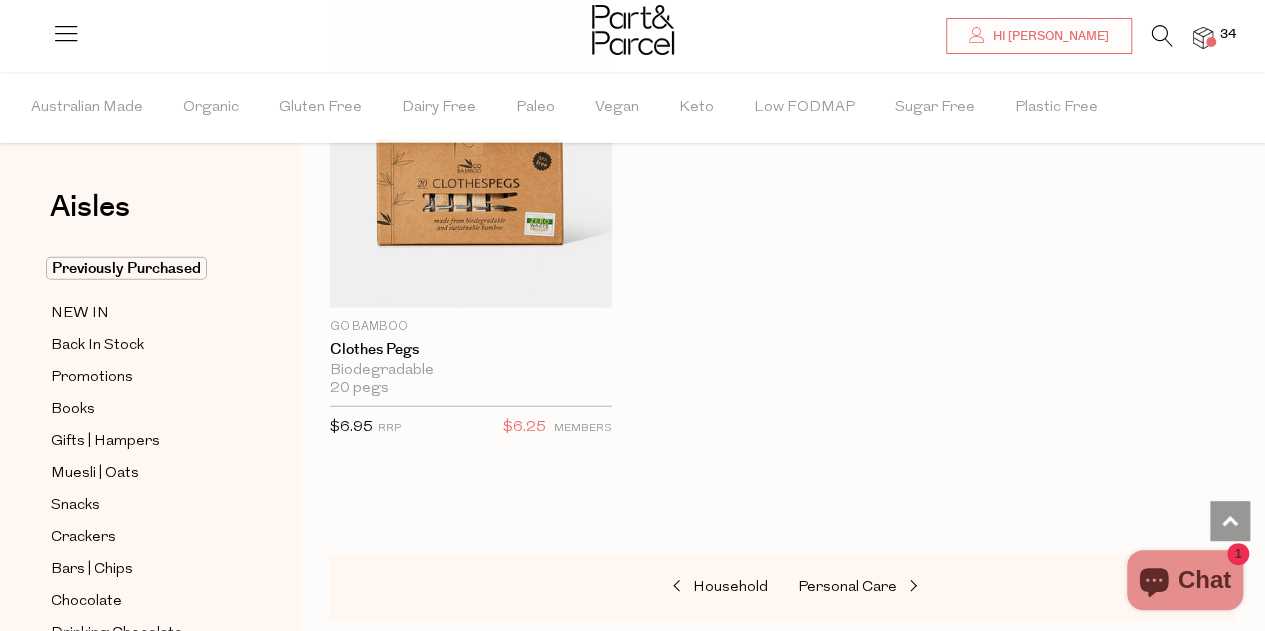 scroll, scrollTop: 2303, scrollLeft: 0, axis: vertical 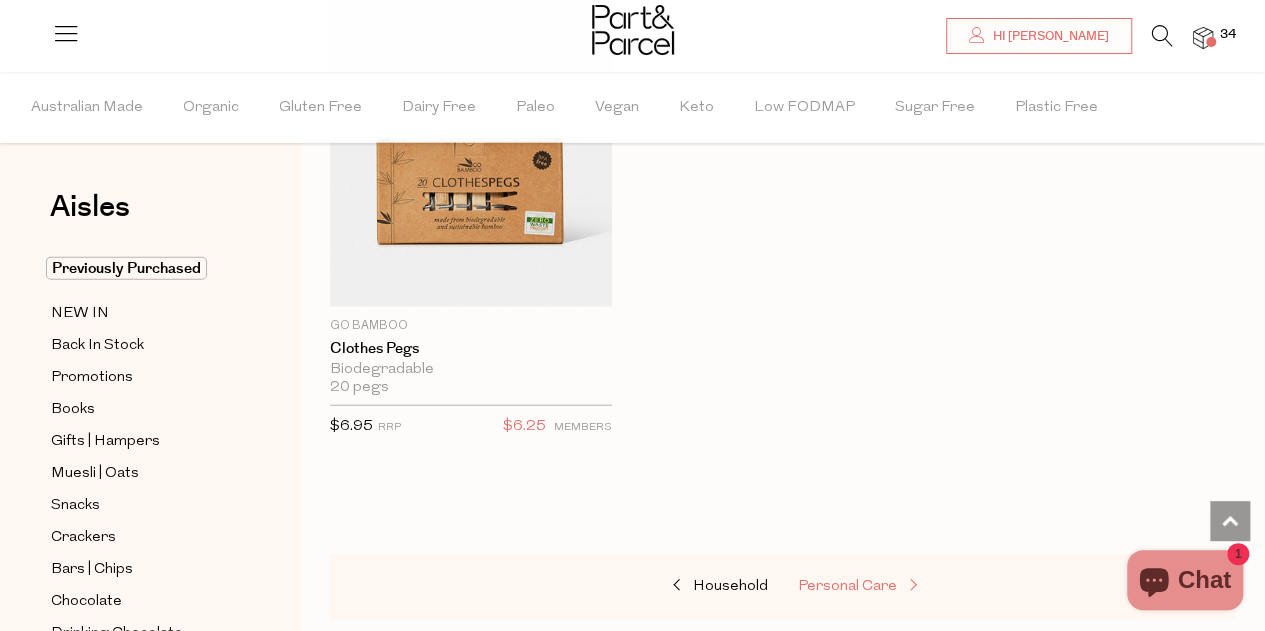 click on "Personal Care" at bounding box center [847, 586] 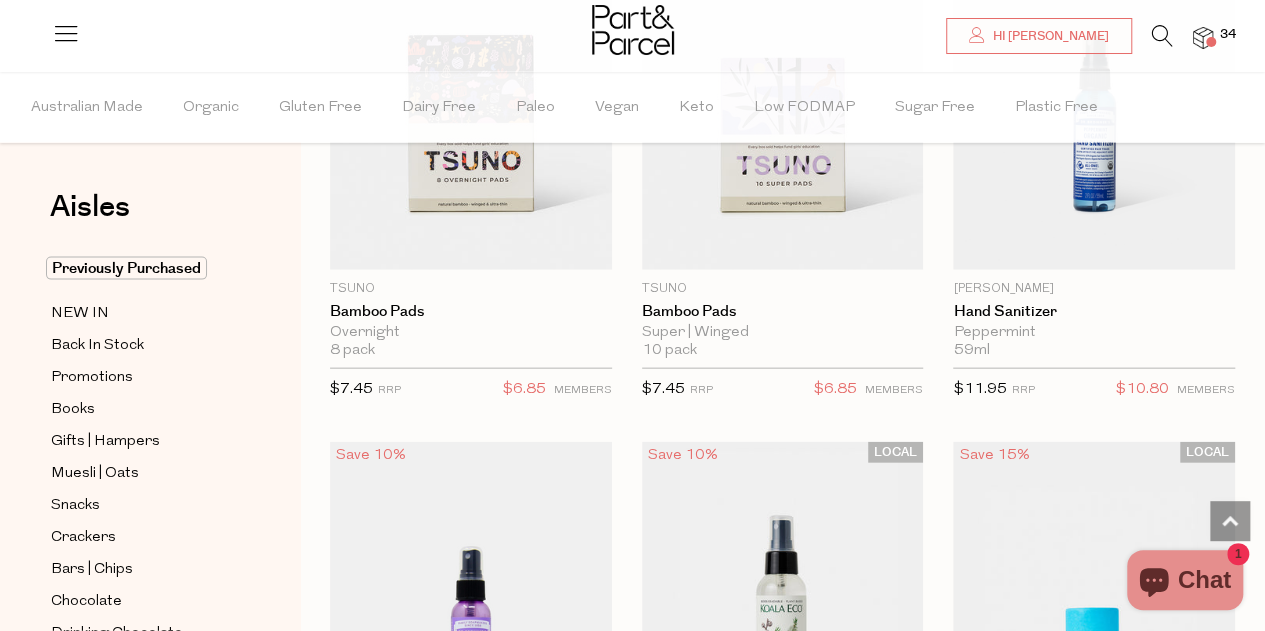 scroll, scrollTop: 6192, scrollLeft: 0, axis: vertical 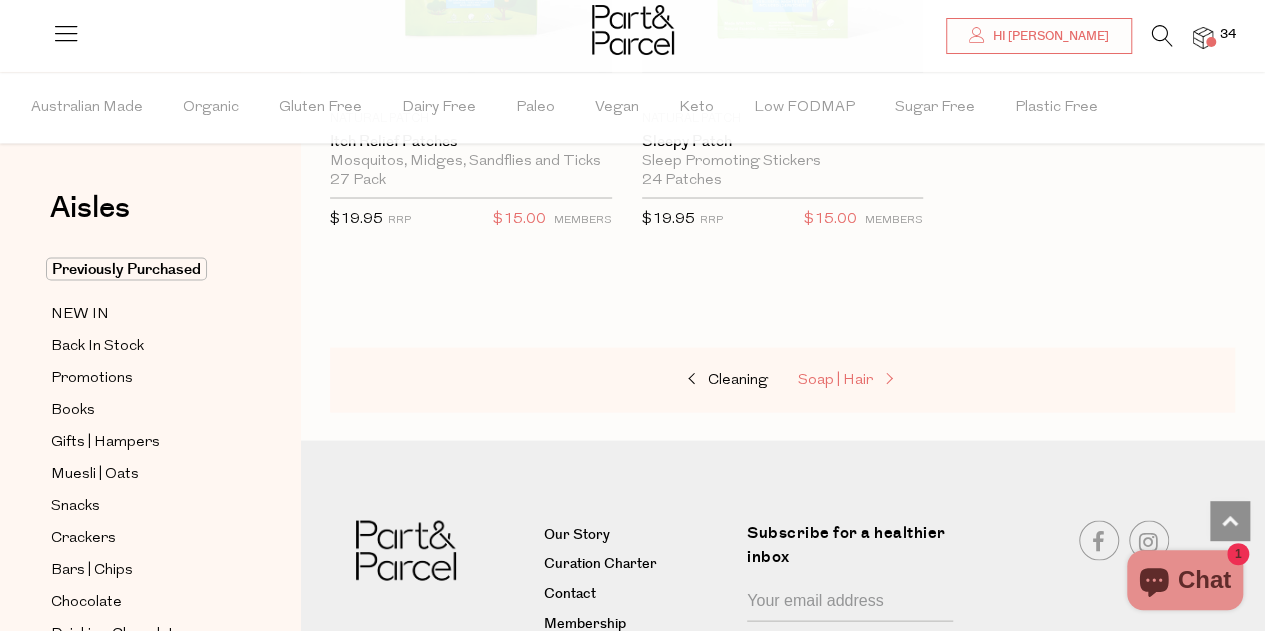 click at bounding box center [887, 379] 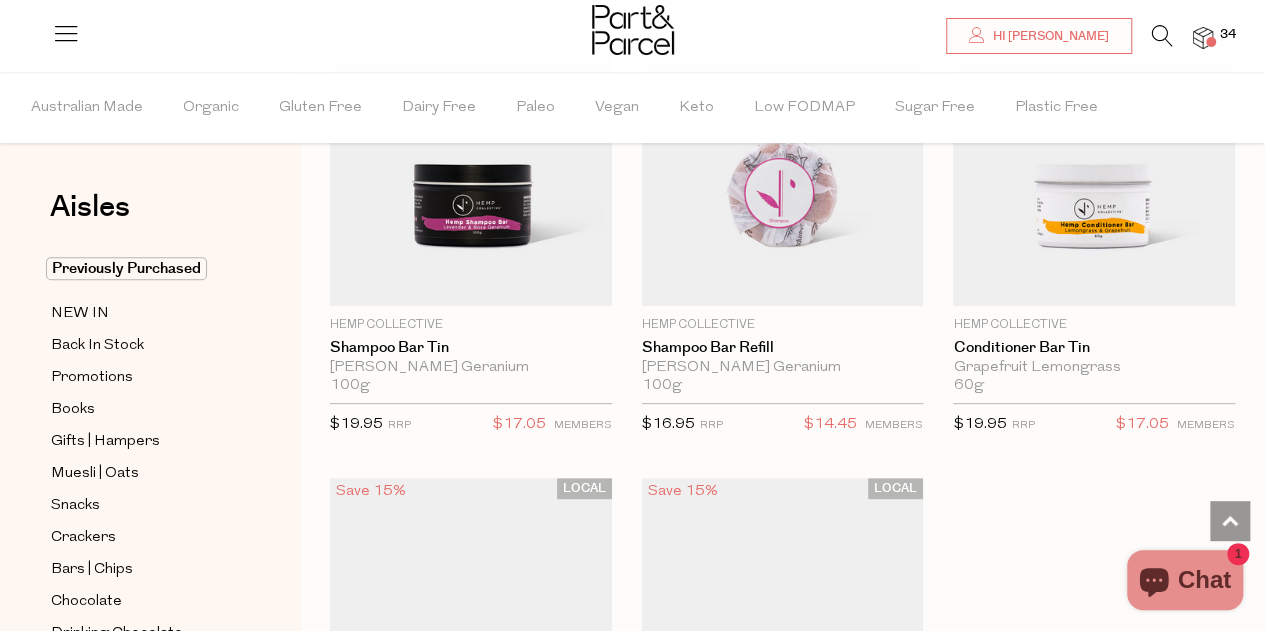 scroll, scrollTop: 7853, scrollLeft: 0, axis: vertical 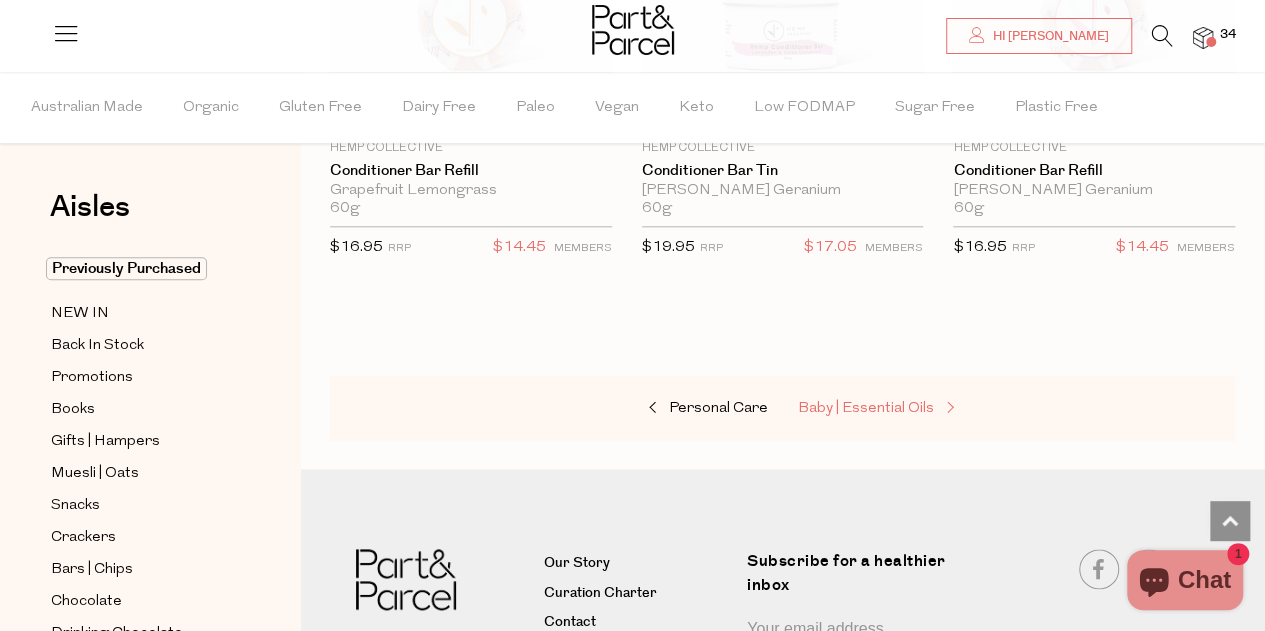 click on "Baby | Essential Oils" at bounding box center [866, 408] 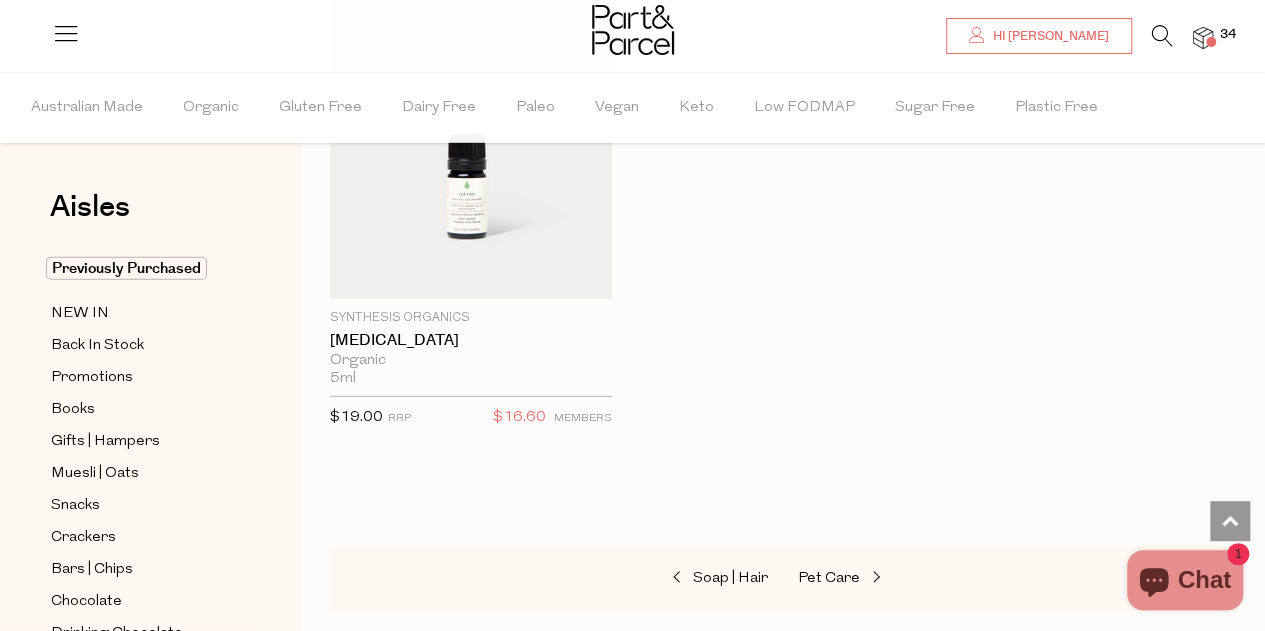 scroll, scrollTop: 2831, scrollLeft: 0, axis: vertical 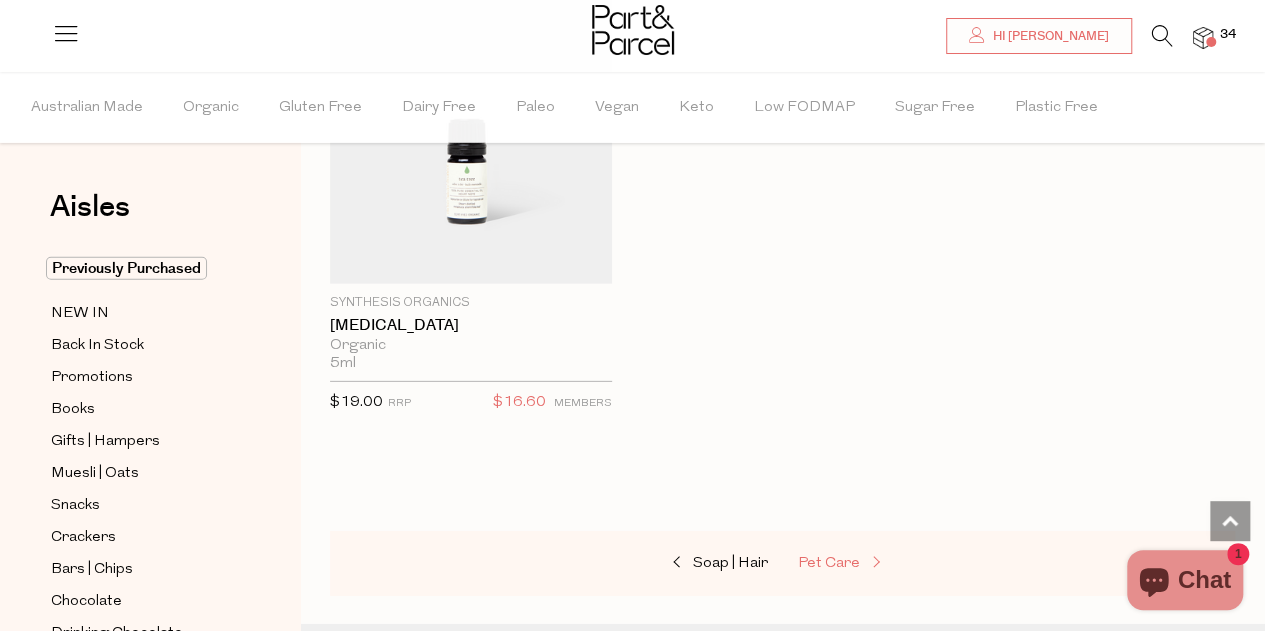 click on "Pet Care" at bounding box center [829, 563] 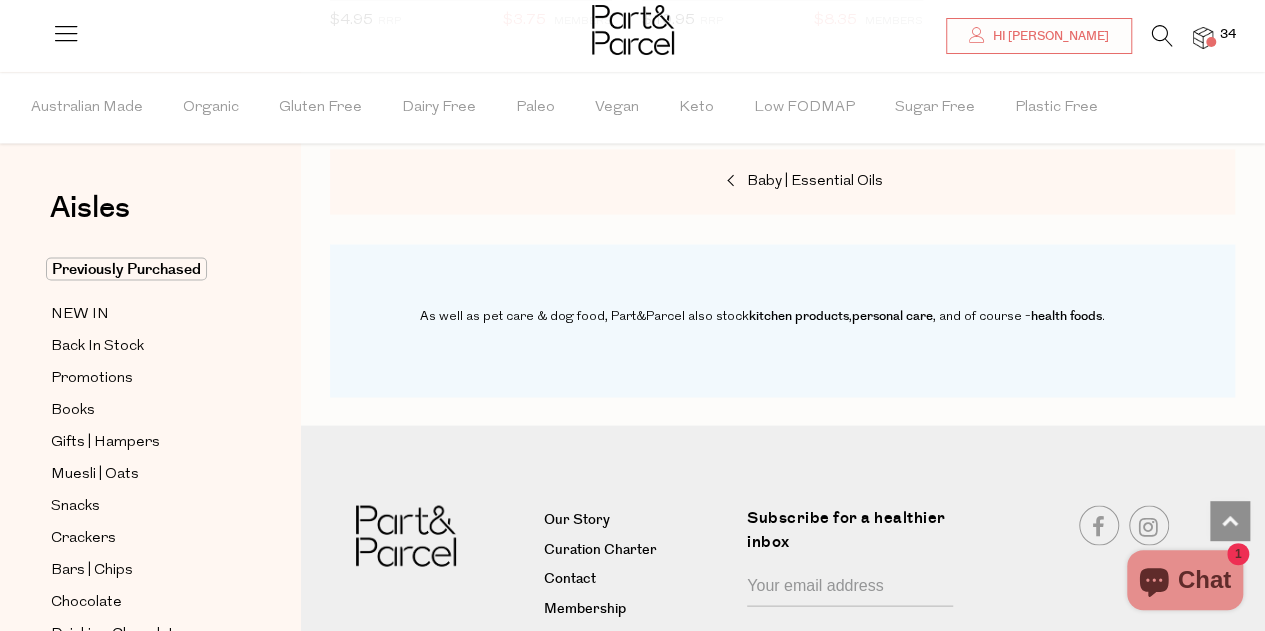 scroll, scrollTop: 1830, scrollLeft: 0, axis: vertical 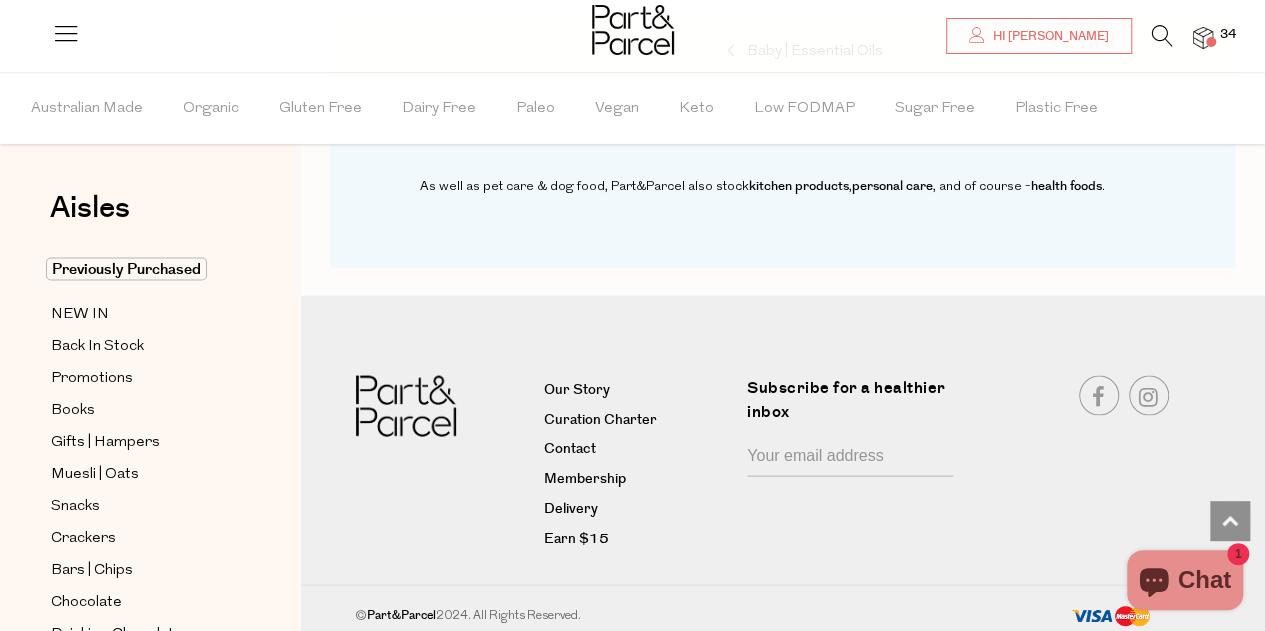 click on "34" at bounding box center [1228, 35] 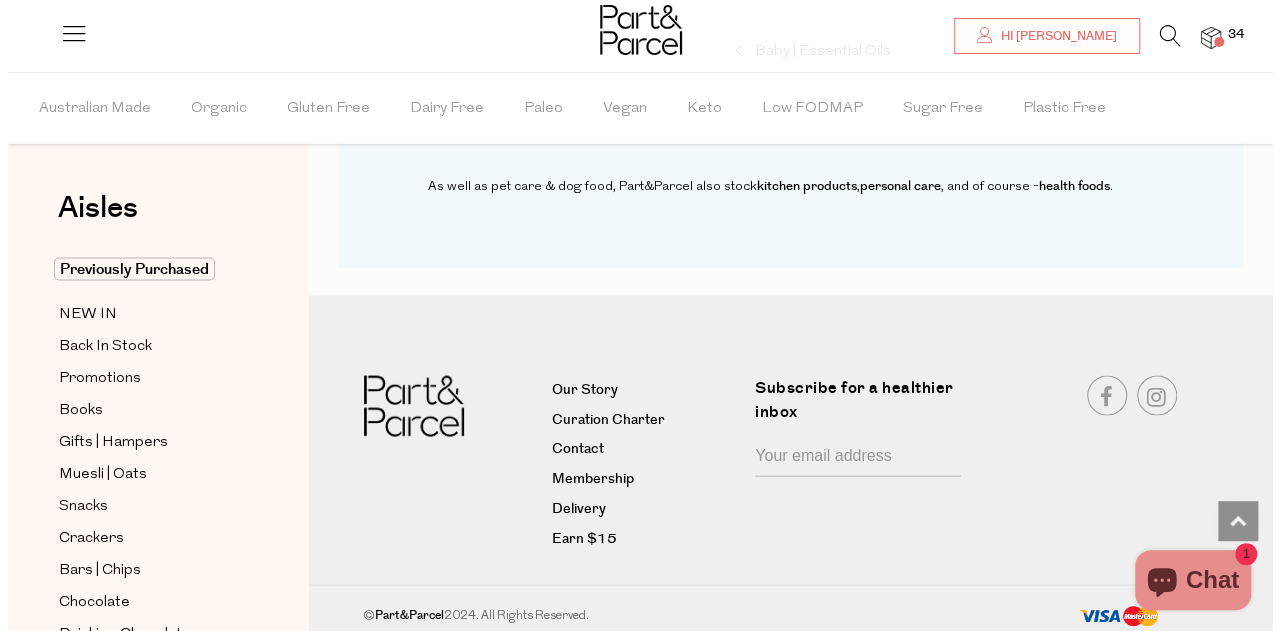 scroll, scrollTop: 1848, scrollLeft: 0, axis: vertical 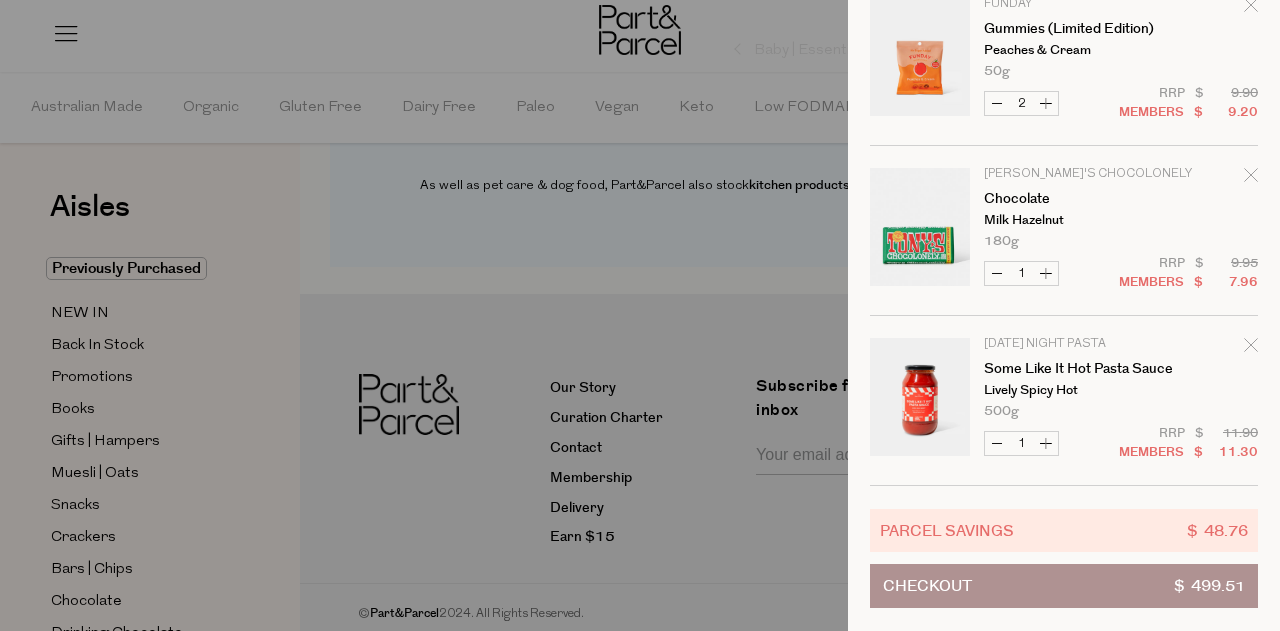 click on "Checkout $ 499.51" at bounding box center (1064, 586) 